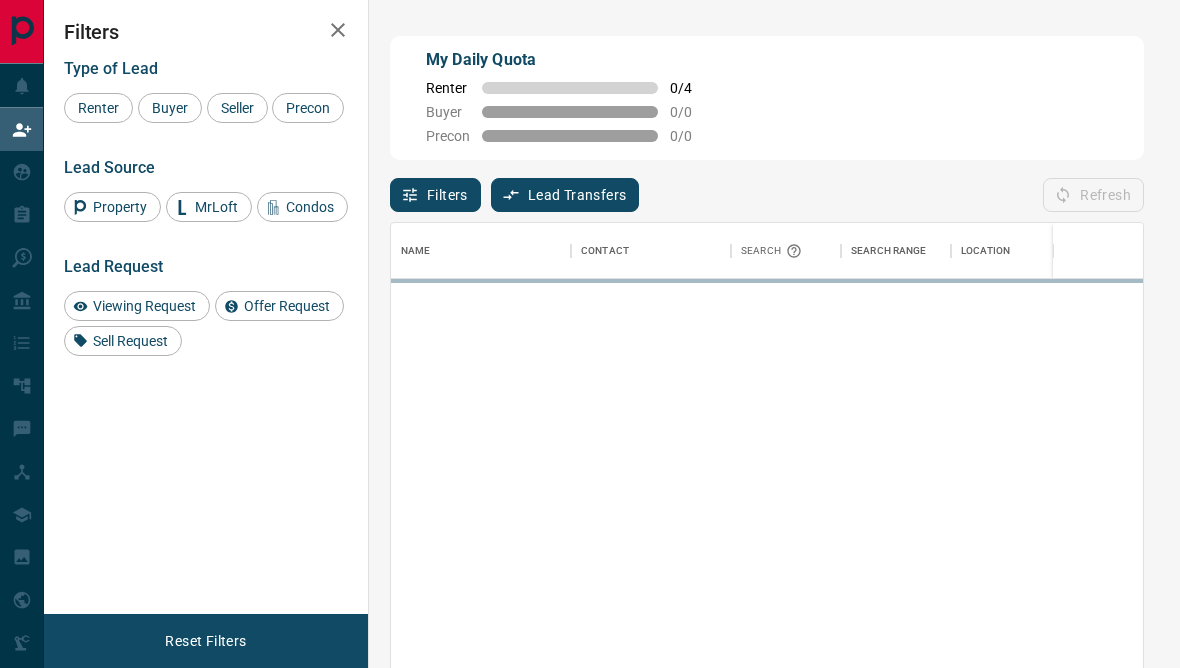 scroll, scrollTop: 0, scrollLeft: 0, axis: both 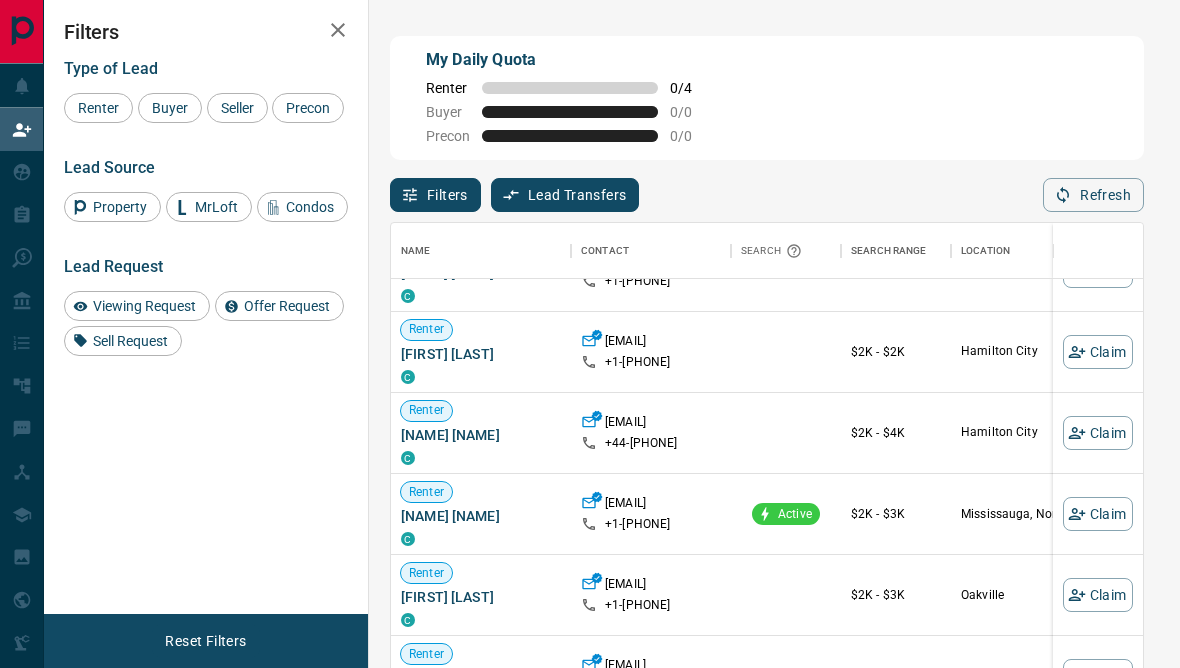 click on "Filters" at bounding box center [435, 195] 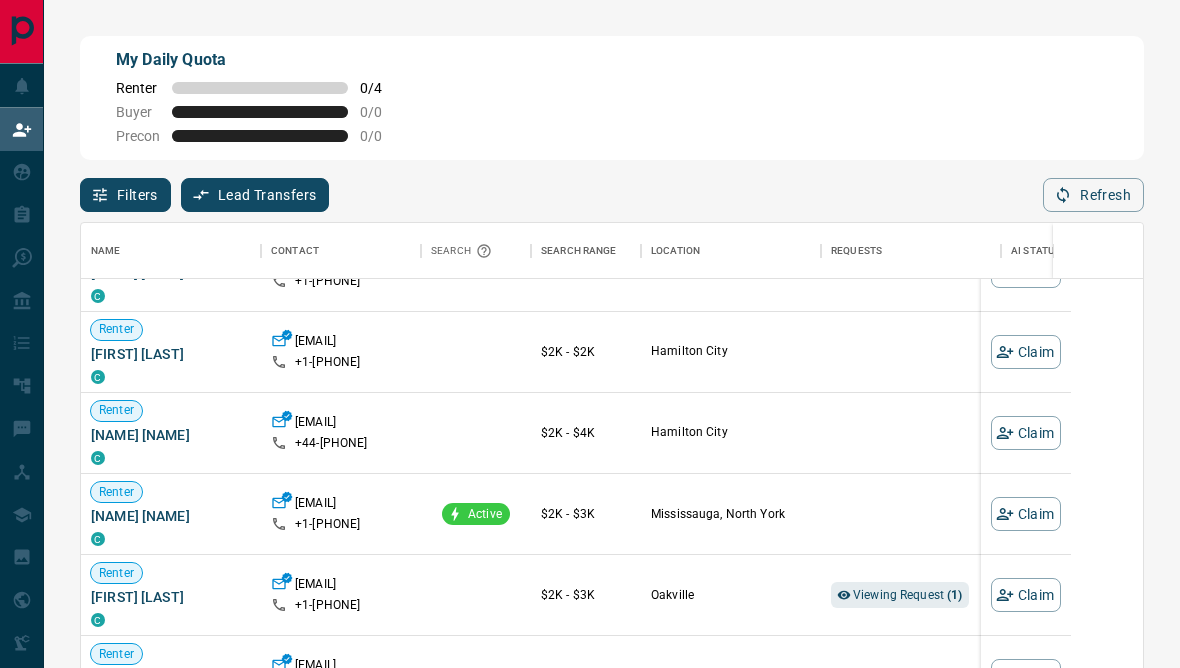 scroll, scrollTop: 1, scrollLeft: 1, axis: both 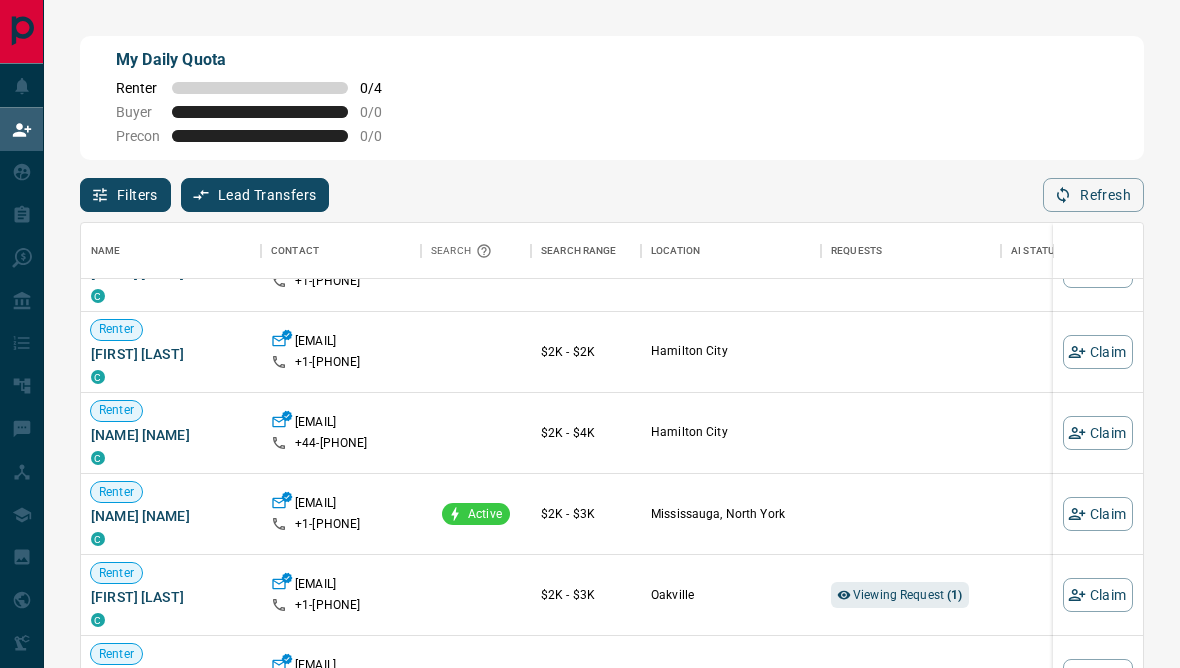 click on "Filters" at bounding box center (125, 195) 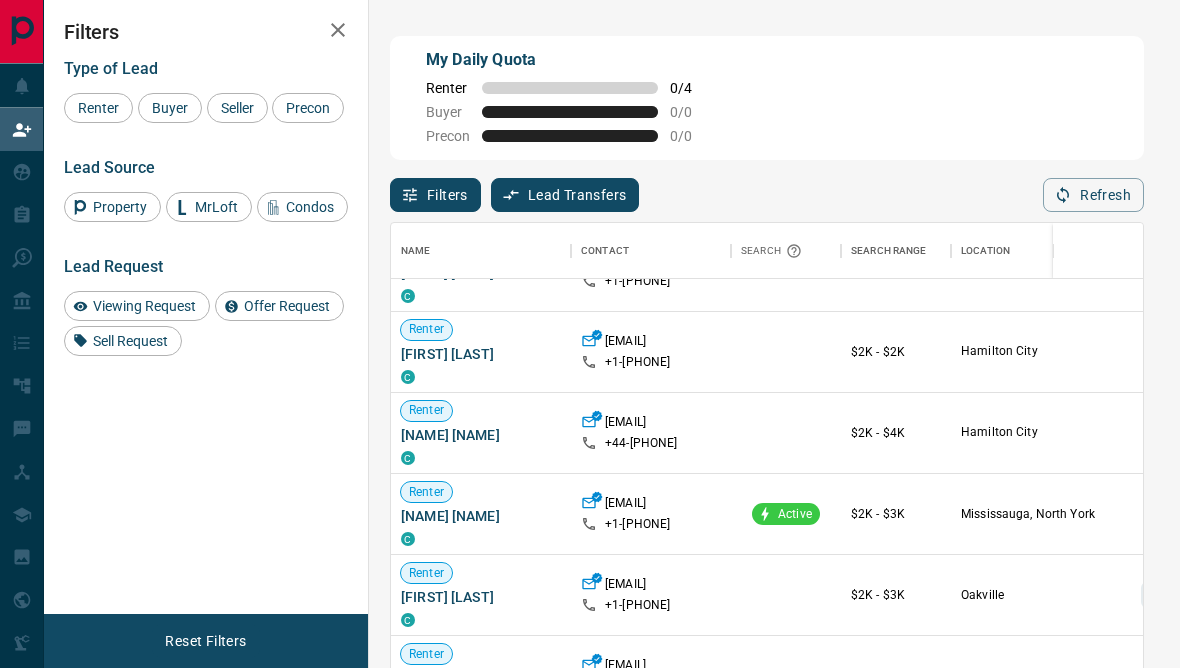 scroll, scrollTop: 591, scrollLeft: 752, axis: both 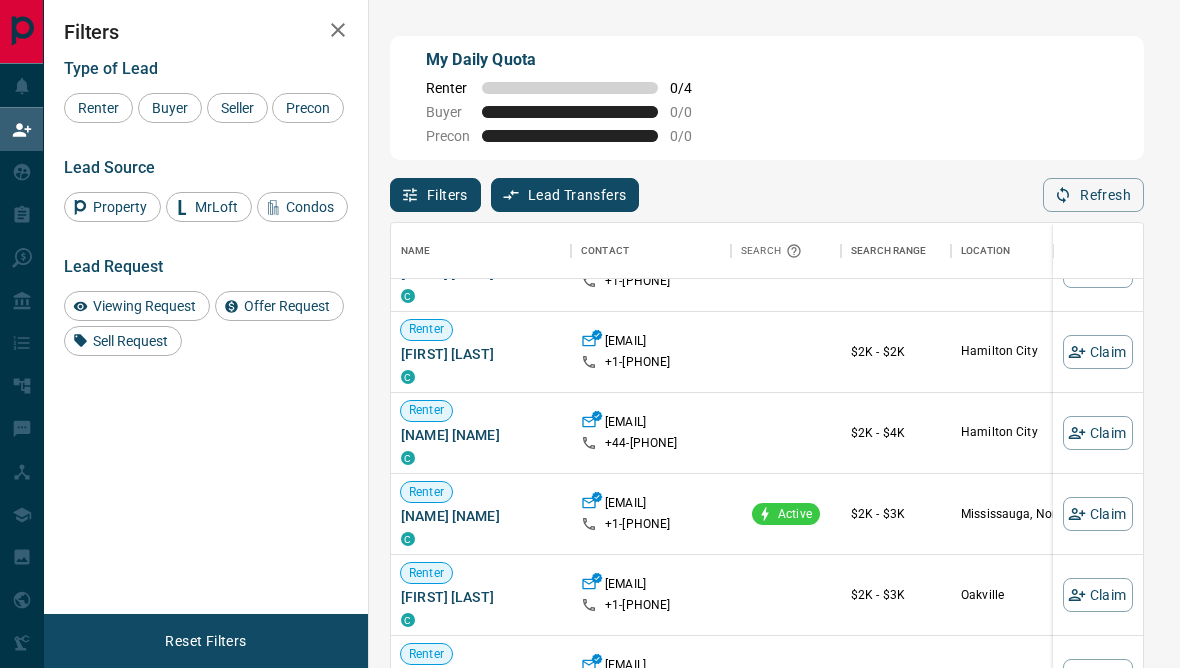 click on "Renter" at bounding box center [98, 108] 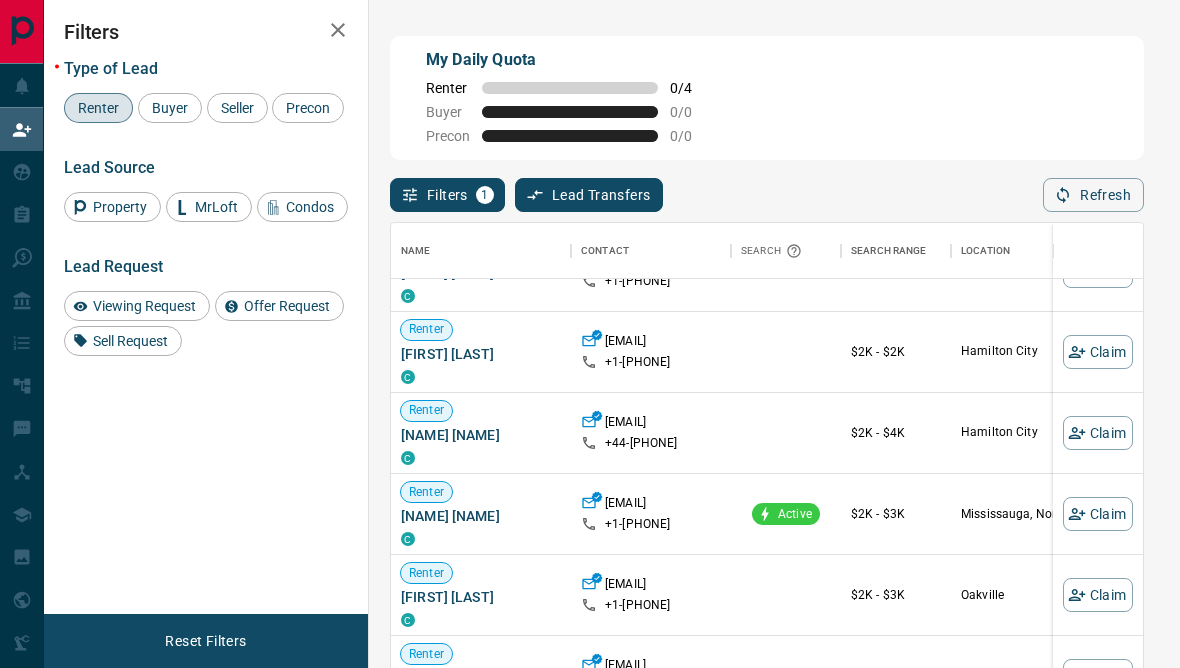 click on "Viewing Request" at bounding box center [137, 306] 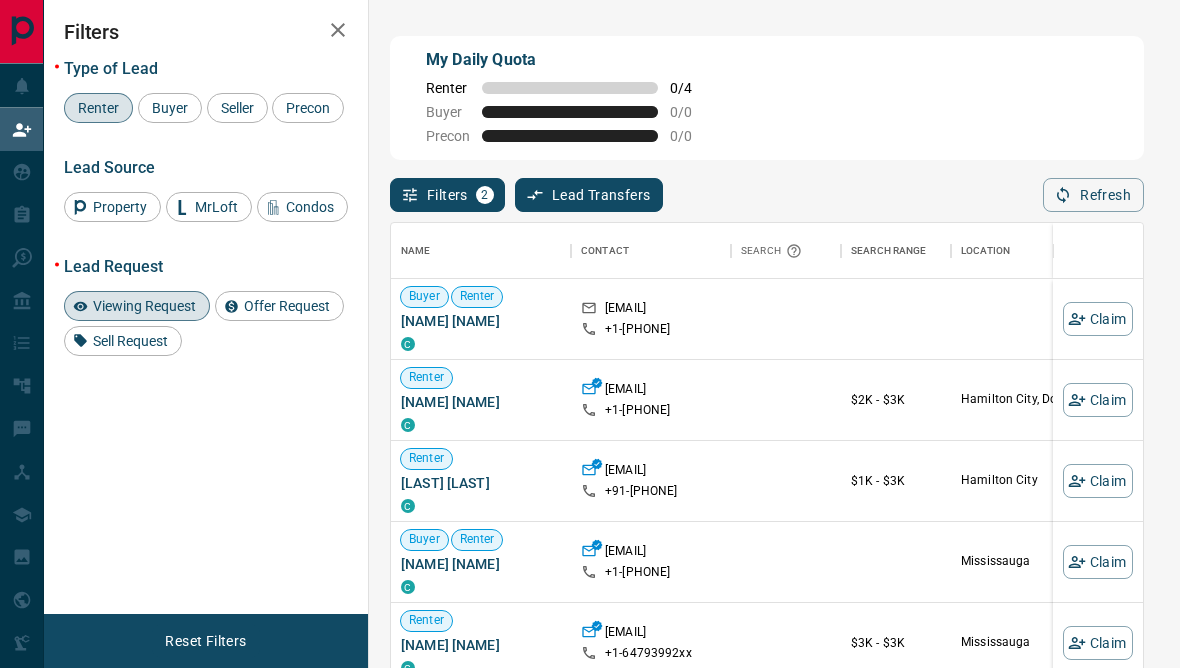 click on "Offer Request" at bounding box center (279, 306) 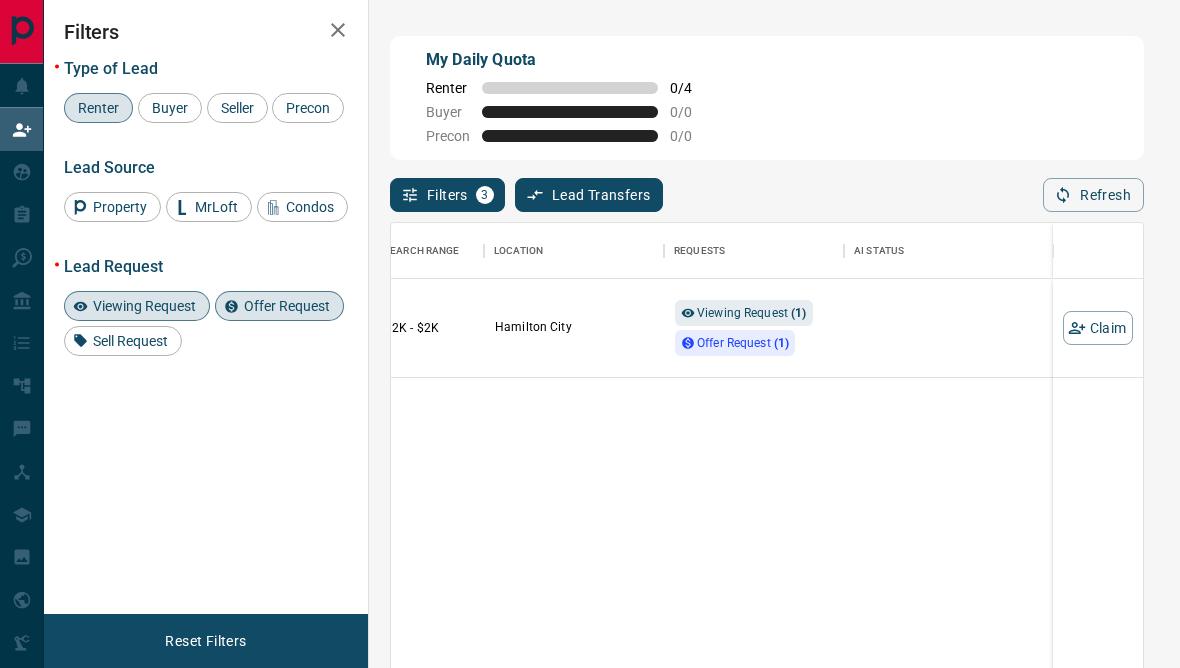 scroll, scrollTop: 0, scrollLeft: 467, axis: horizontal 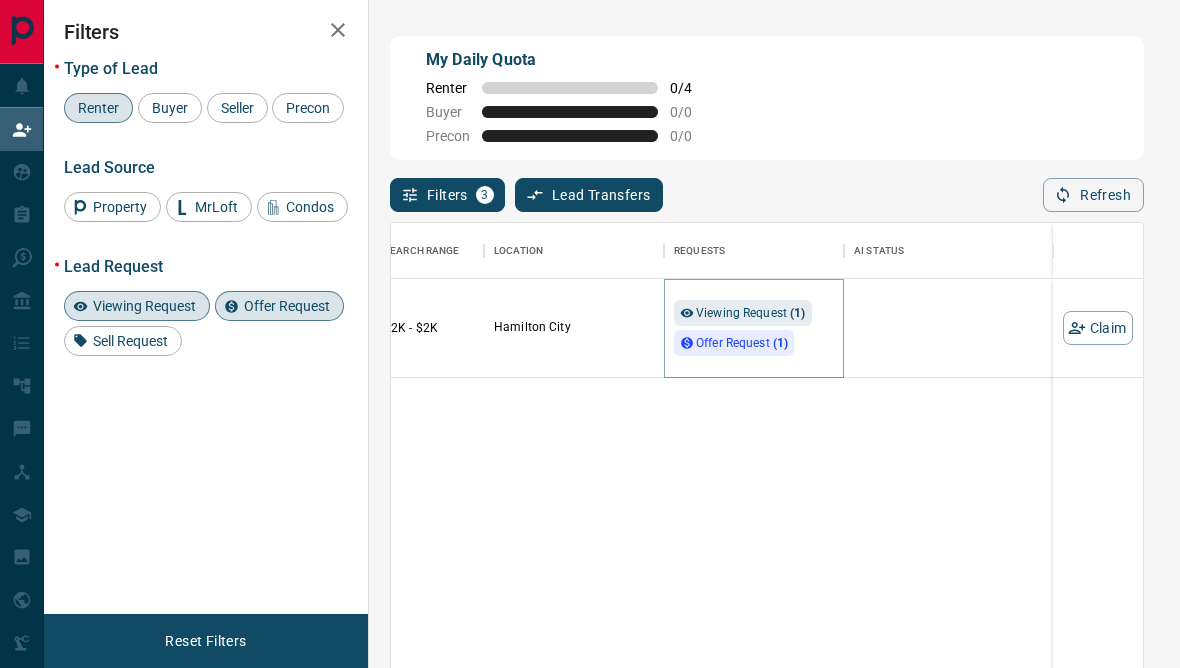 click on "Viewing Request   ( 1 )" at bounding box center (751, 313) 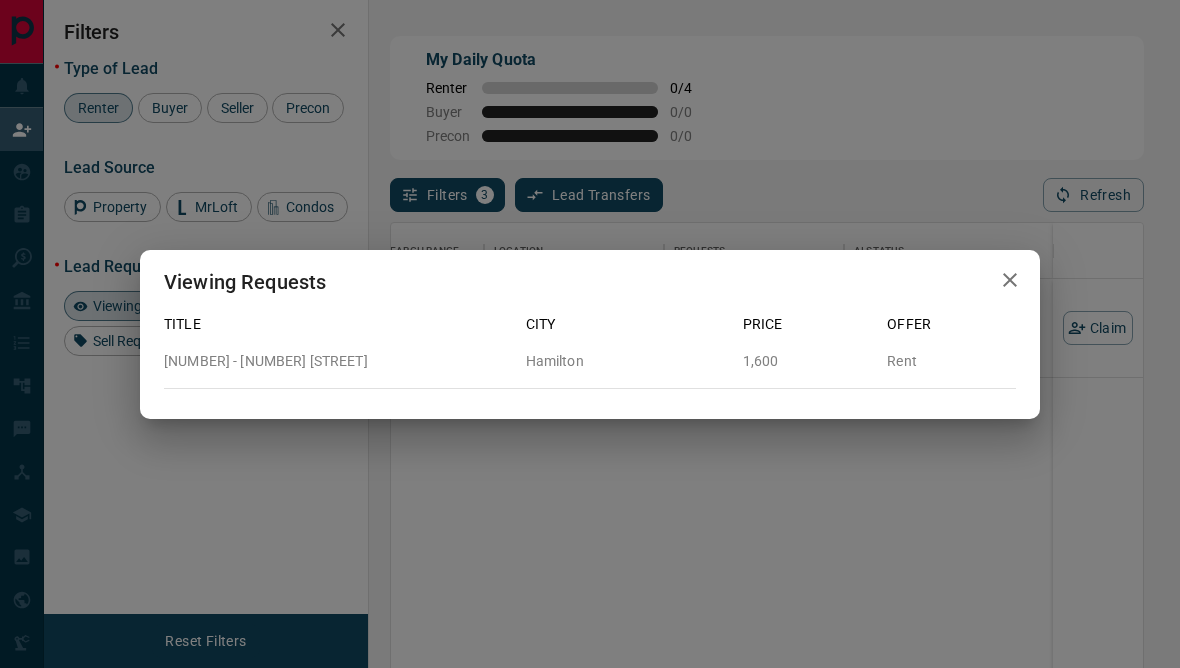 click 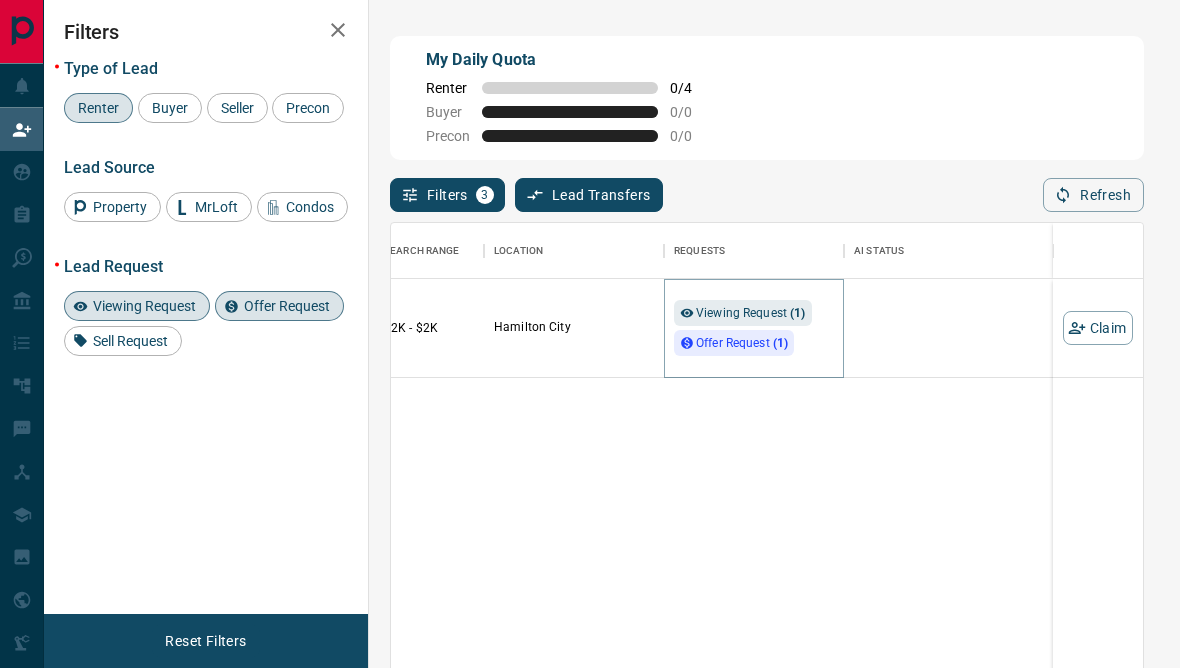 click on "Offer Request   ( 1 )" at bounding box center [742, 343] 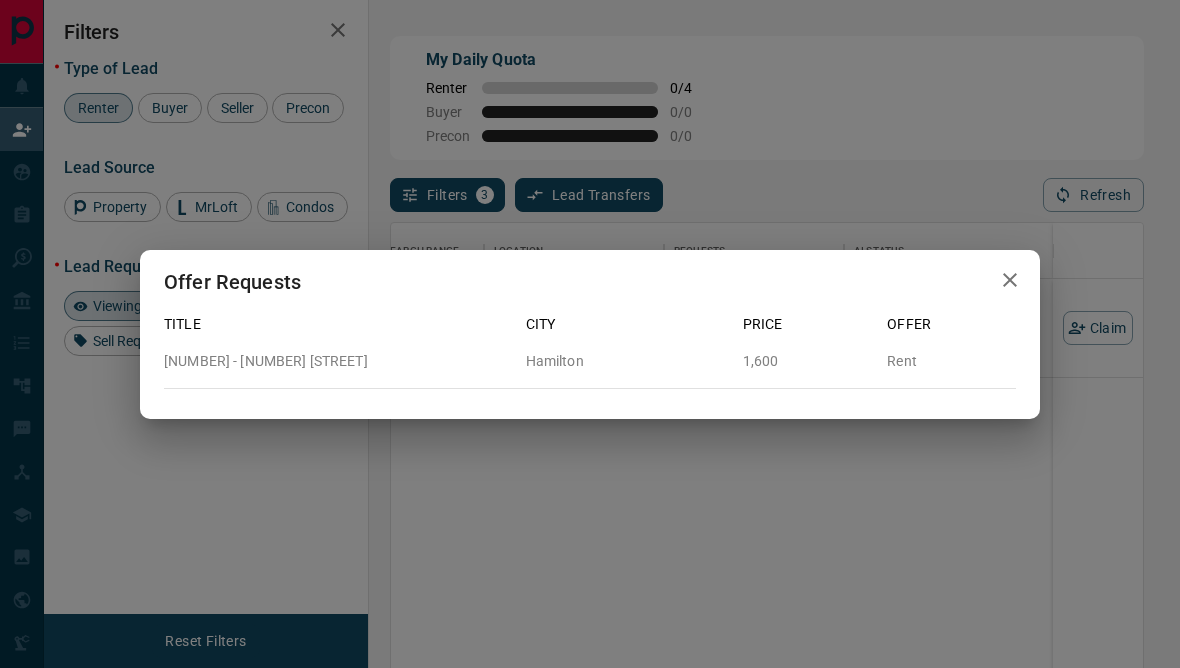 click at bounding box center (1010, 280) 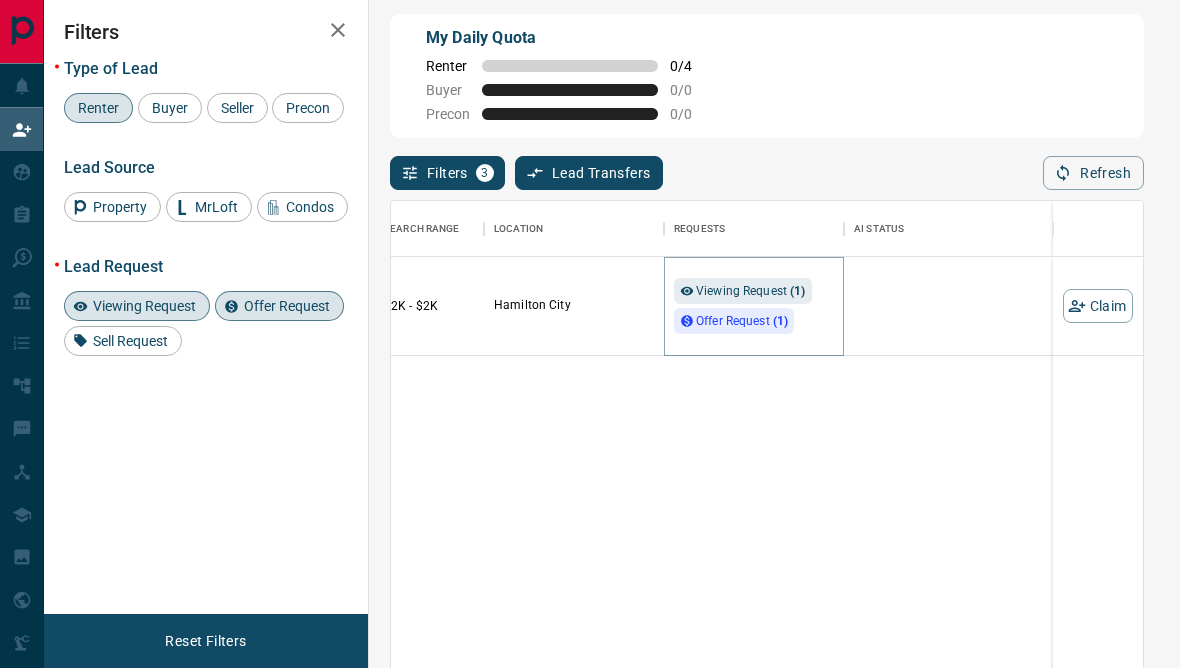 scroll, scrollTop: 11, scrollLeft: 0, axis: vertical 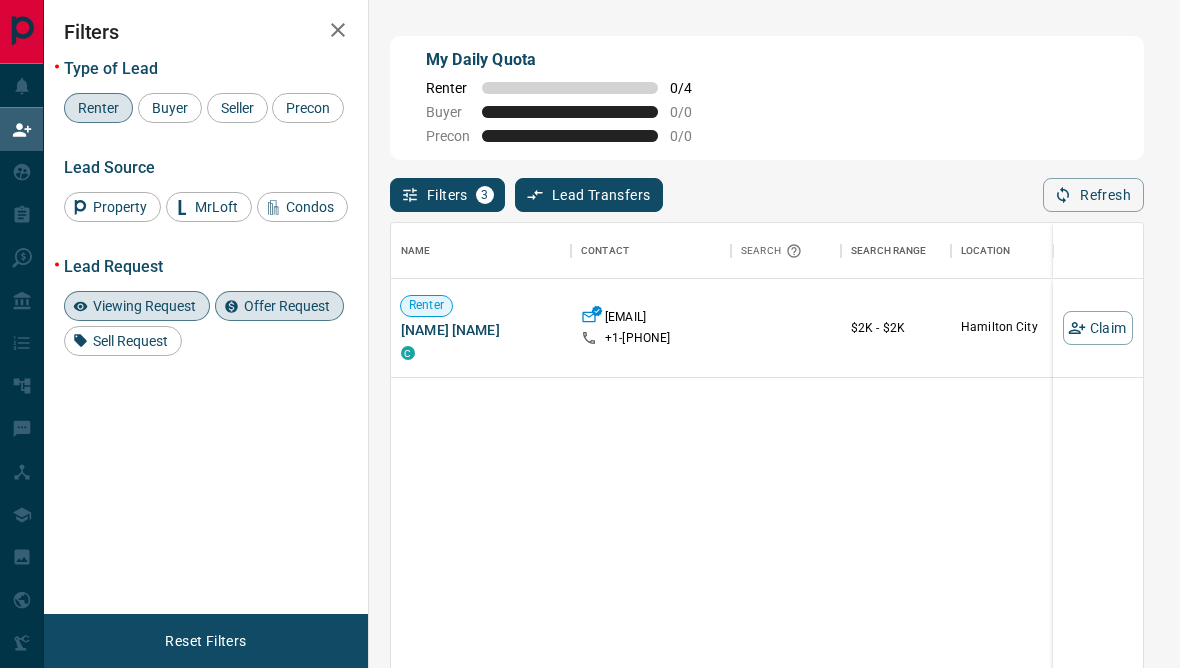 click on "Offer Request" at bounding box center (287, 306) 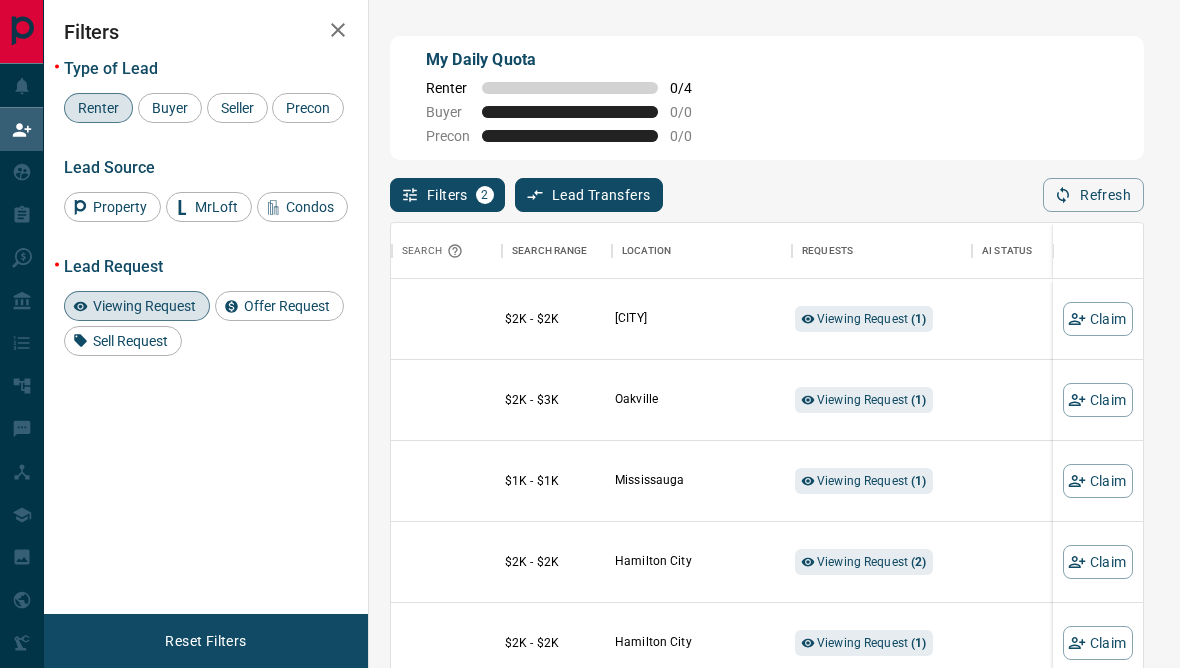 scroll, scrollTop: 0, scrollLeft: 379, axis: horizontal 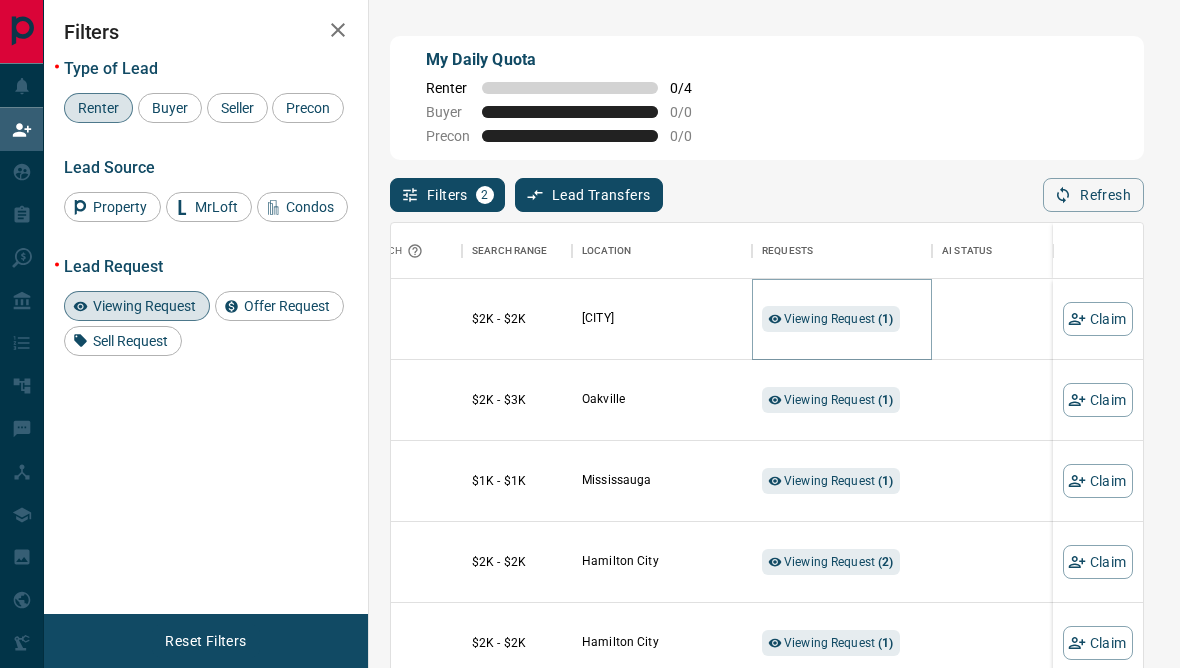 click on "Viewing Request   ( 1 )" at bounding box center [839, 319] 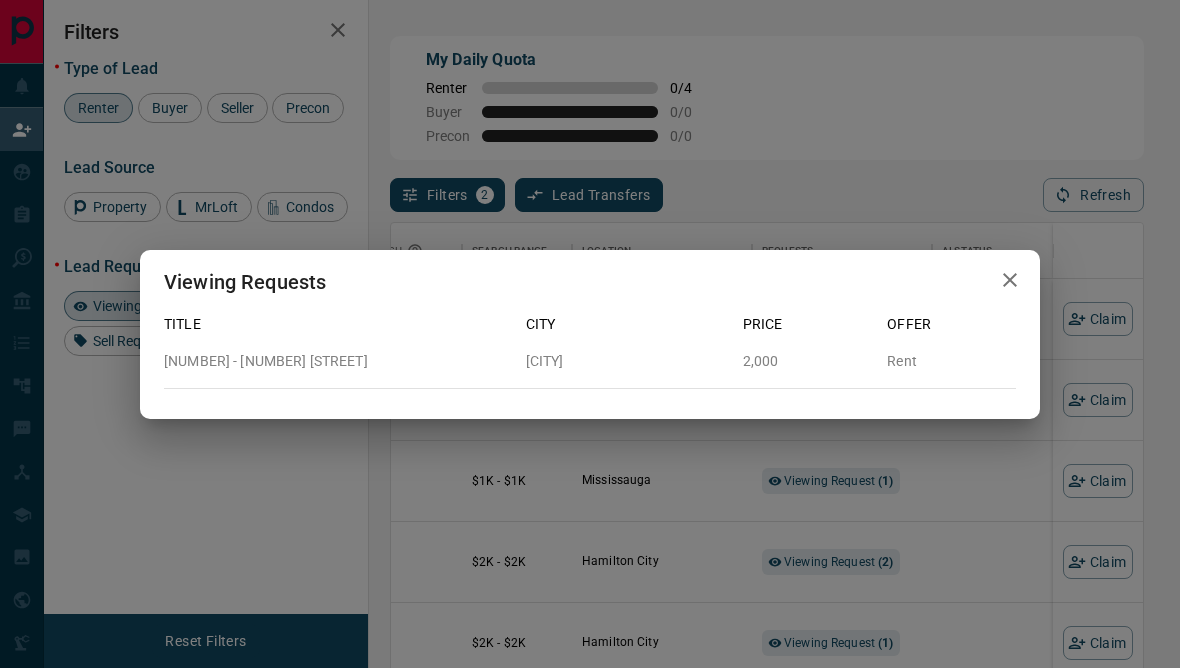 click 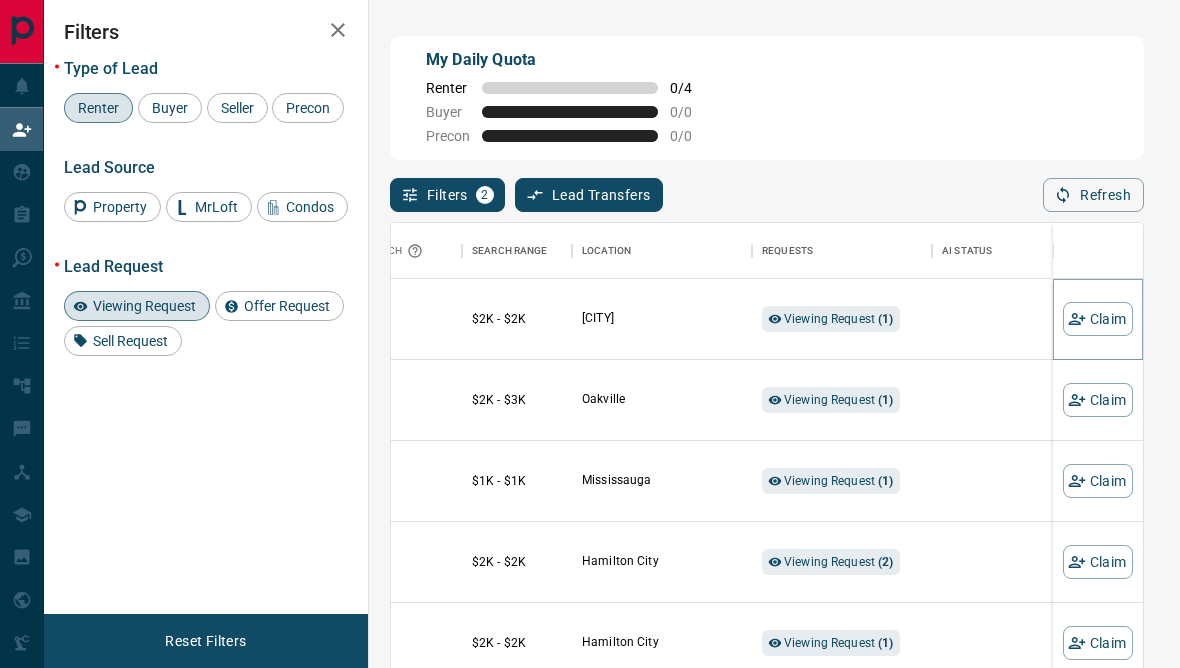 click on "Claim" at bounding box center (1098, 319) 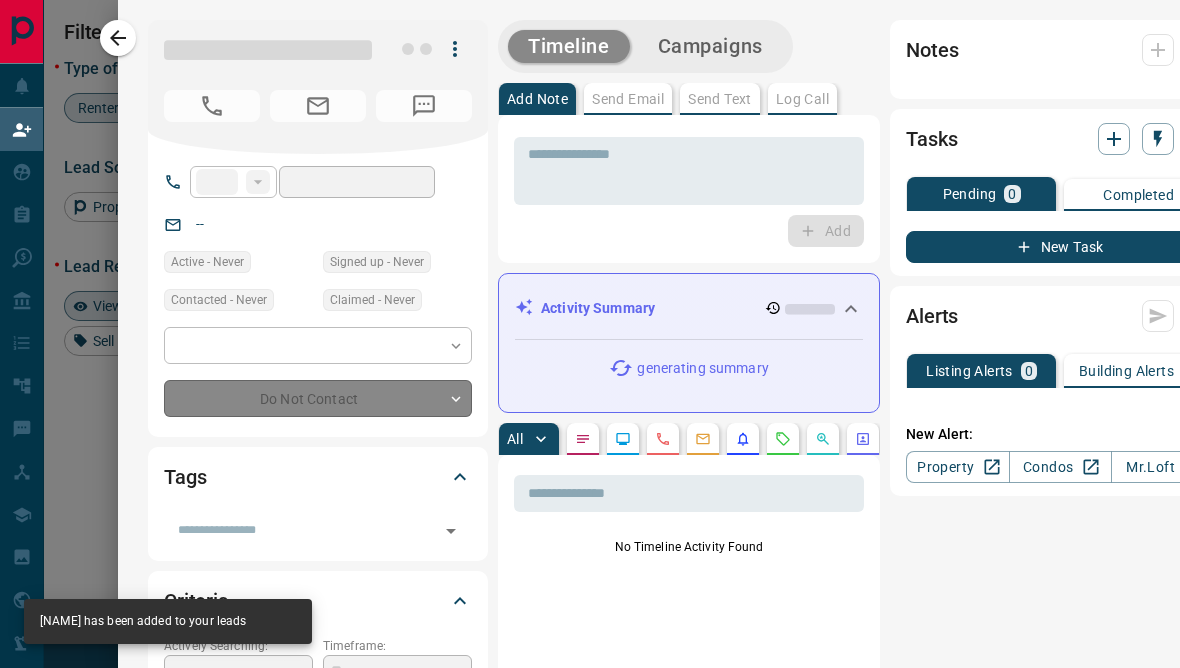 type on "**" 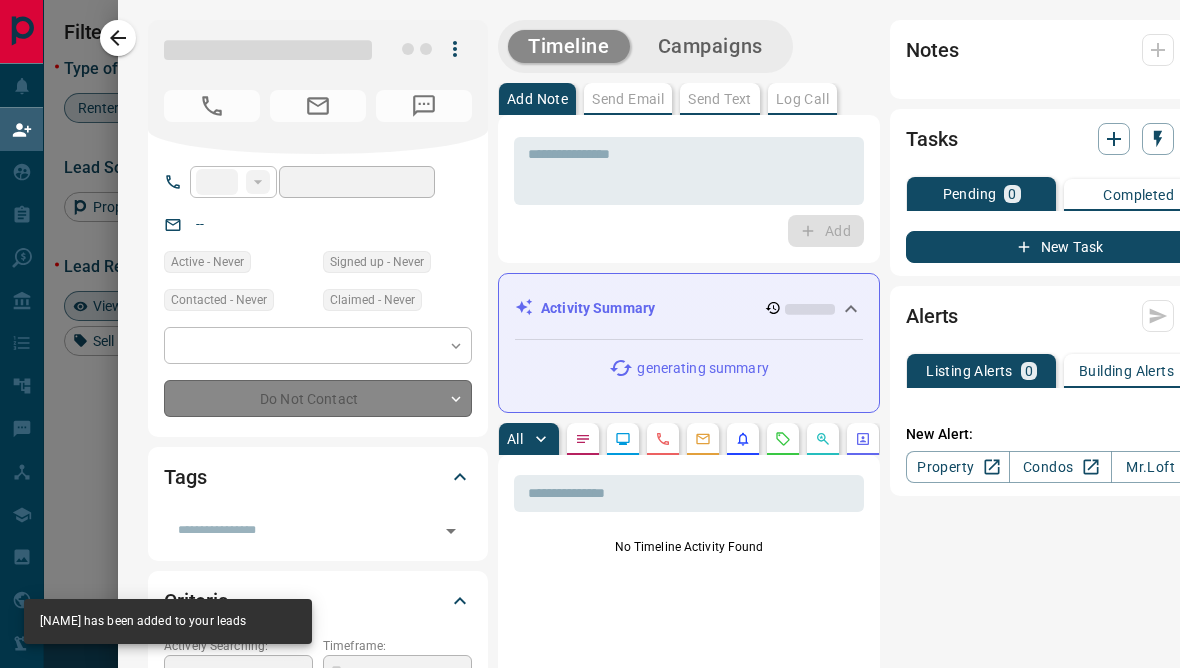 type on "**********" 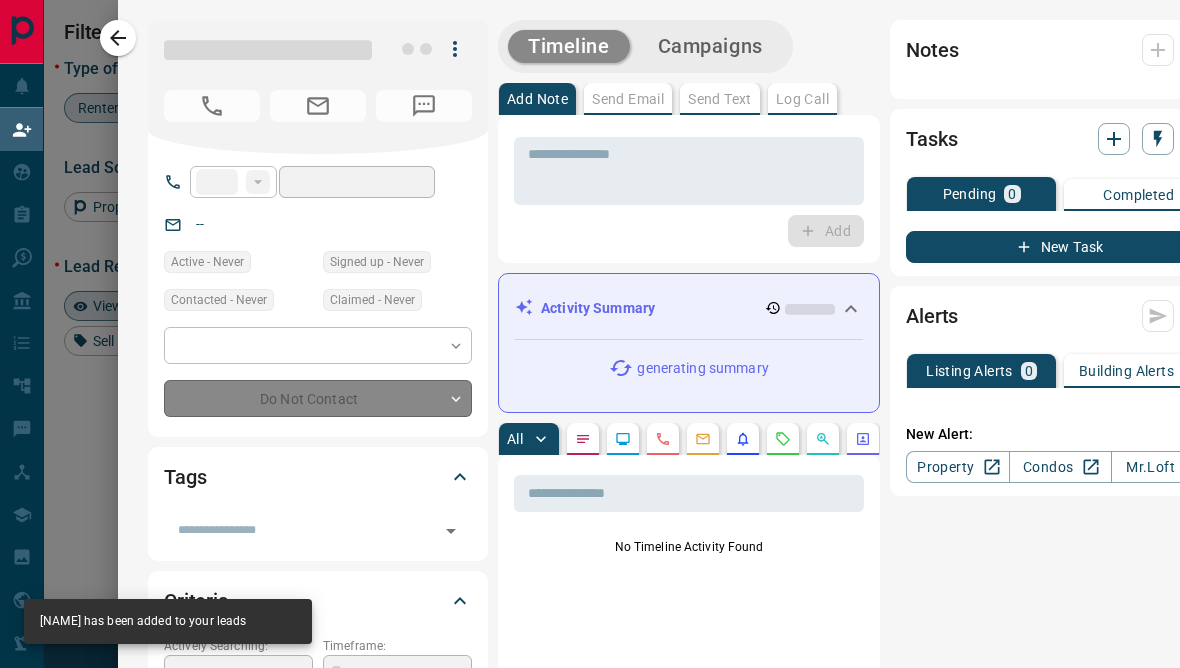 type on "**********" 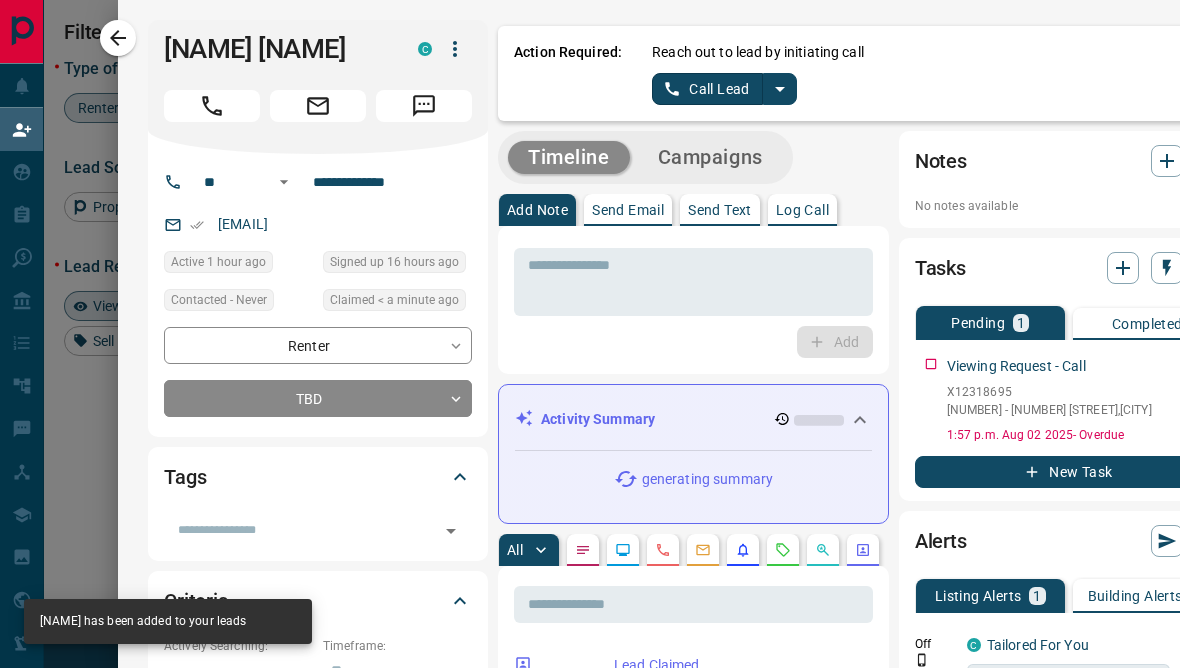 click on "Send Text" at bounding box center (720, 210) 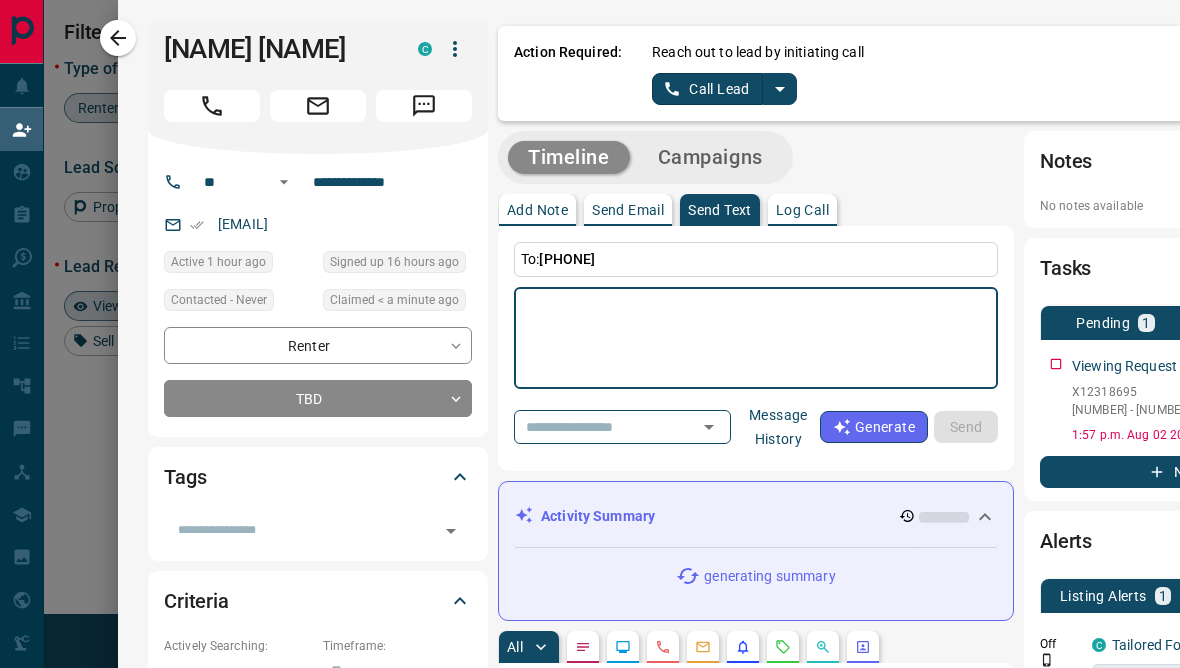 click at bounding box center (756, 338) 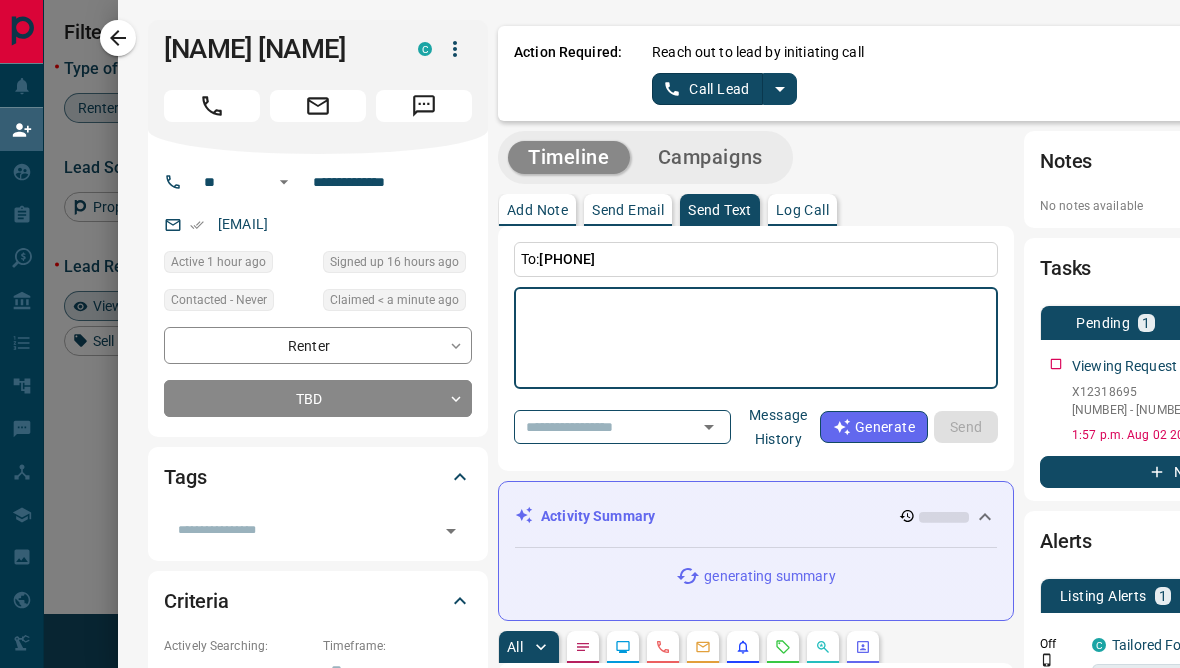 click at bounding box center [756, 338] 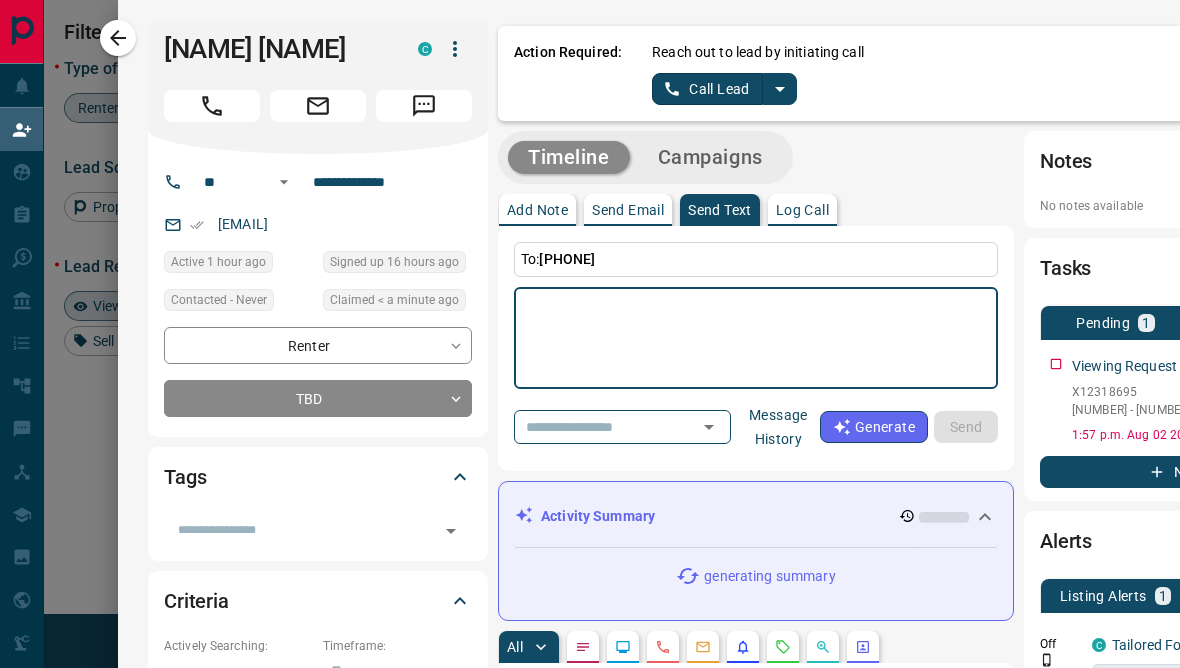 click at bounding box center [590, 334] 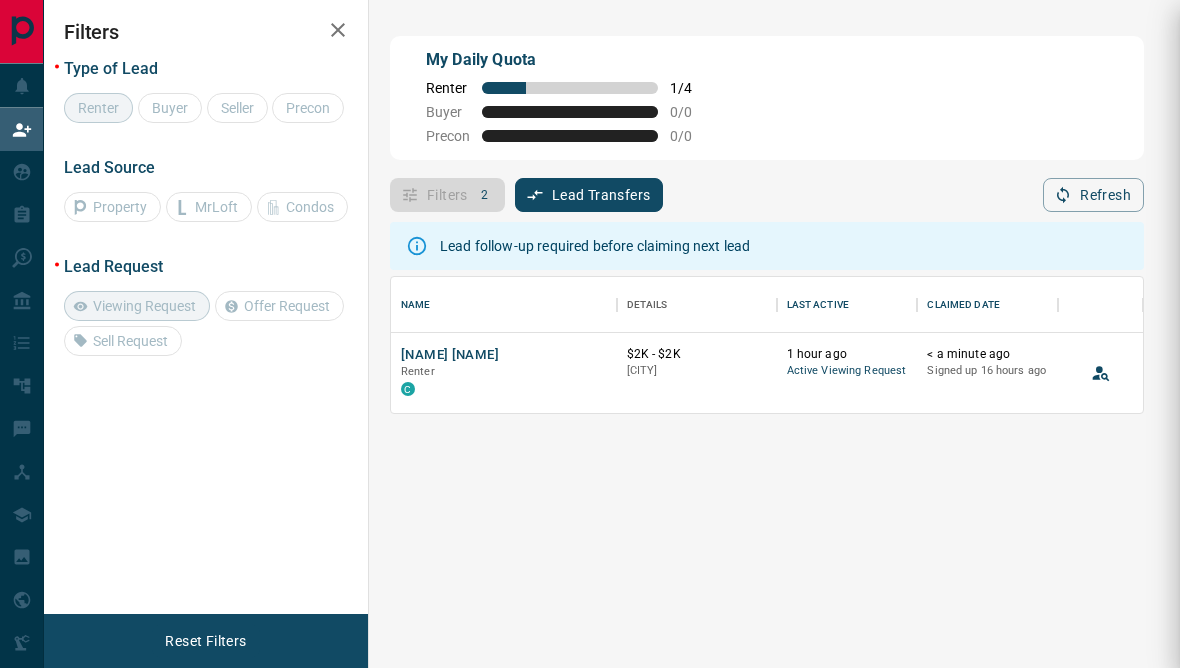 scroll, scrollTop: 136, scrollLeft: 752, axis: both 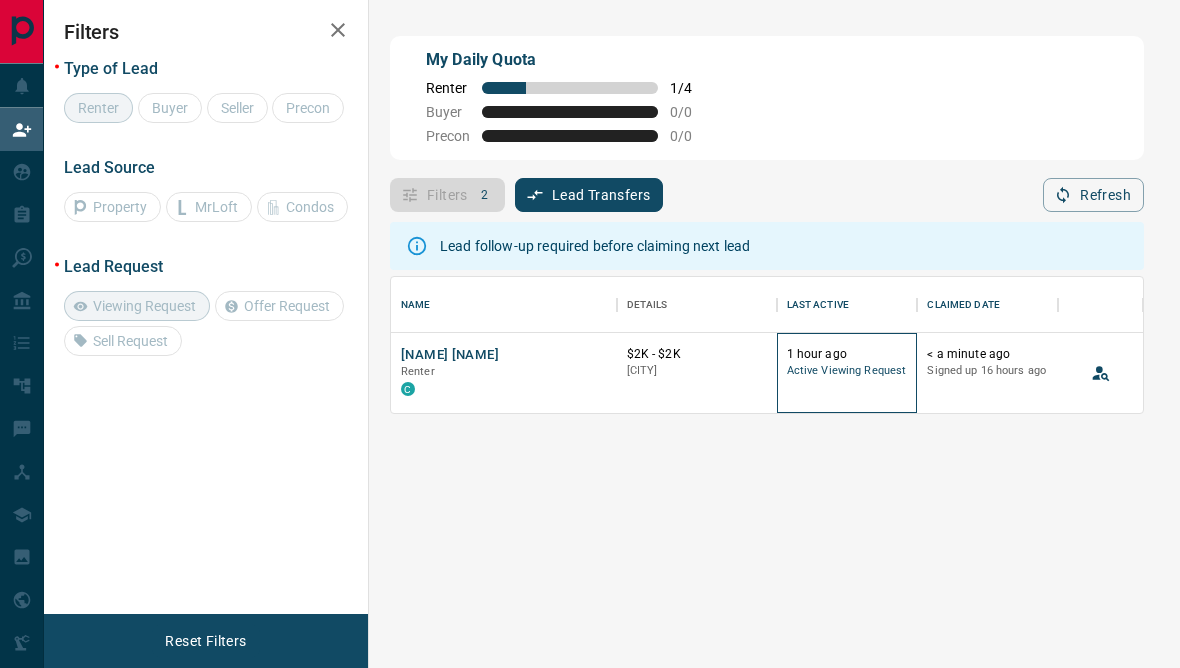 click on "Active Viewing Request" at bounding box center [847, 371] 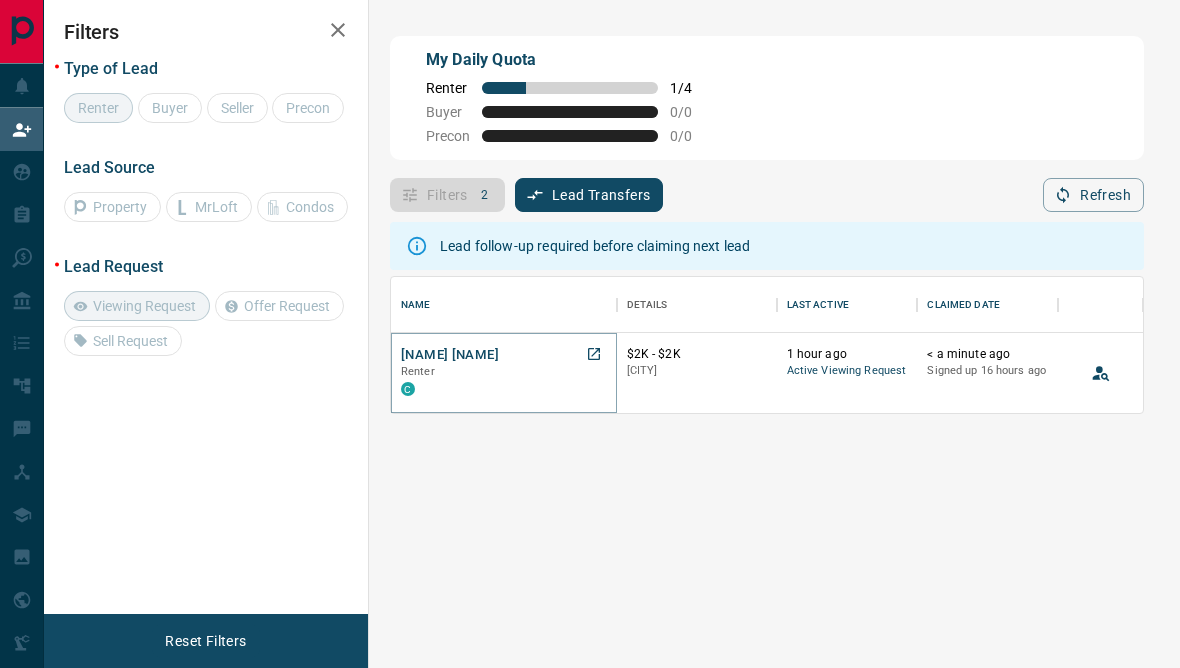 click on "[NAME] [NAME]" at bounding box center (450, 355) 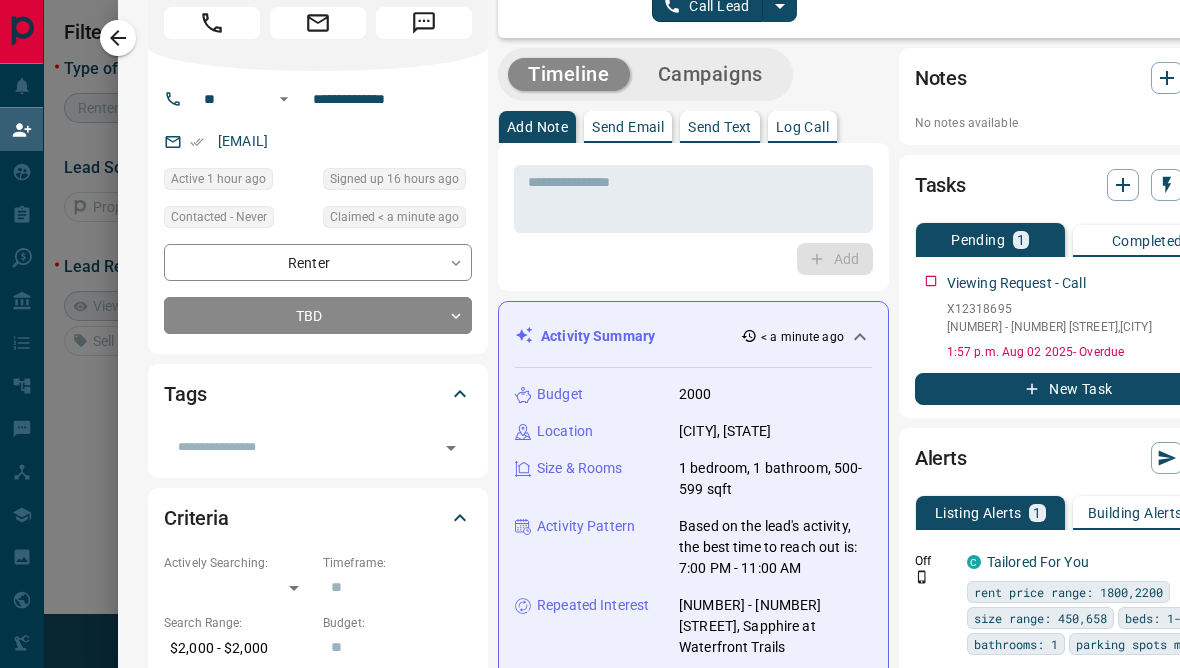 scroll, scrollTop: 83, scrollLeft: 0, axis: vertical 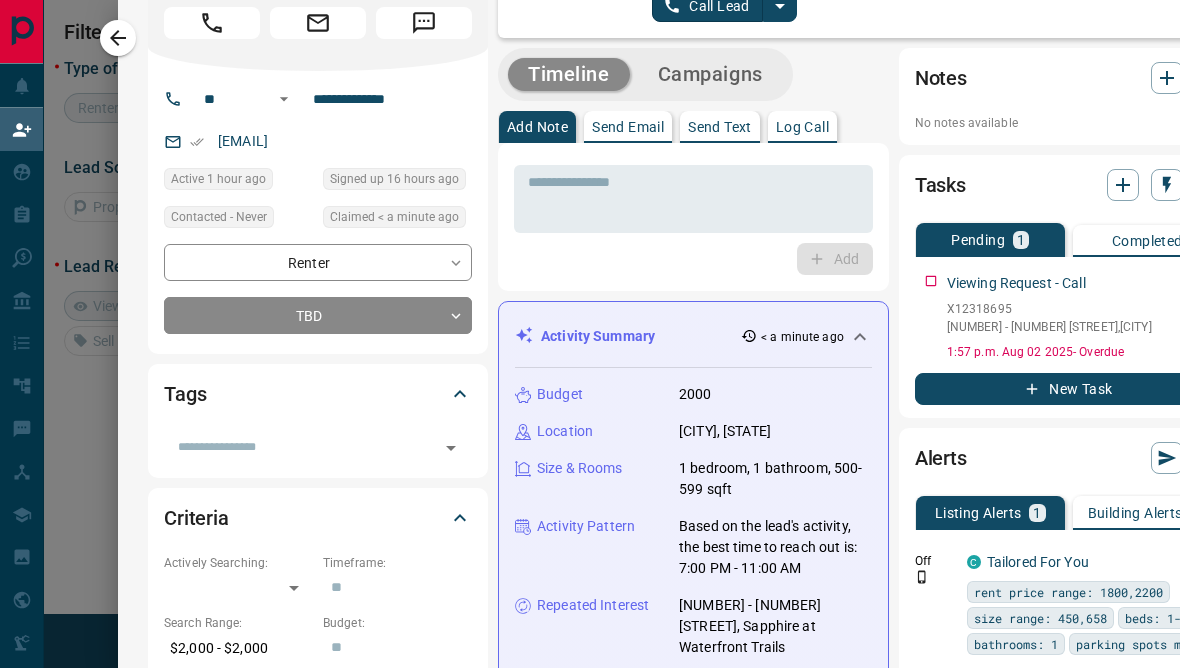 click on "Send Text" at bounding box center [720, 127] 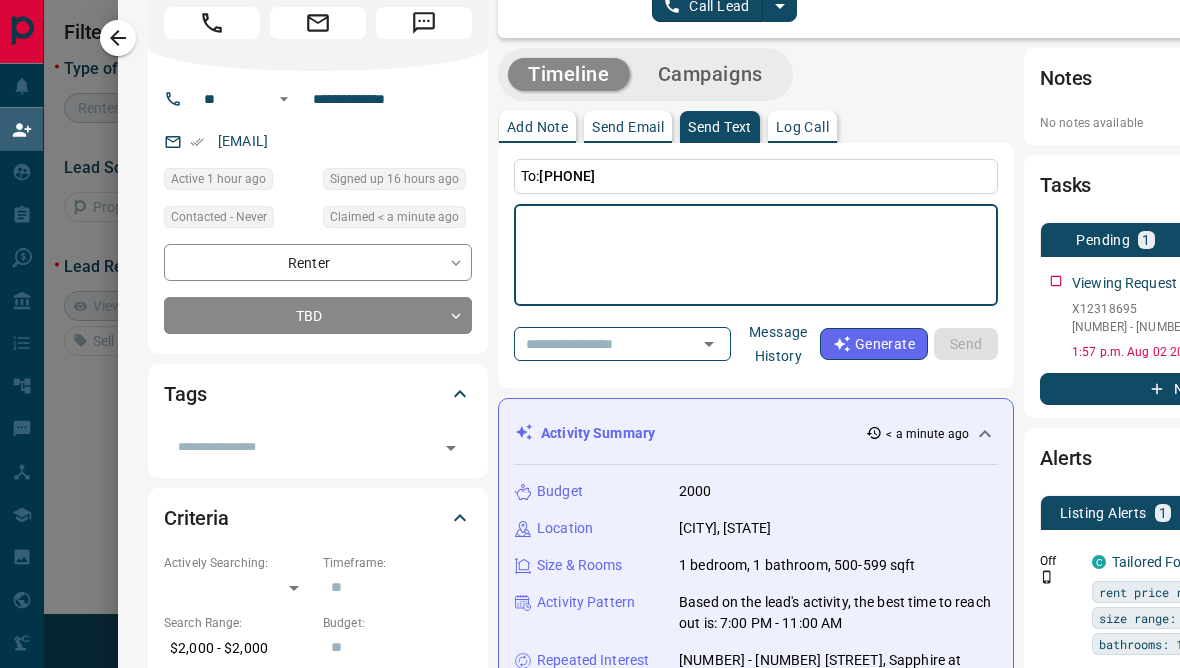 click on "* ​" at bounding box center (756, 255) 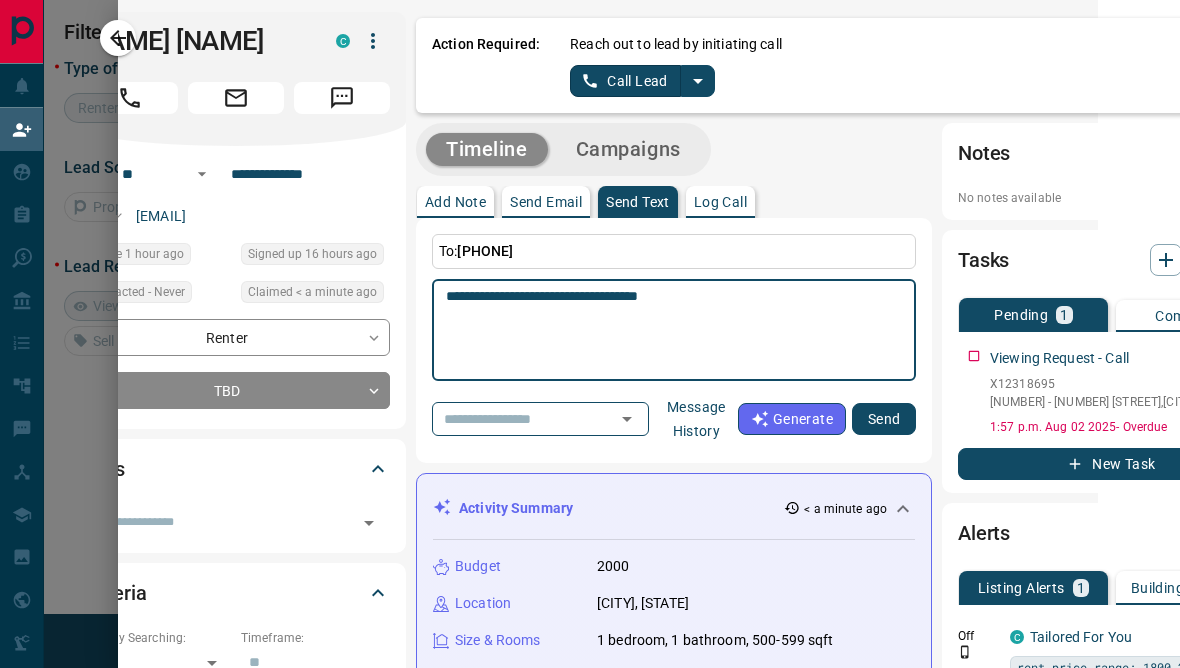 scroll, scrollTop: 9, scrollLeft: 82, axis: both 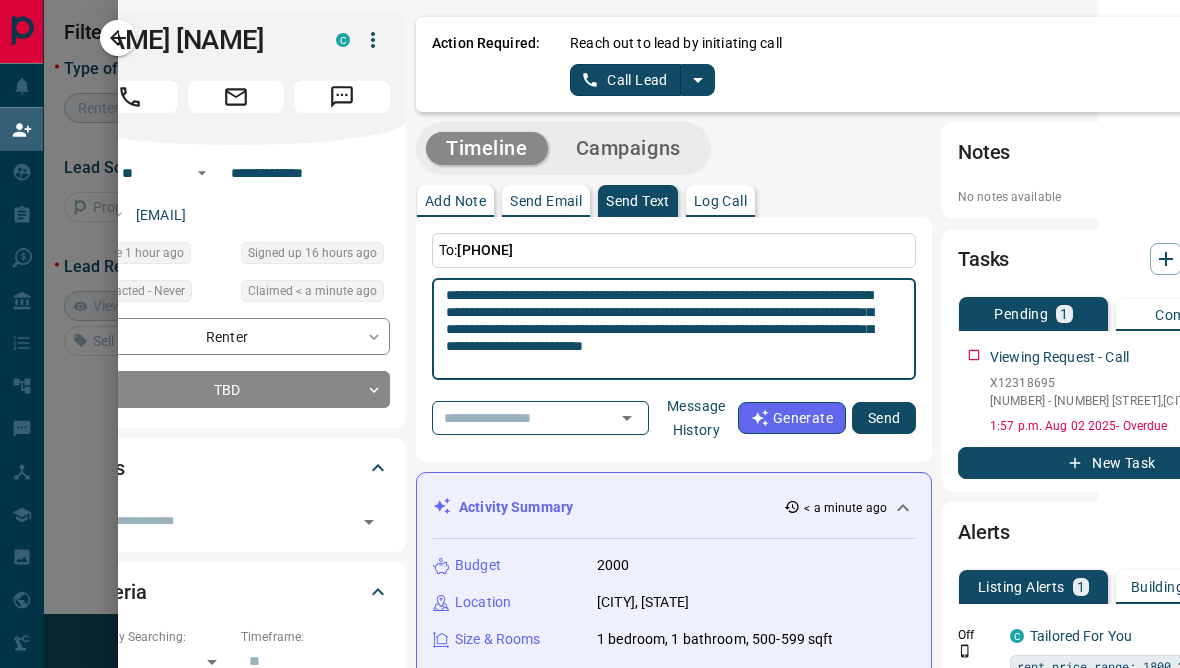 click on "**********" at bounding box center (666, 329) 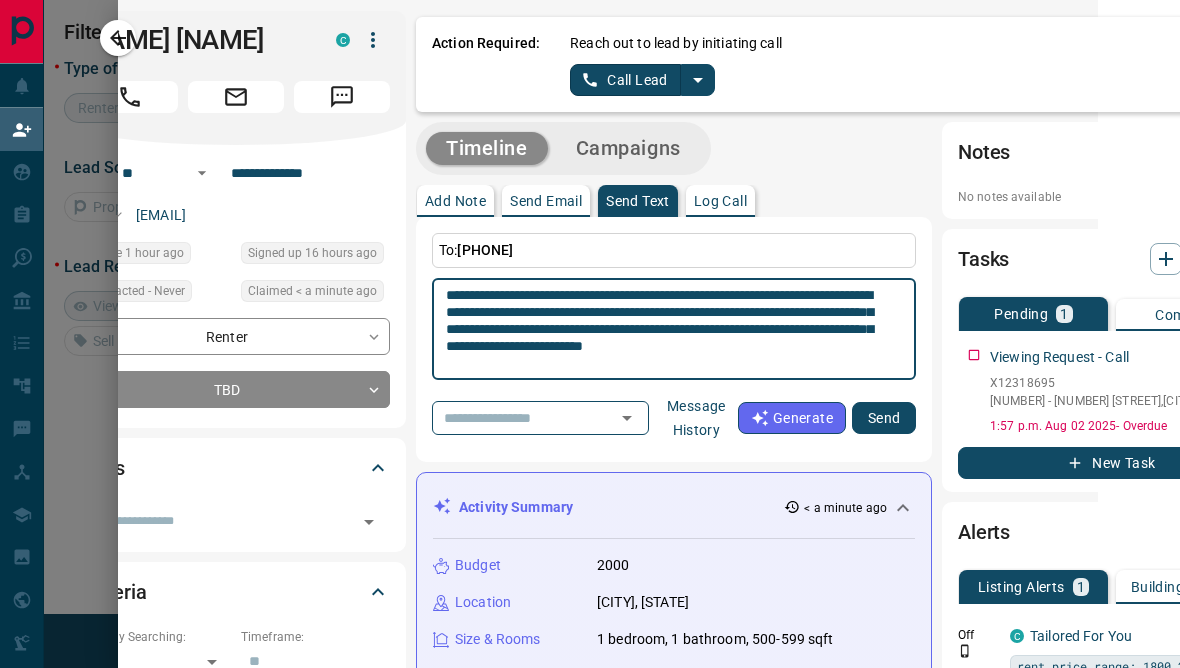 click on "**********" at bounding box center (666, 329) 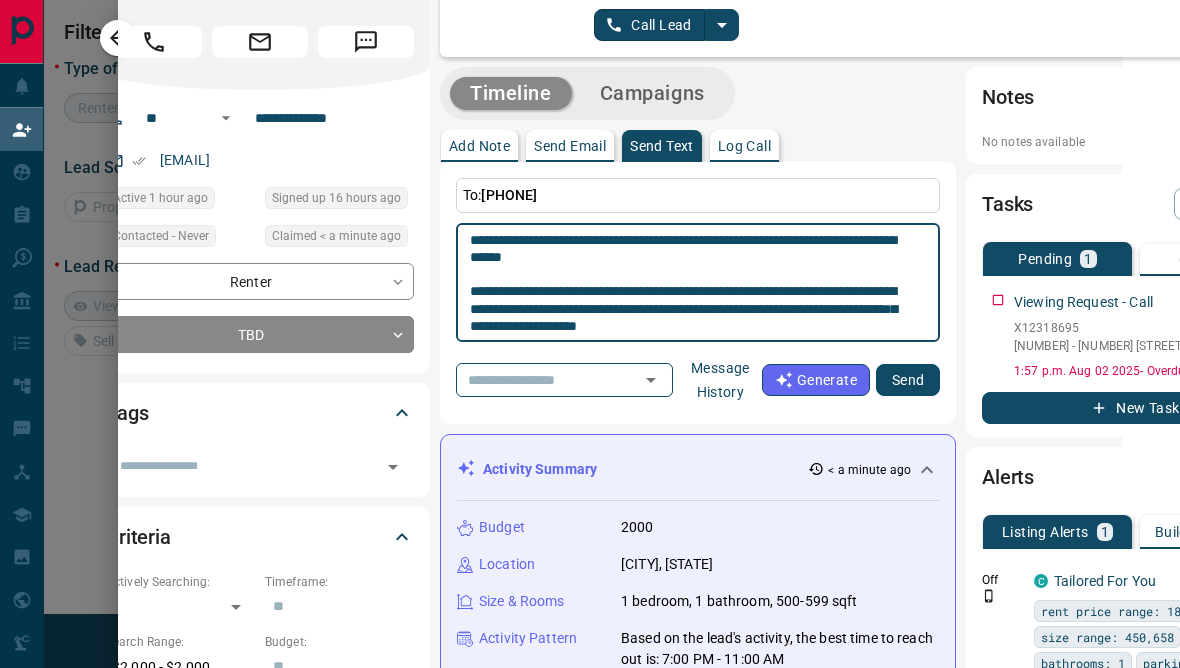 scroll, scrollTop: 65, scrollLeft: 57, axis: both 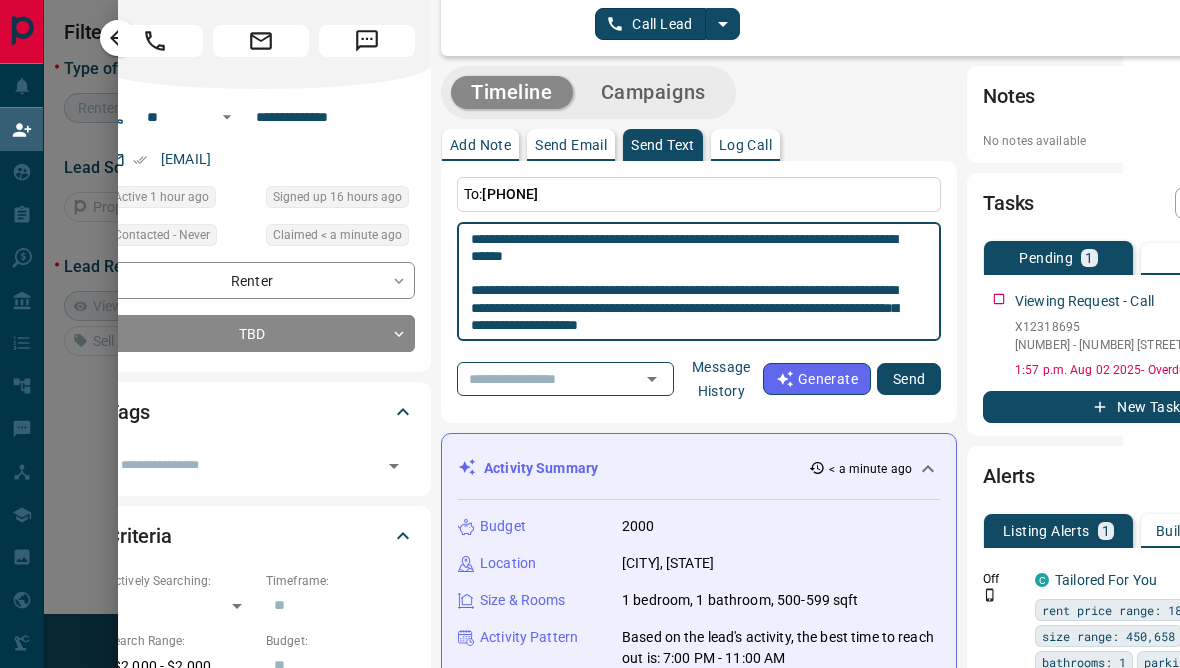 click on "**********" at bounding box center (691, 282) 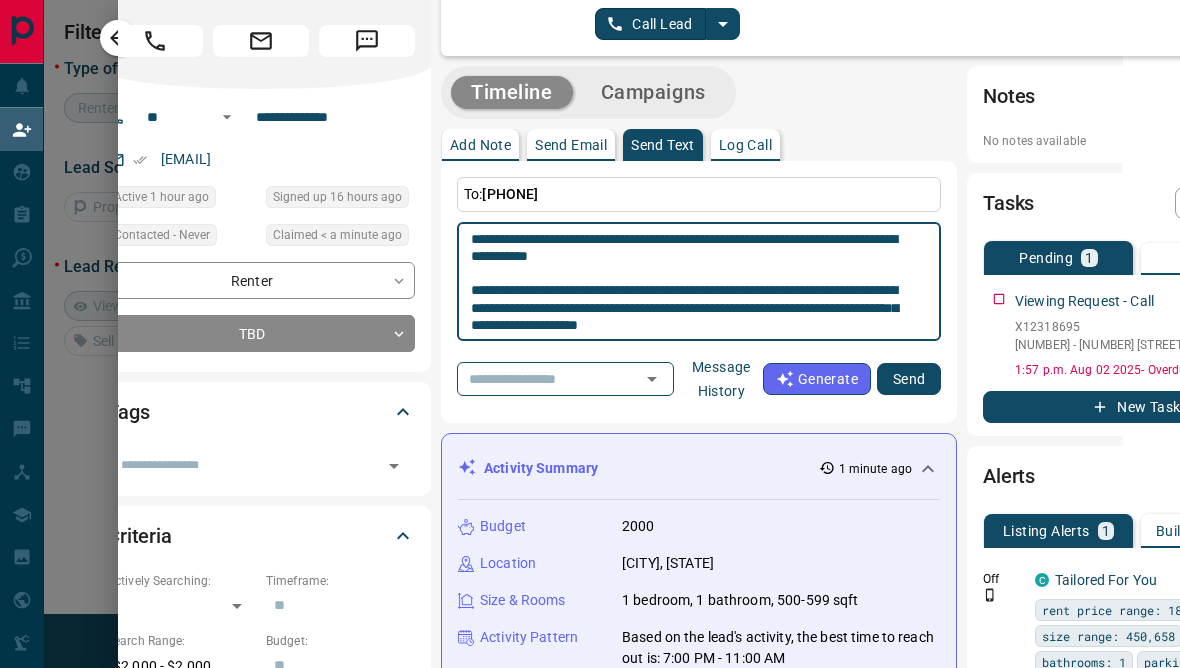 scroll, scrollTop: 79, scrollLeft: 54, axis: both 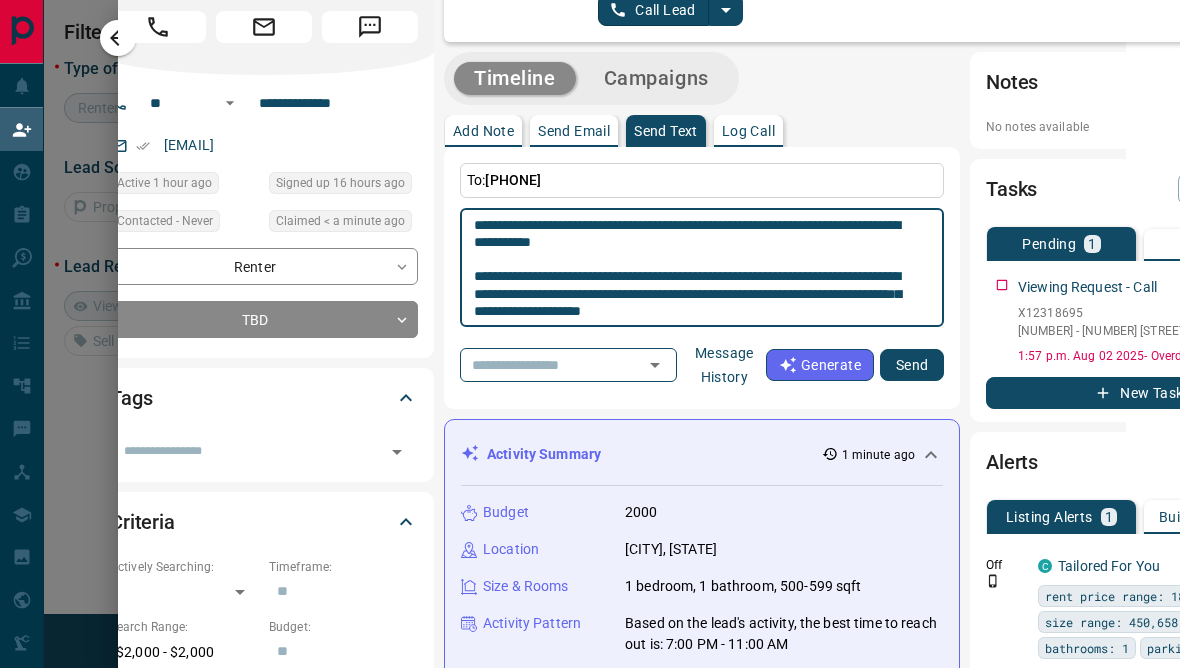 click on "**********" at bounding box center (694, 268) 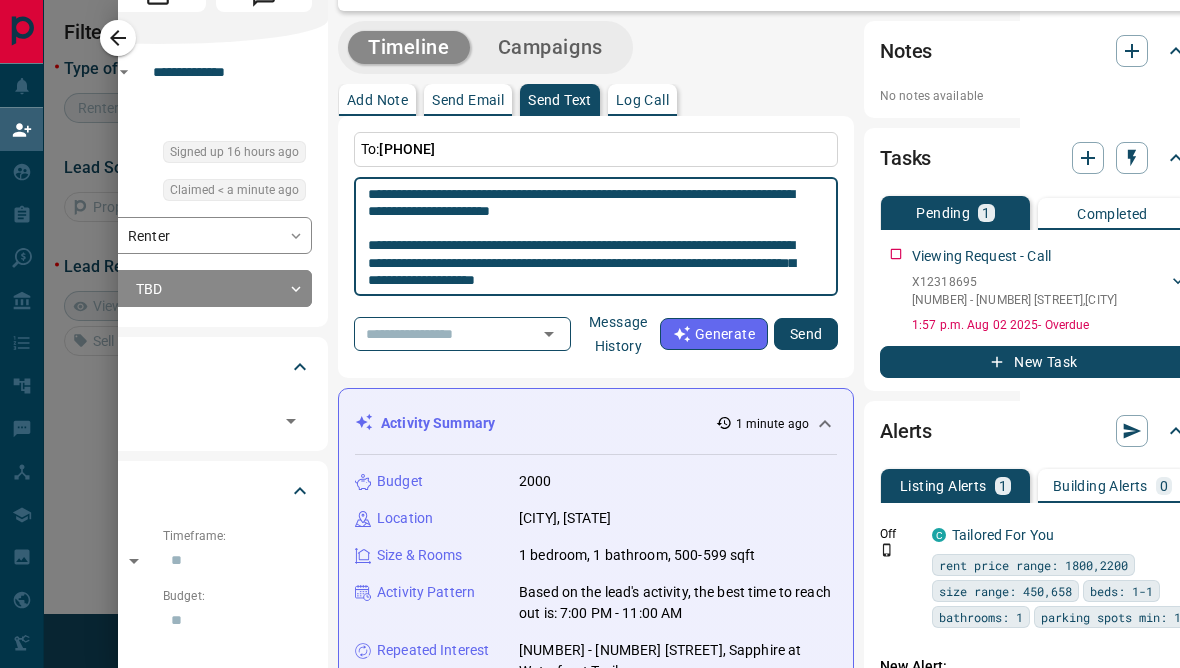 scroll, scrollTop: 116, scrollLeft: 158, axis: both 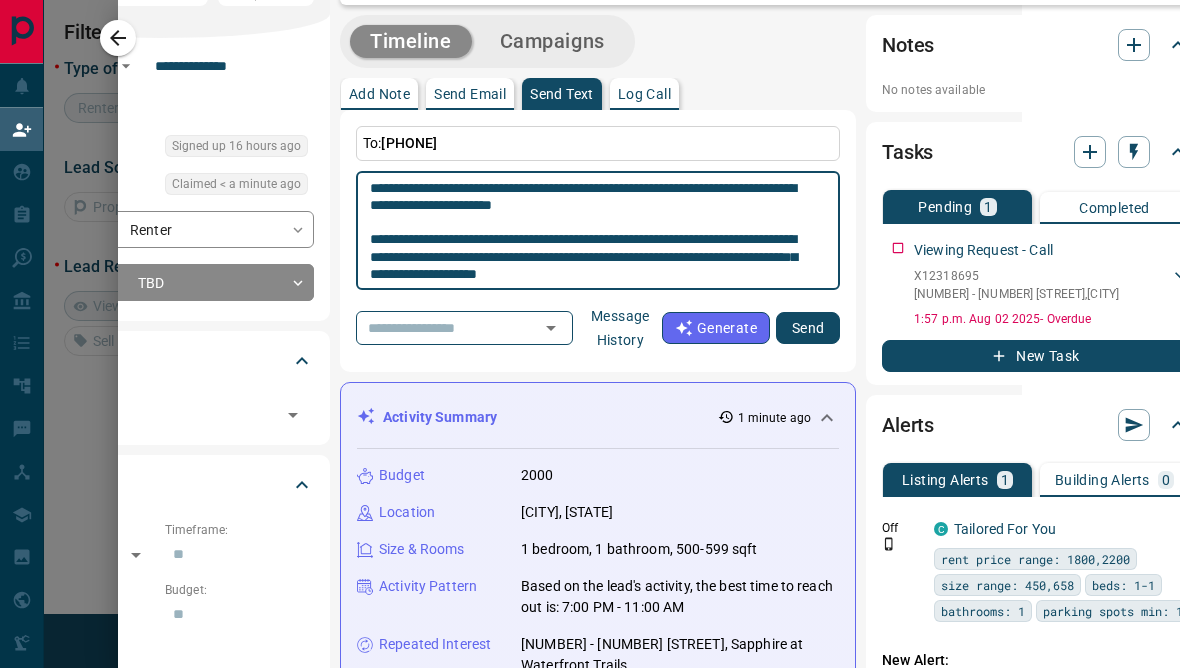 click on "**********" at bounding box center [590, 231] 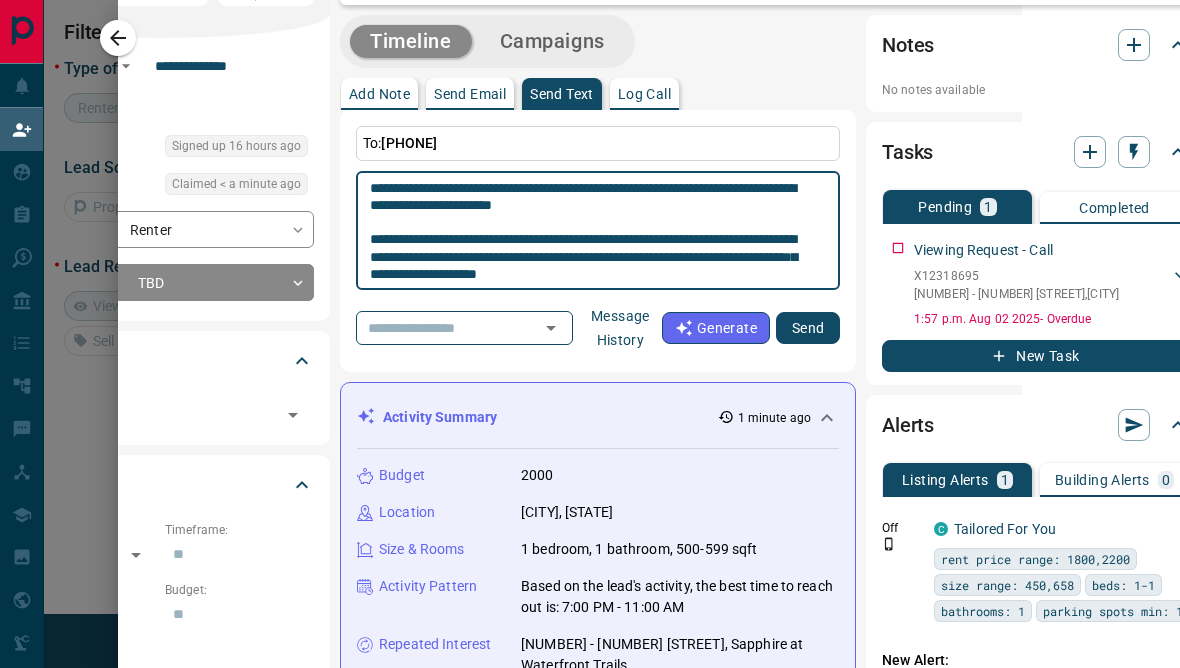 click on "**********" at bounding box center (590, 231) 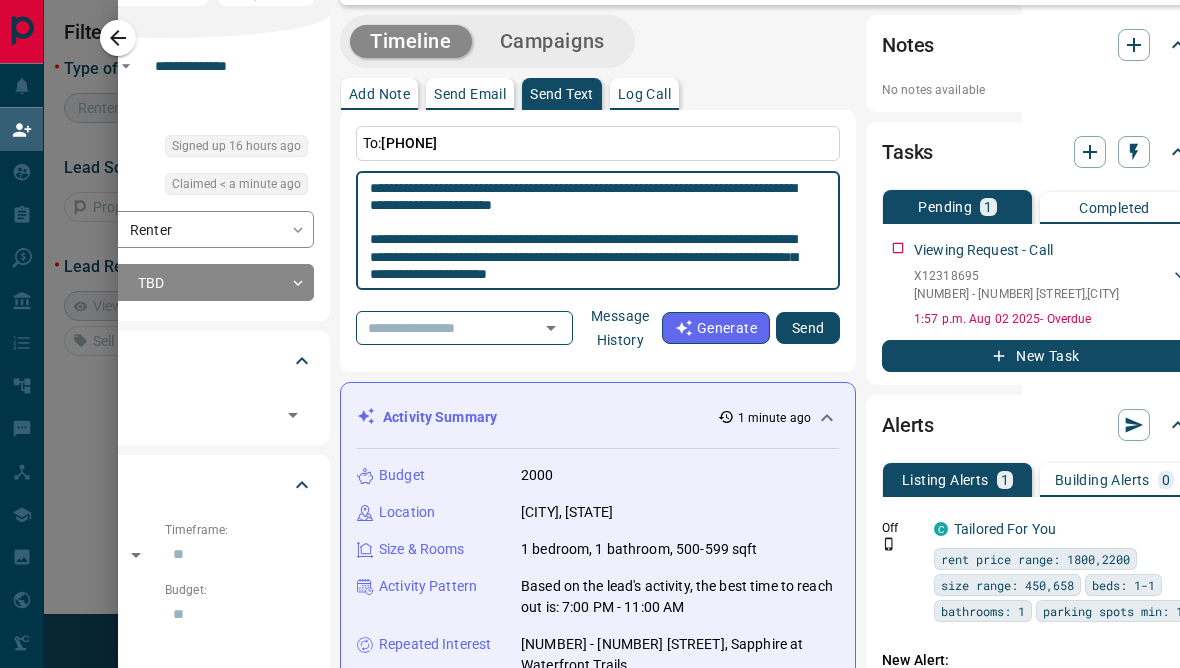 click on "**********" at bounding box center [590, 231] 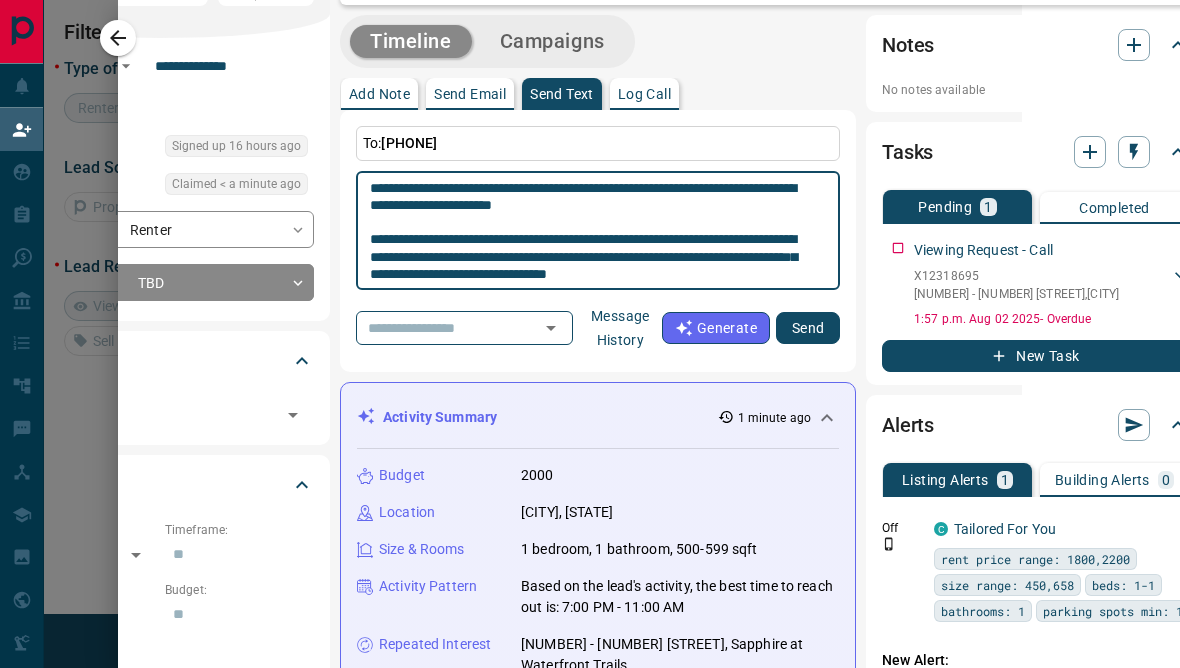 click on "**********" at bounding box center (590, 231) 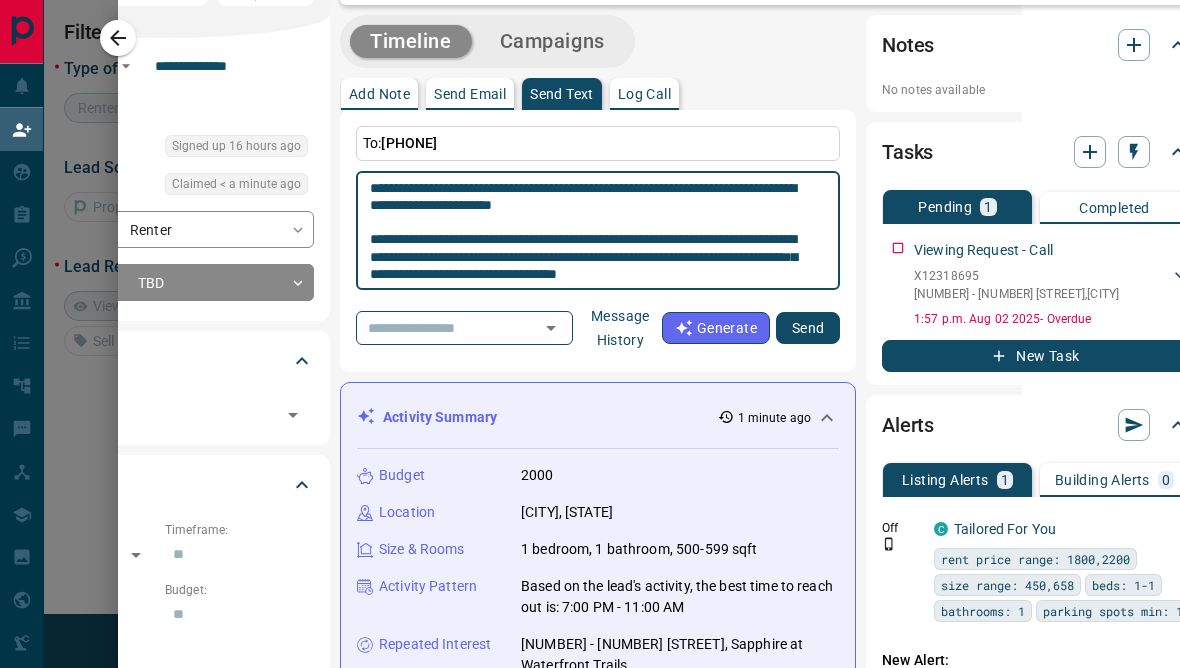 type on "**********" 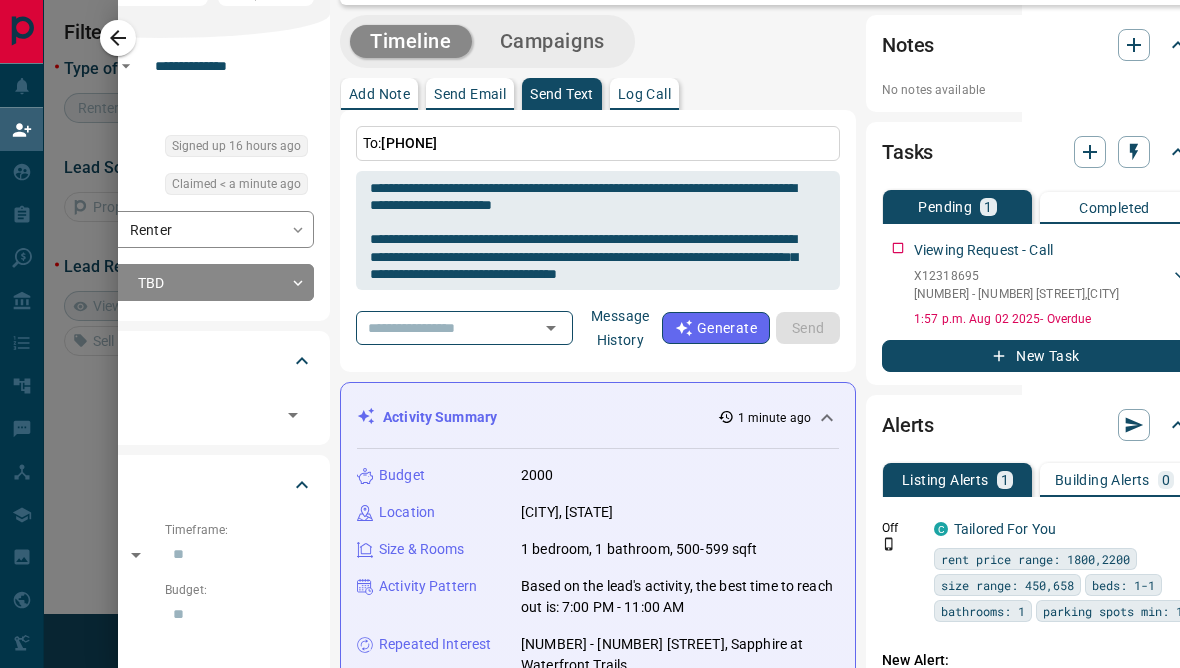 type 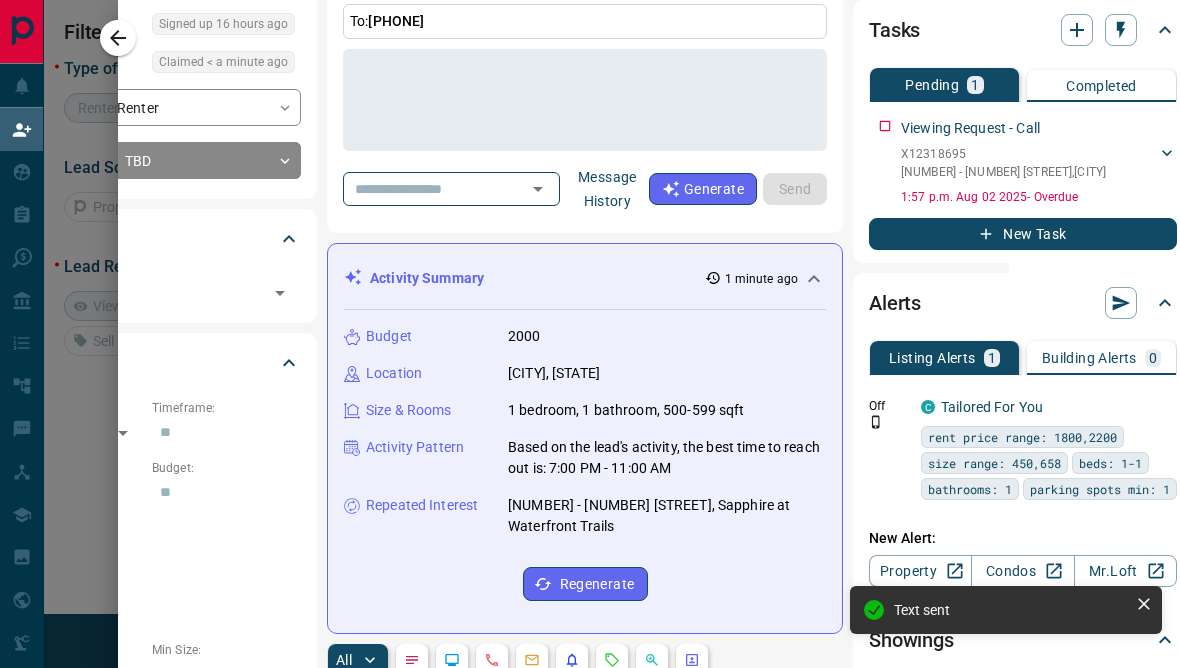 scroll, scrollTop: 237, scrollLeft: 168, axis: both 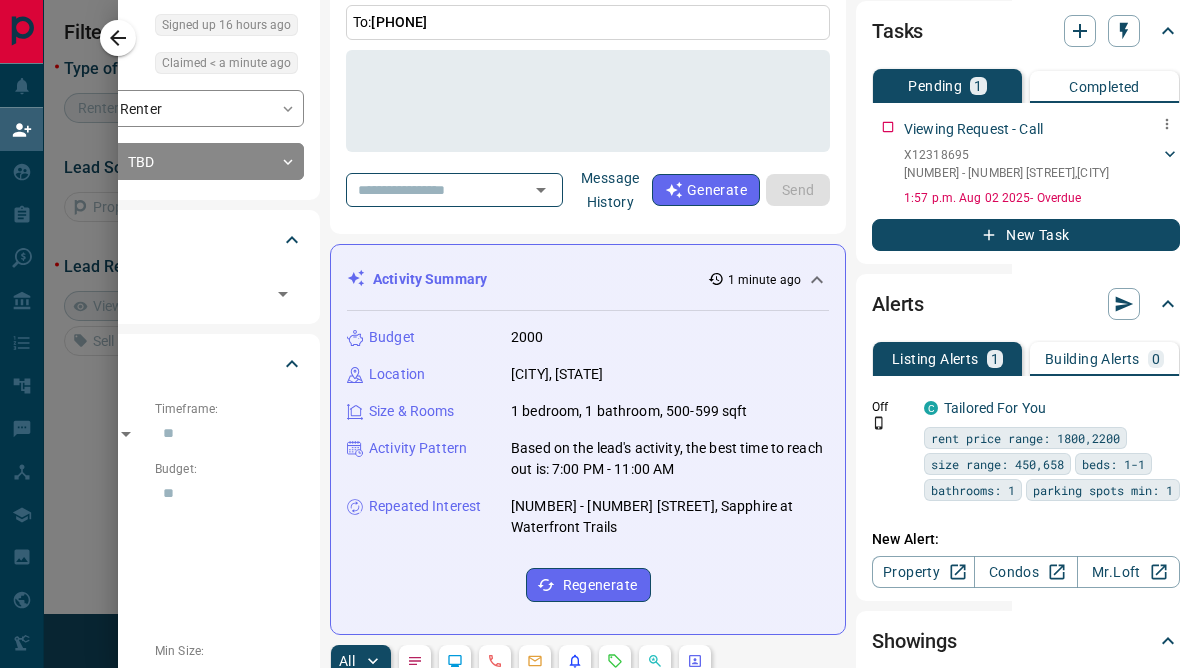 click on "Viewing Request - Call" at bounding box center [973, 129] 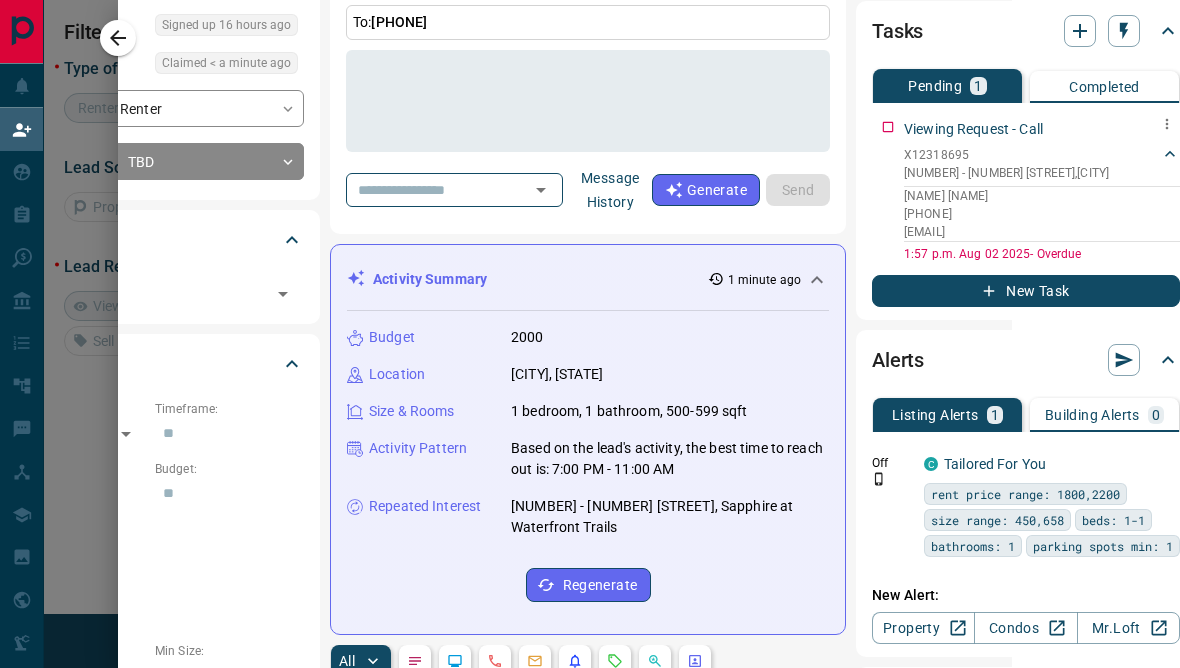 click on "[NUMBER] - [NUMBER] [STREET] , [CITY]" at bounding box center (1006, 173) 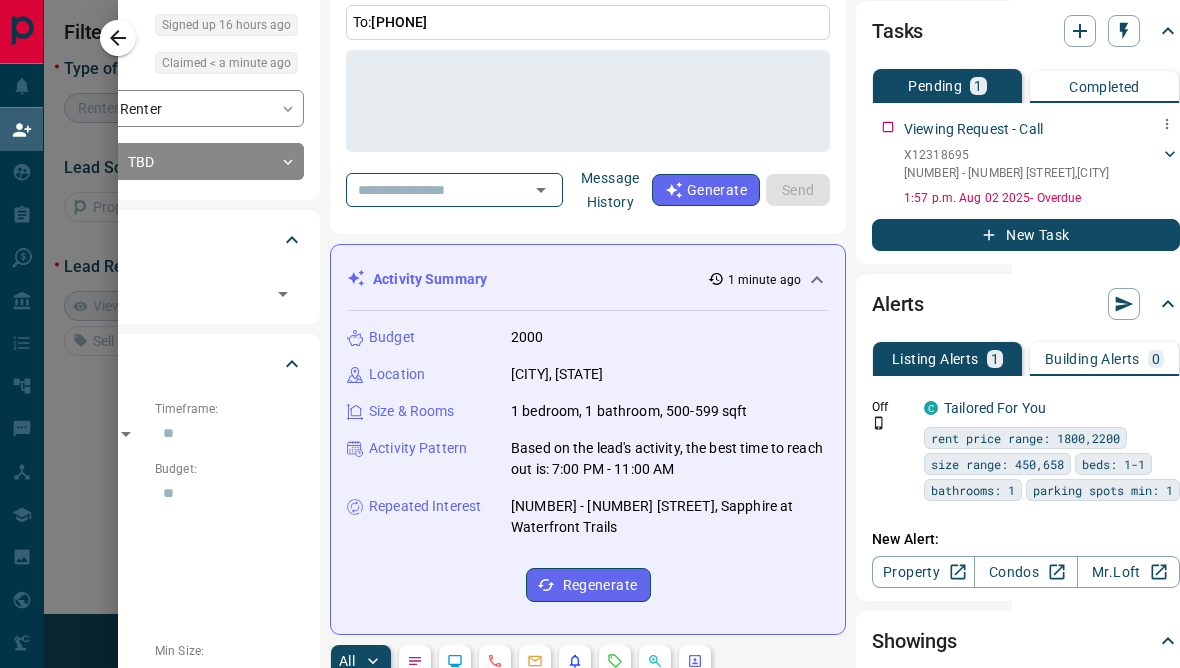 click on "X12318695" at bounding box center (1006, 155) 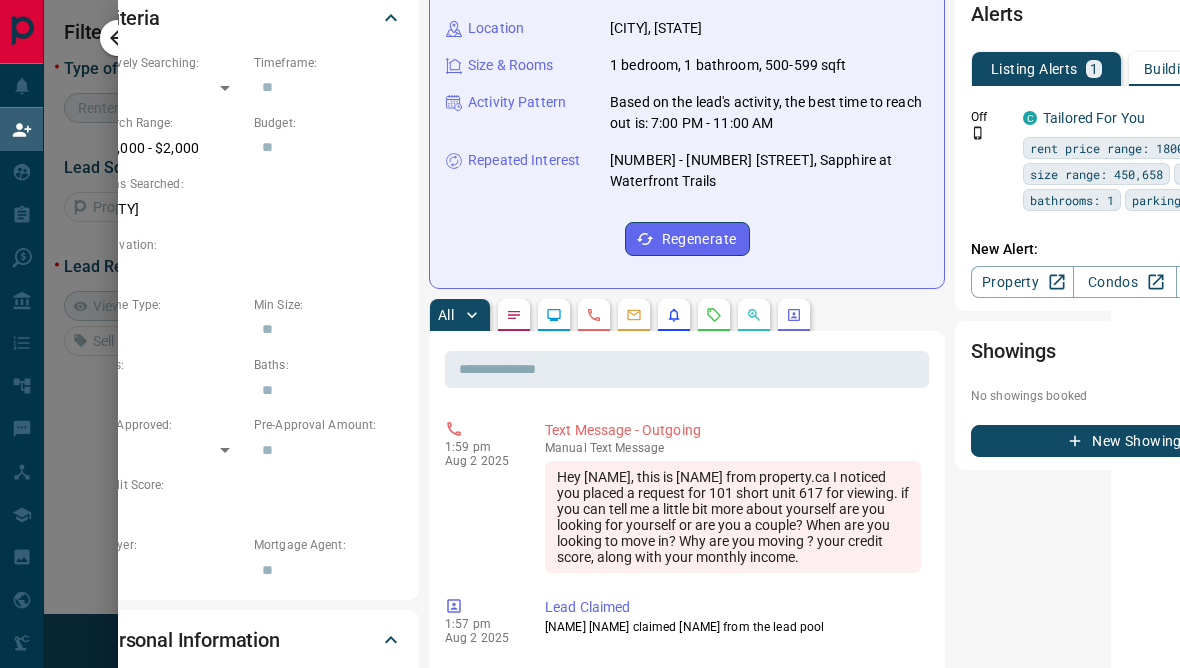 scroll, scrollTop: 635, scrollLeft: 59, axis: both 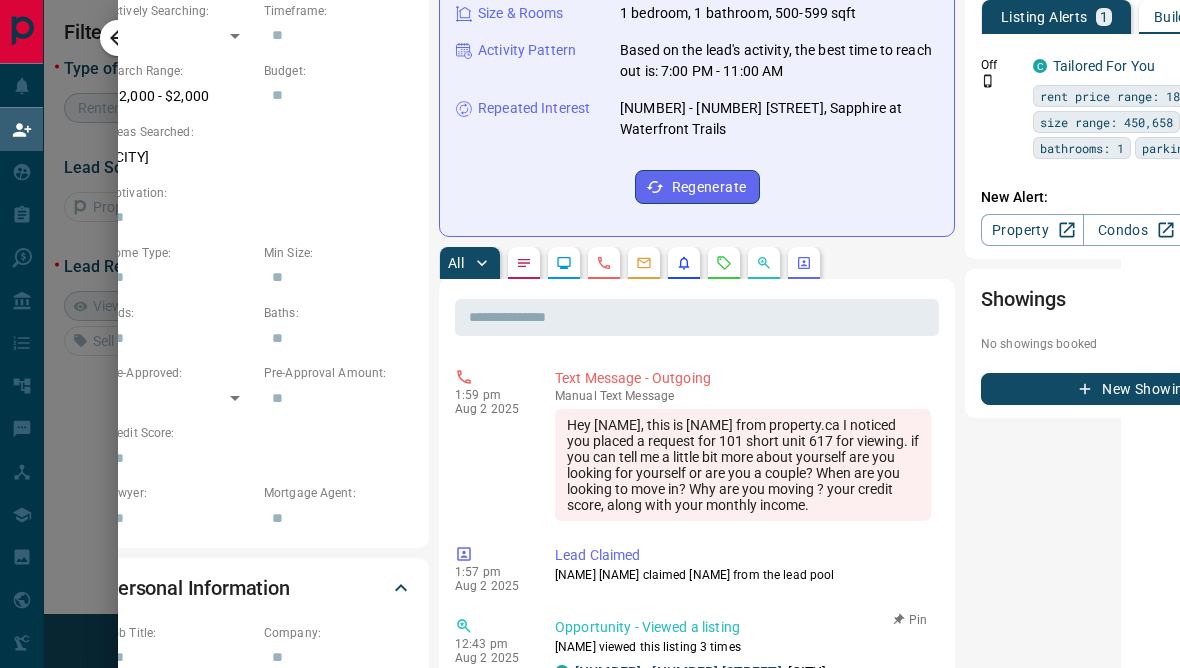 click on "[NUMBER] - [NUMBER] [STREET]" at bounding box center [678, 672] 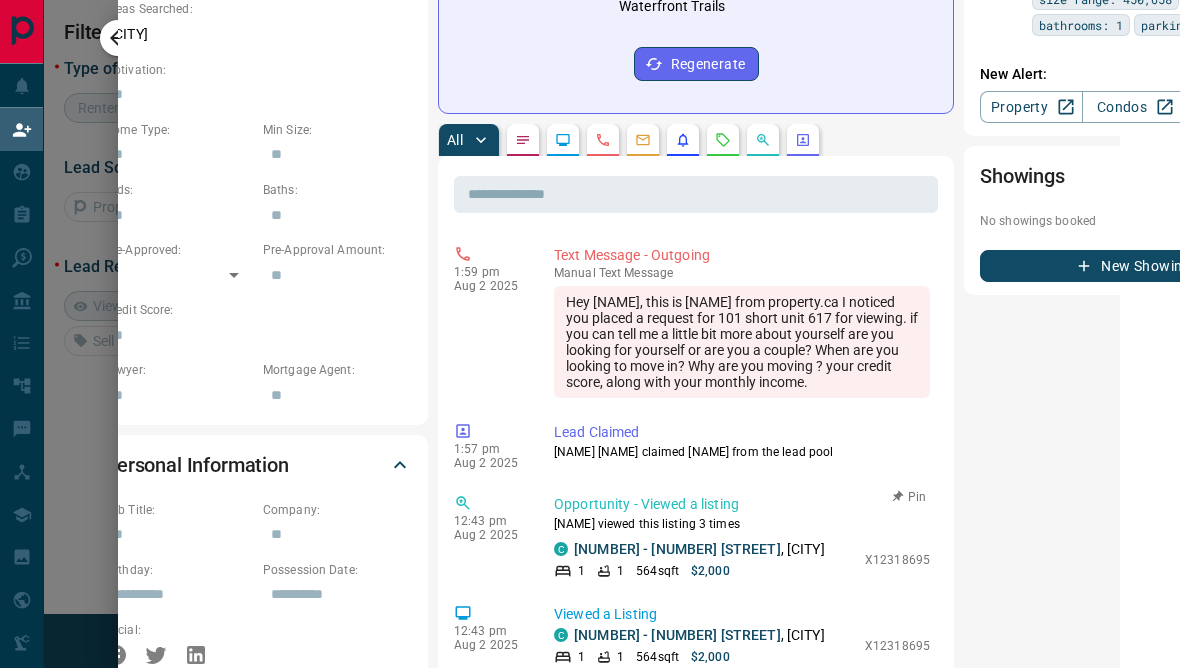 scroll, scrollTop: 799, scrollLeft: 60, axis: both 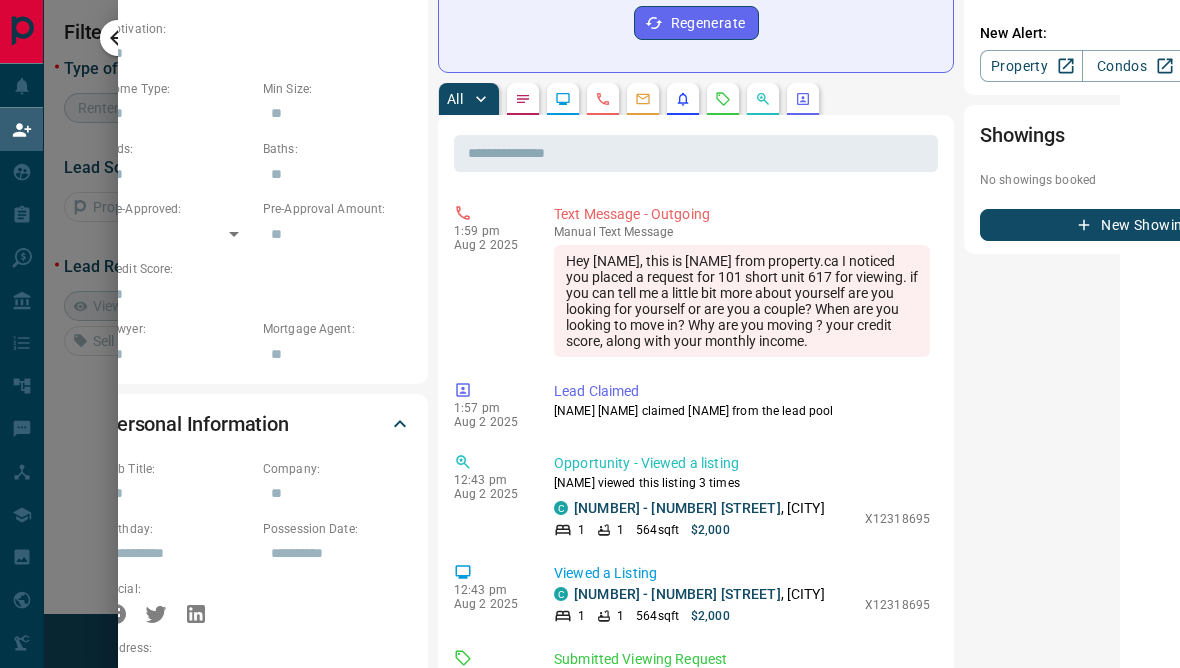 click at bounding box center [590, 334] 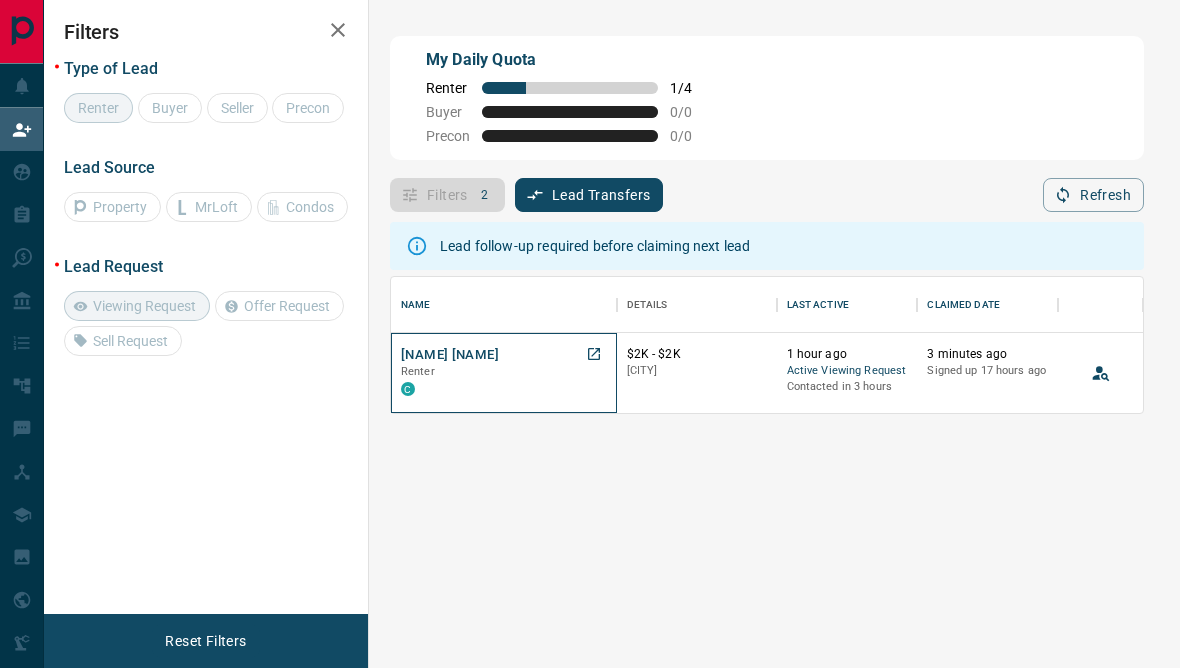 click on "Renter" at bounding box center (504, 372) 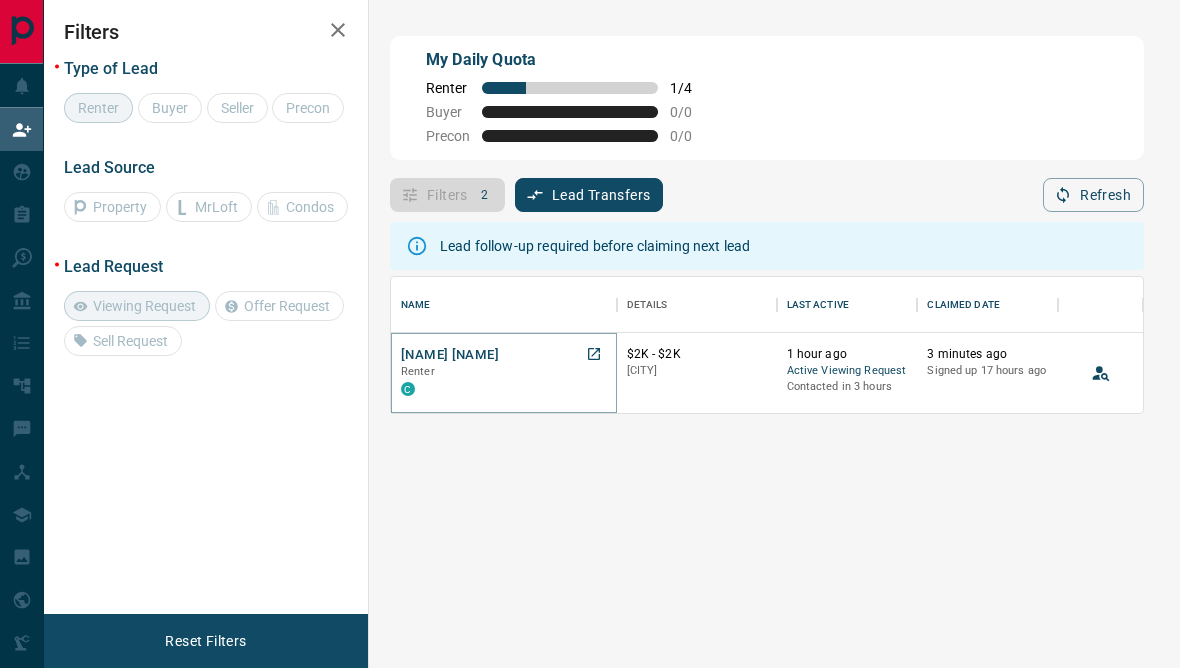click on "[NAME] [NAME]" at bounding box center (450, 355) 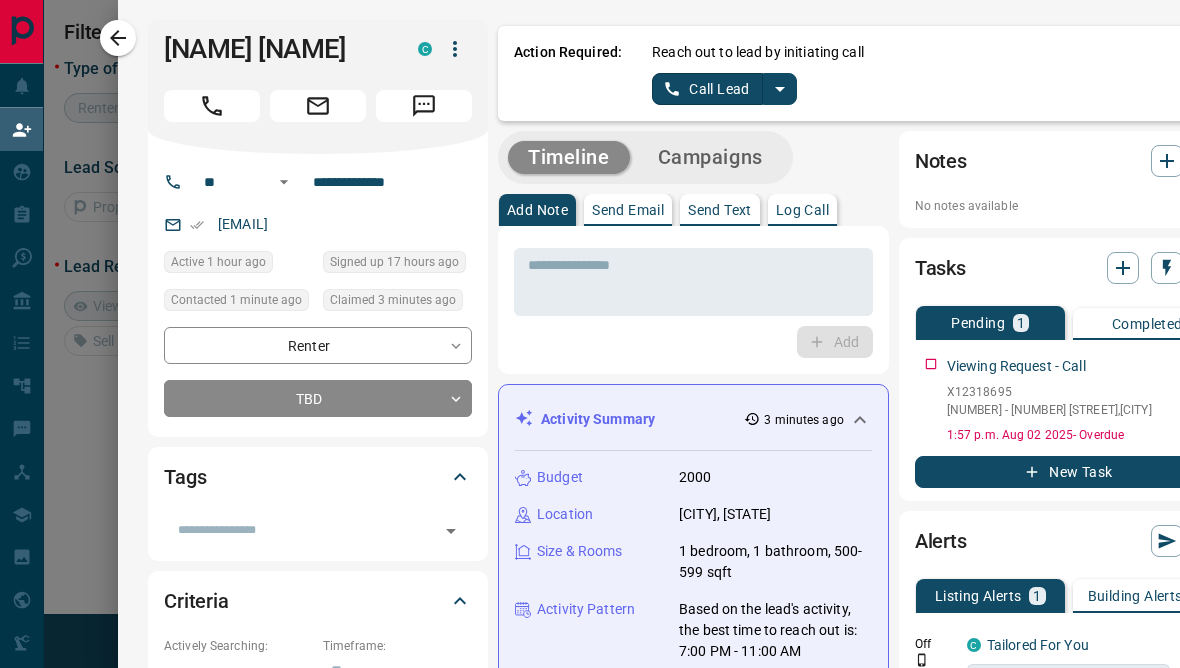click 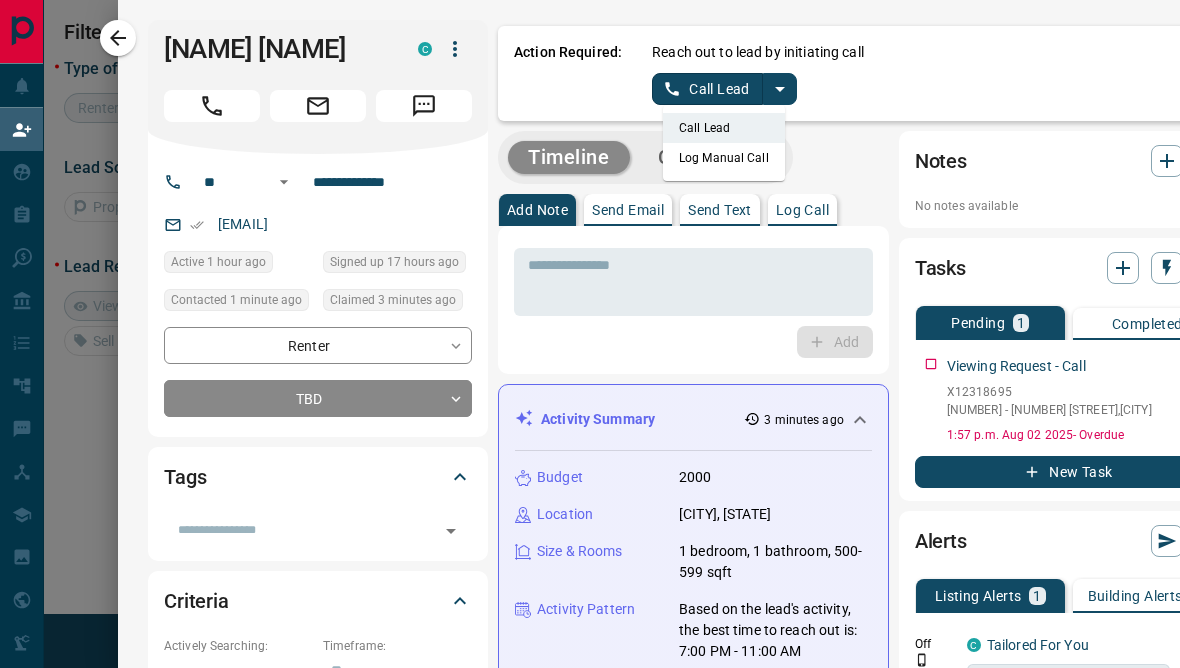 click on "Call Lead" at bounding box center (724, 128) 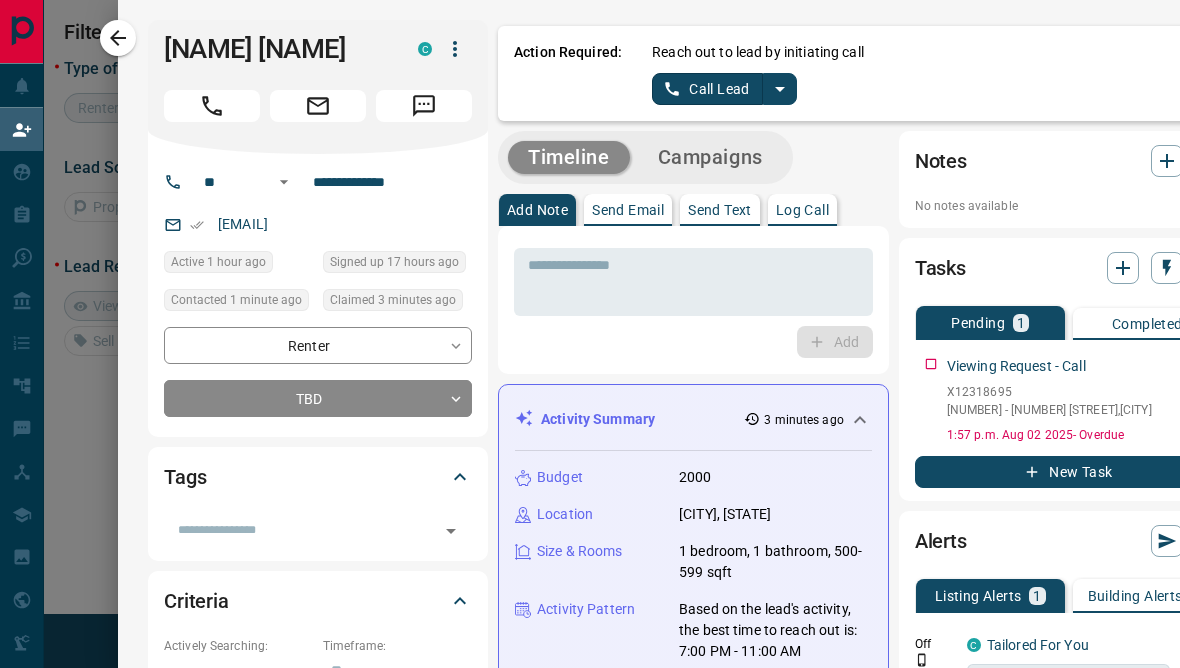 click 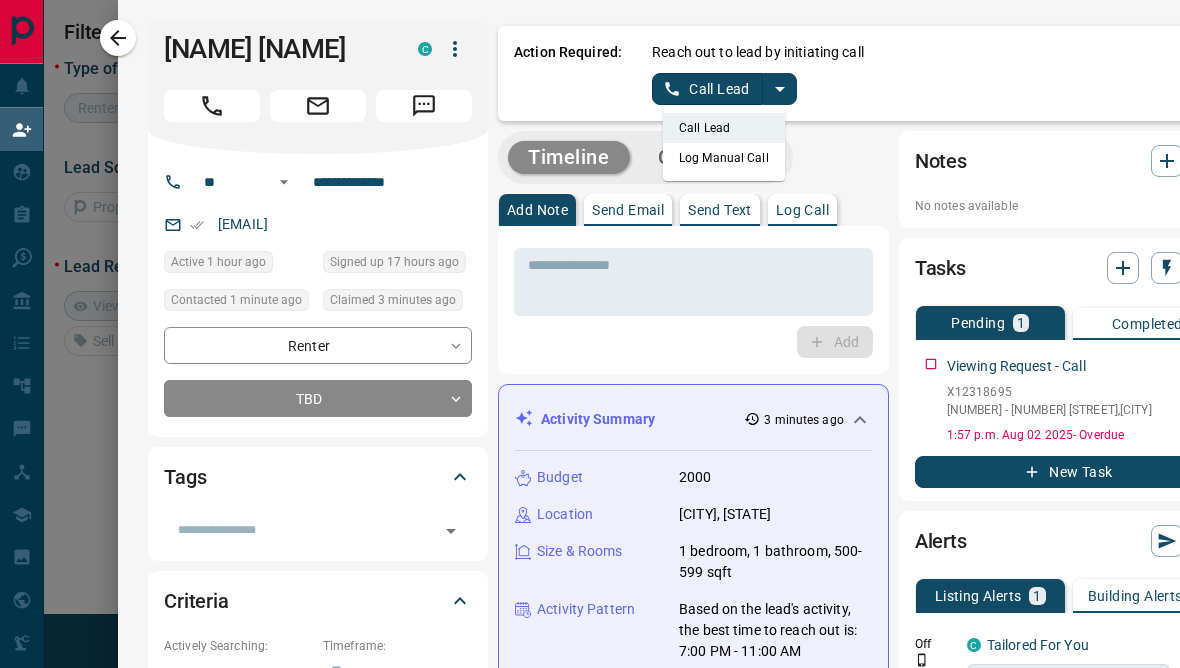 click on "Call Lead" at bounding box center [724, 128] 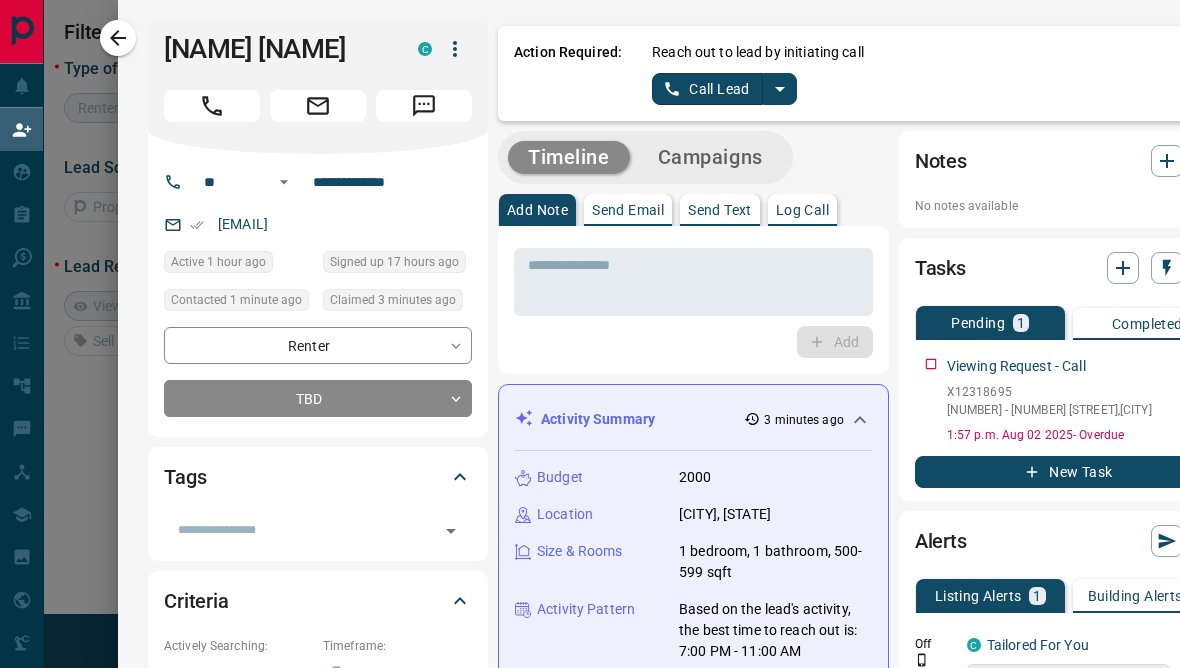 click on "Call Lead" at bounding box center [707, 89] 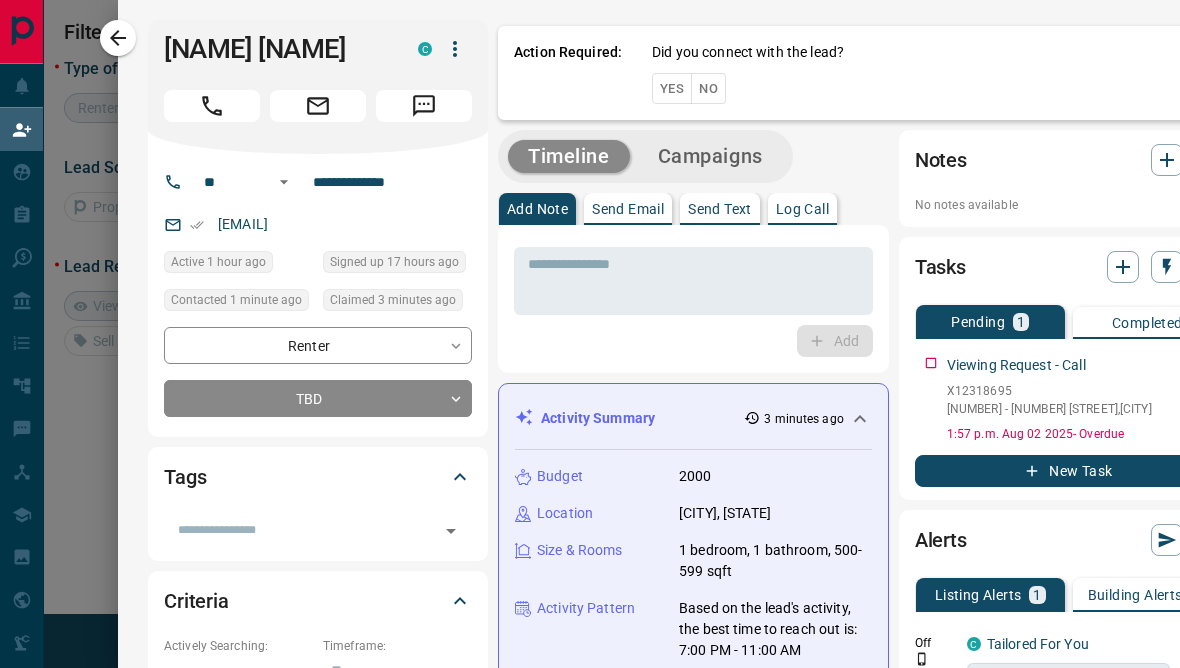 click on "No" at bounding box center [708, 88] 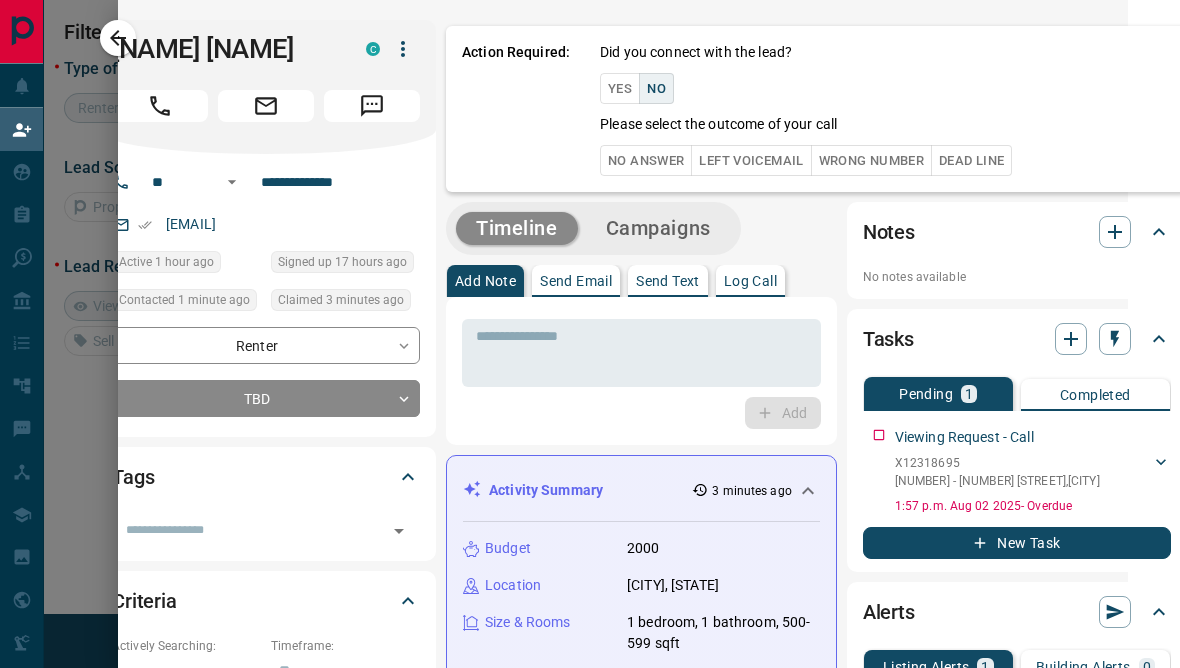 scroll, scrollTop: 0, scrollLeft: 51, axis: horizontal 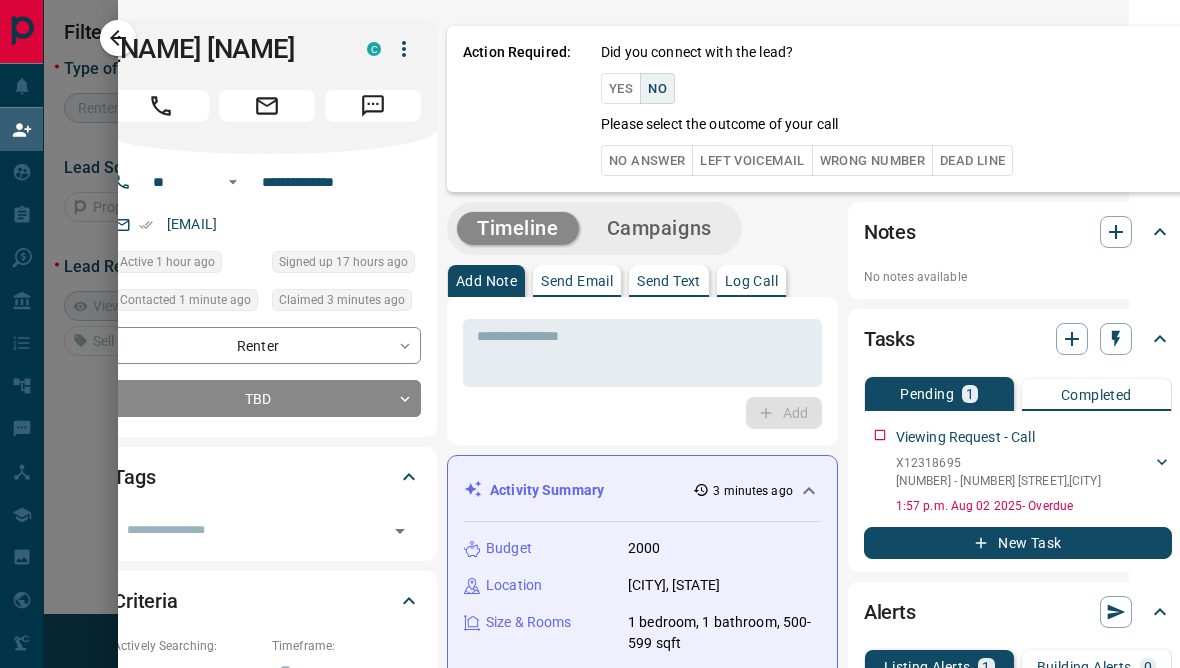 click on "No Answer" at bounding box center [647, 160] 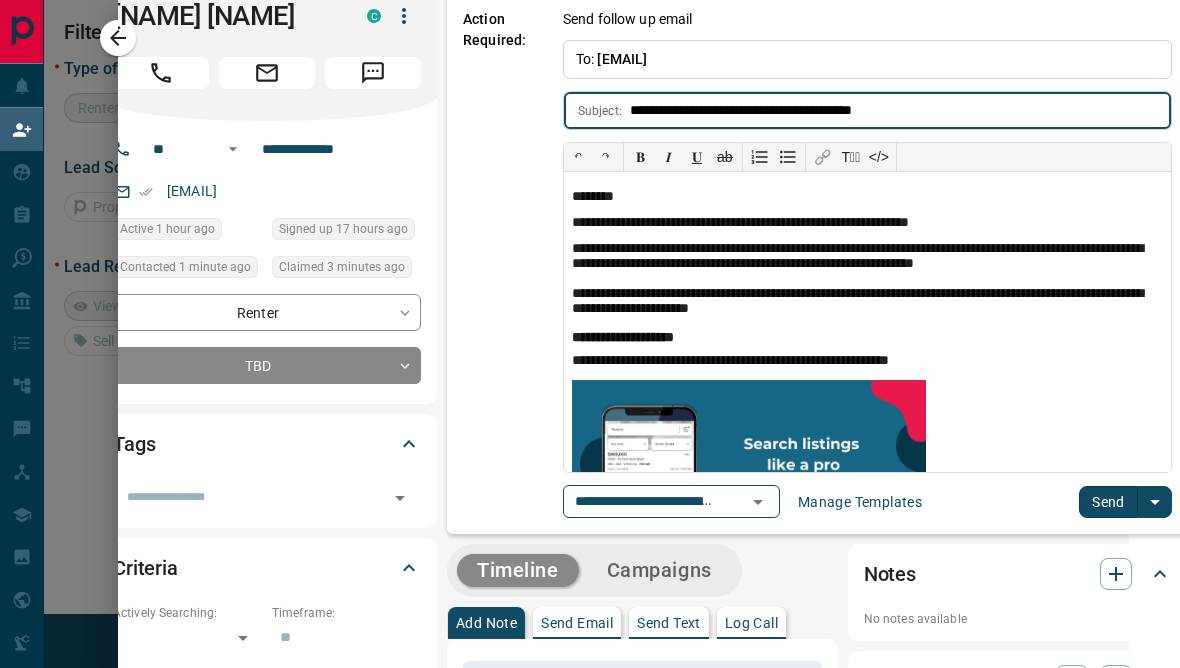 scroll, scrollTop: 34, scrollLeft: 51, axis: both 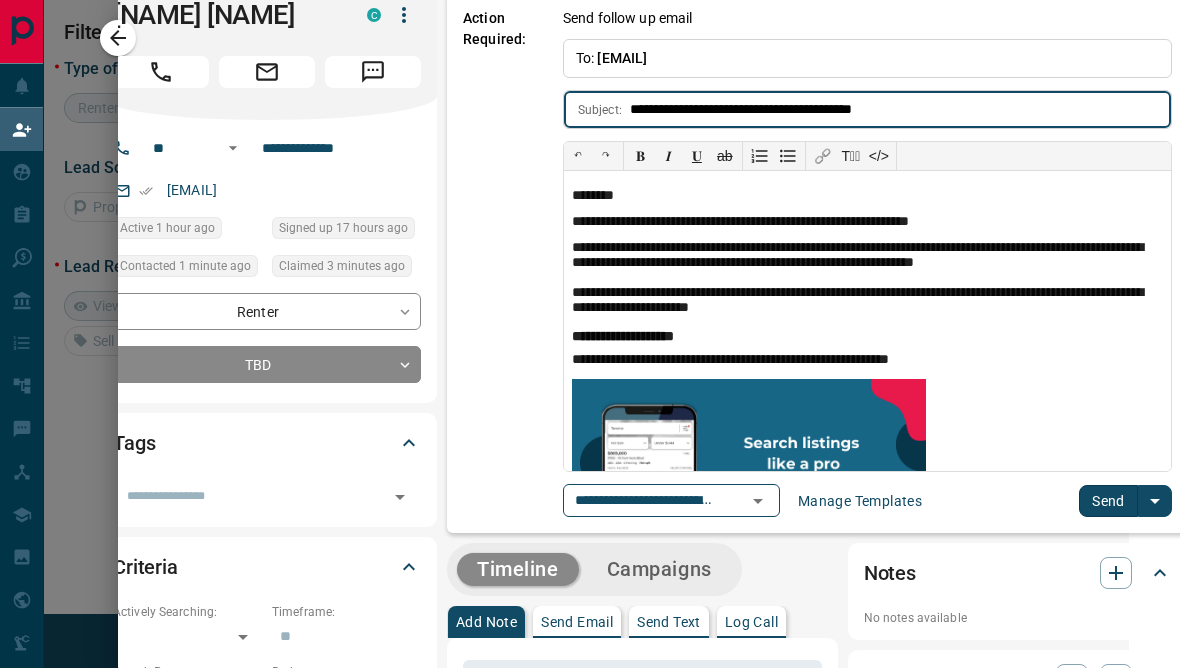 click on "Send" at bounding box center [1108, 501] 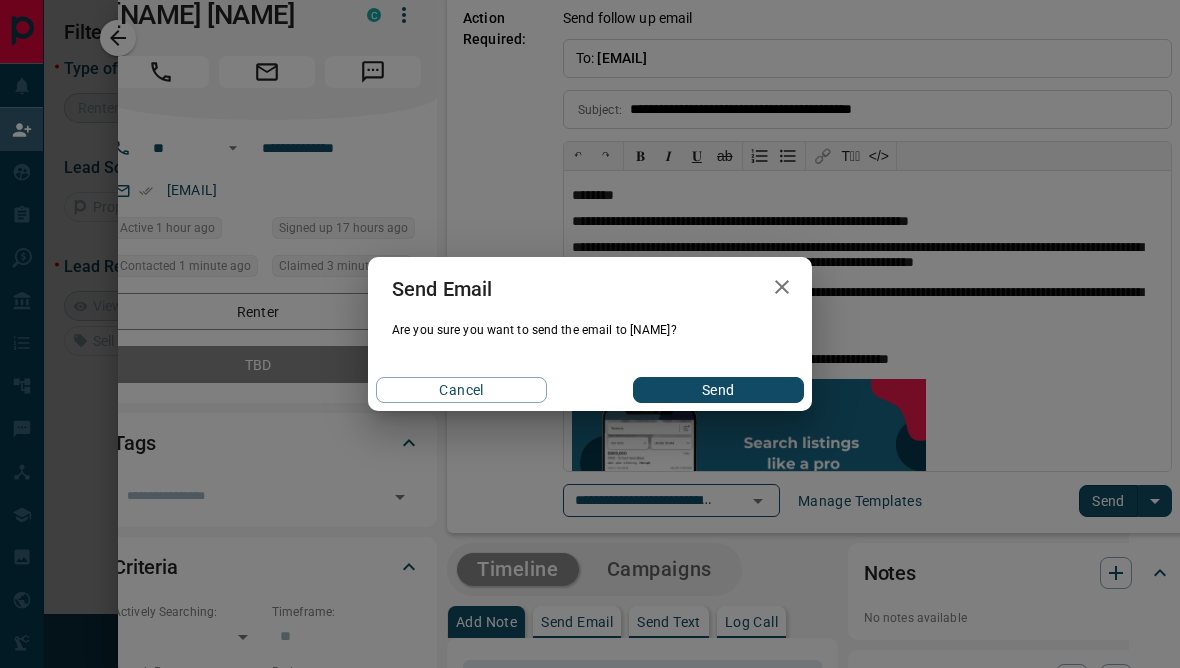 click on "Send" at bounding box center [718, 390] 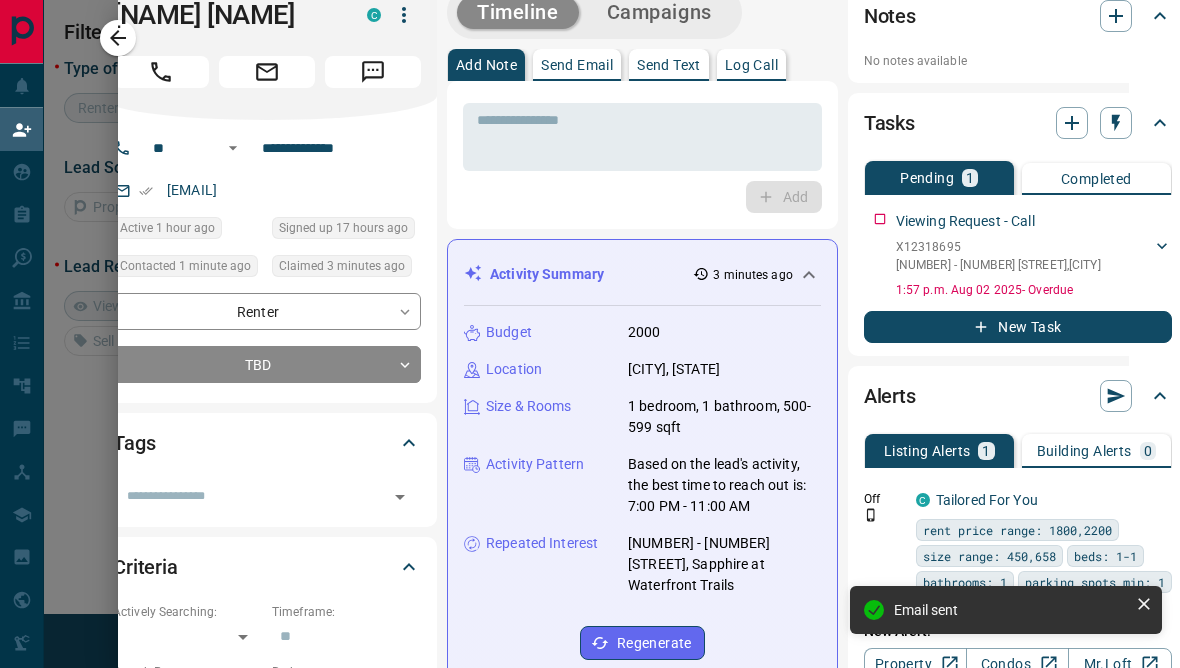 click at bounding box center [590, 334] 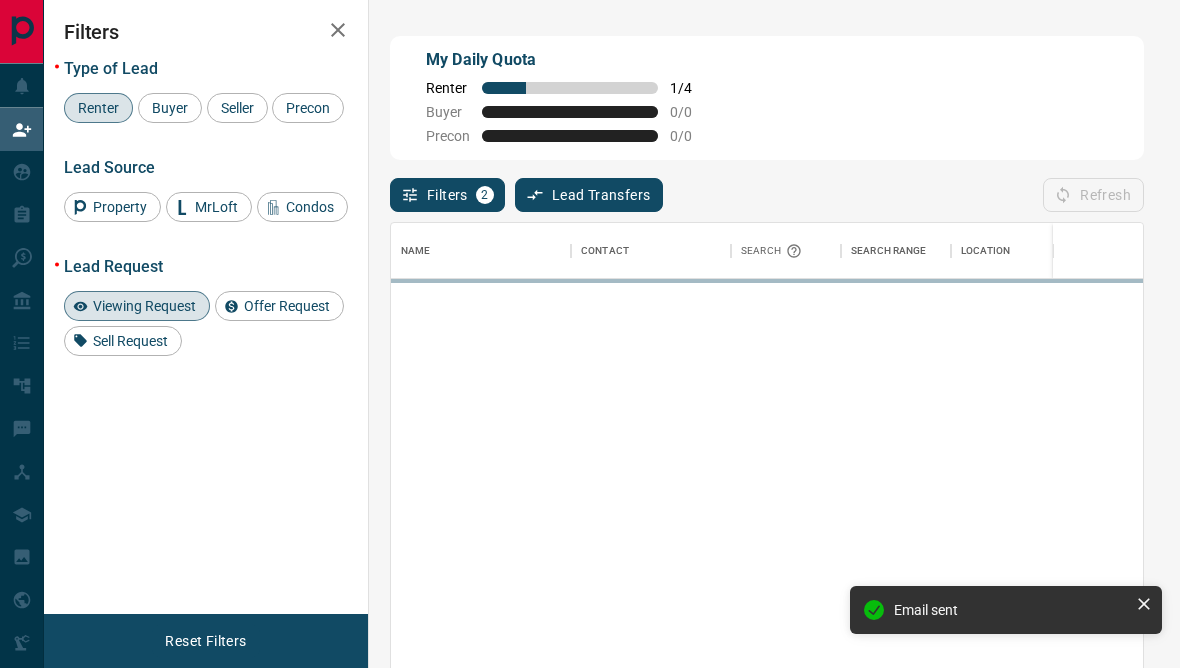 scroll, scrollTop: 1, scrollLeft: 1, axis: both 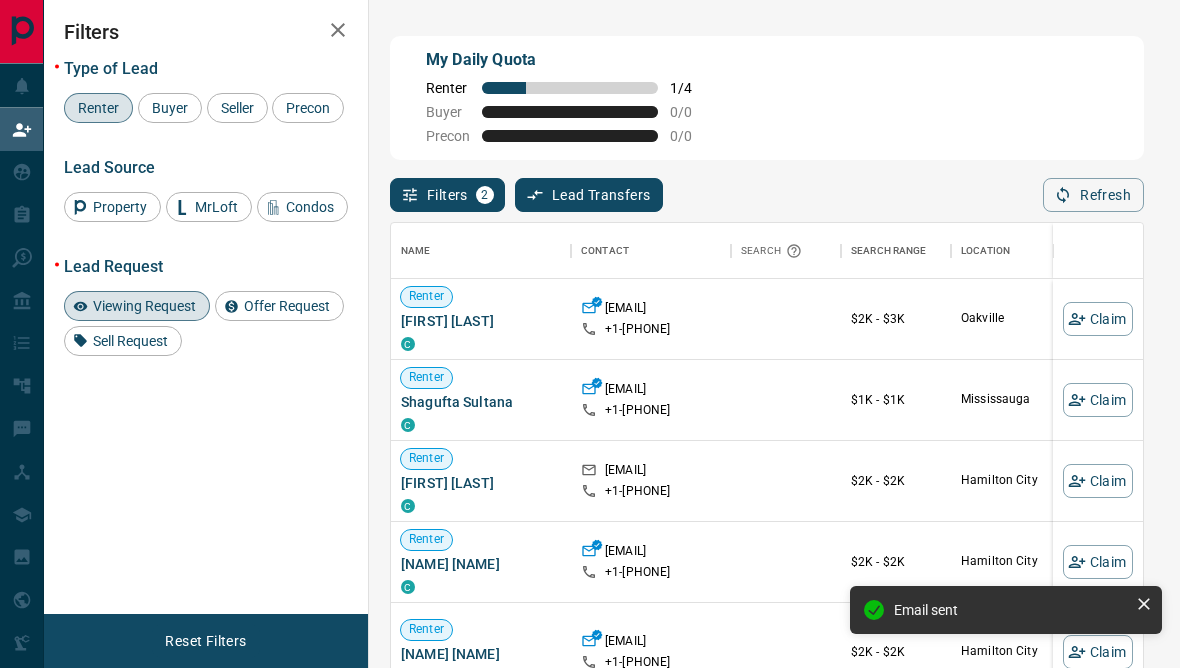 click on "Viewing Request" at bounding box center (144, 306) 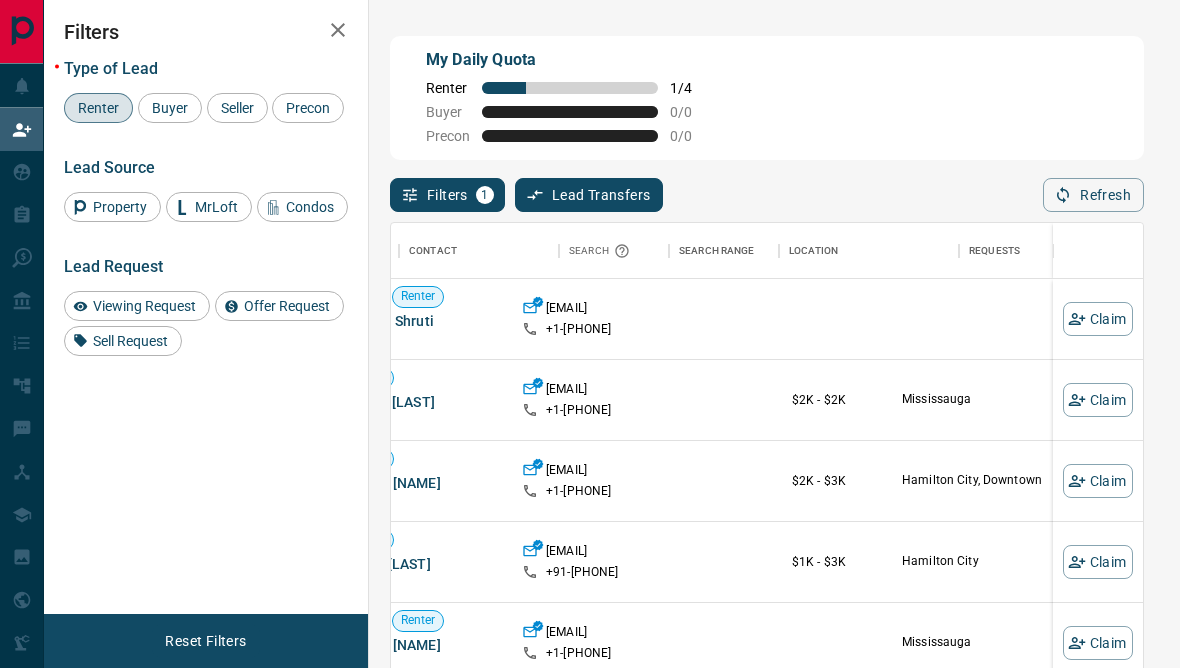 scroll, scrollTop: -1, scrollLeft: 6, axis: both 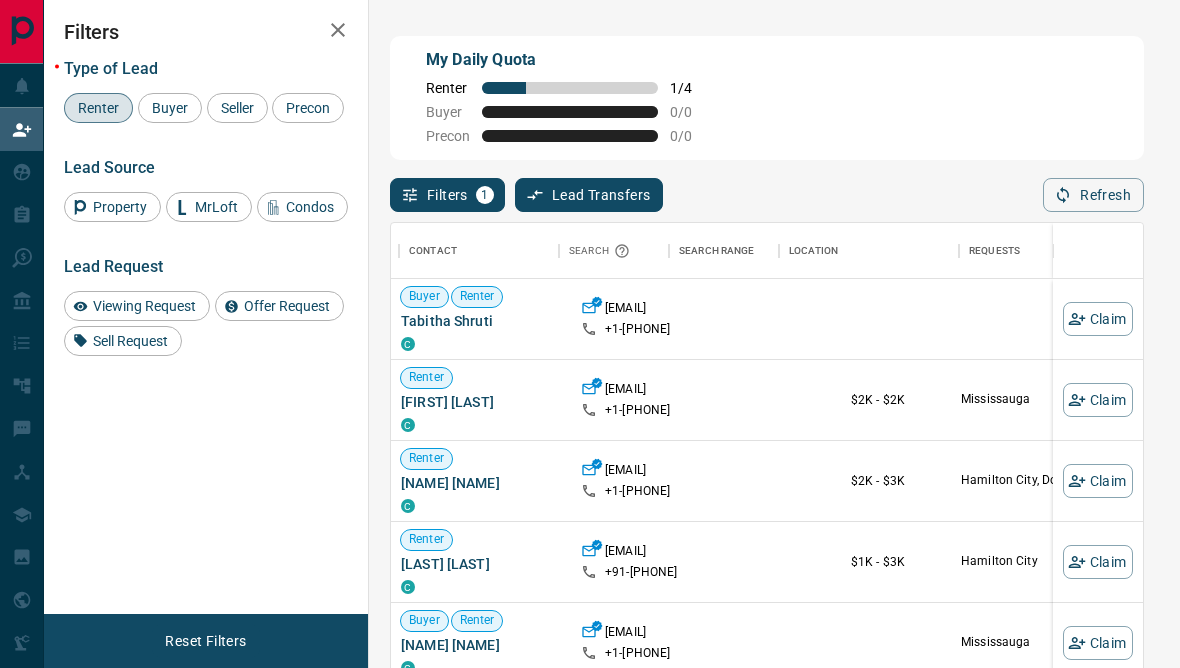 click on "Viewing Request" at bounding box center (144, 306) 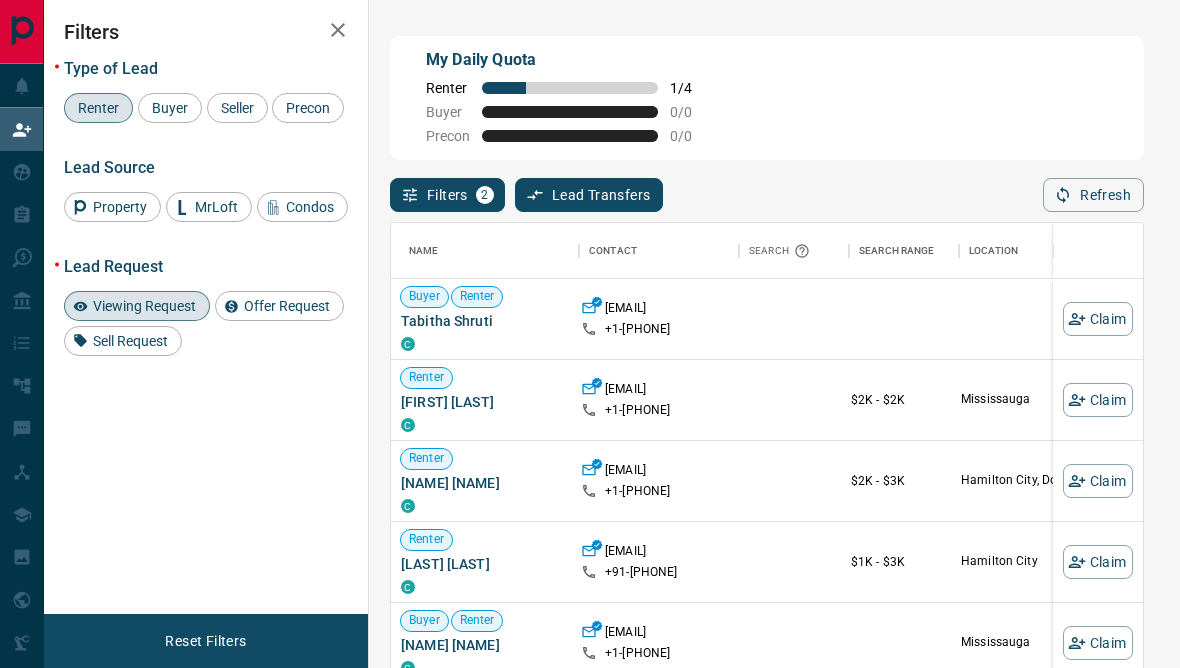 scroll, scrollTop: 0, scrollLeft: 0, axis: both 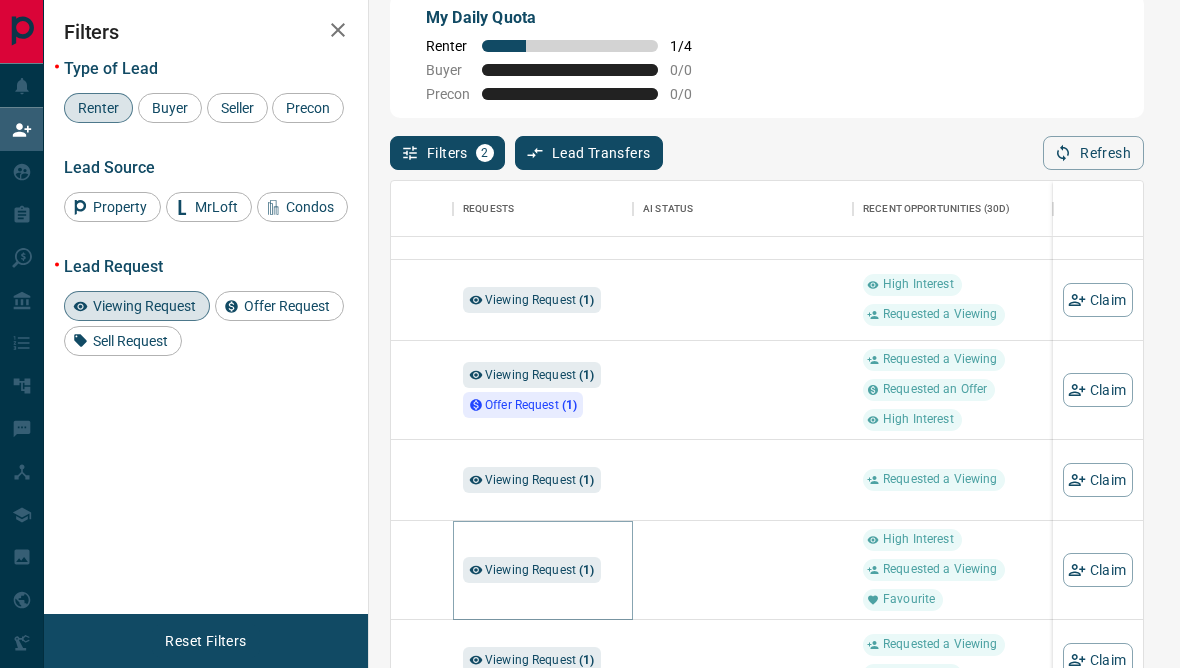 click on "Viewing Request   ( 1 )" at bounding box center (540, 570) 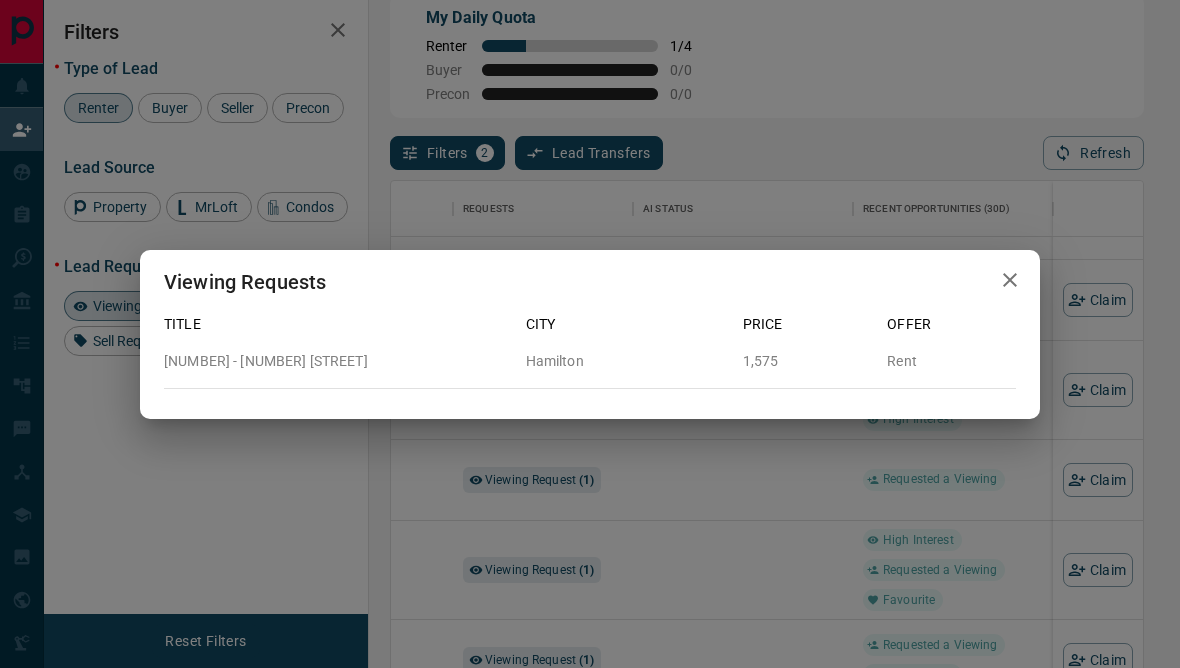 click on "Viewing Requests Title City Price Offer 609 - 1 Jarvis Street [CITY] 1,575 Rent" at bounding box center [590, 334] 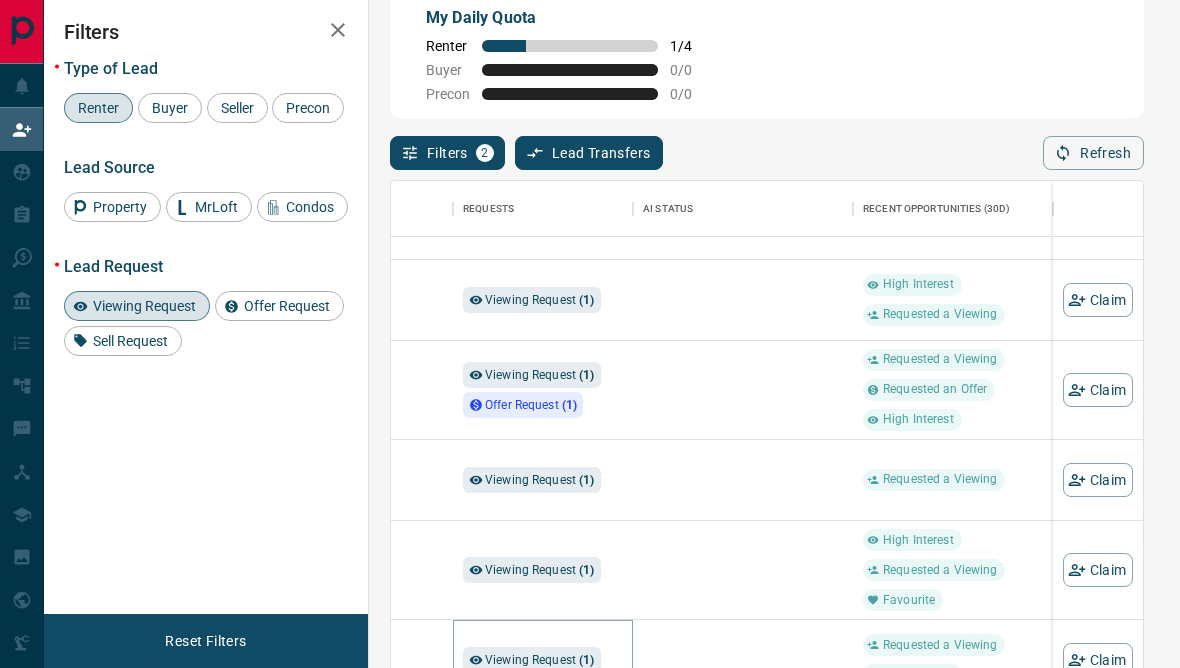 click on "( 1 )" at bounding box center (586, 660) 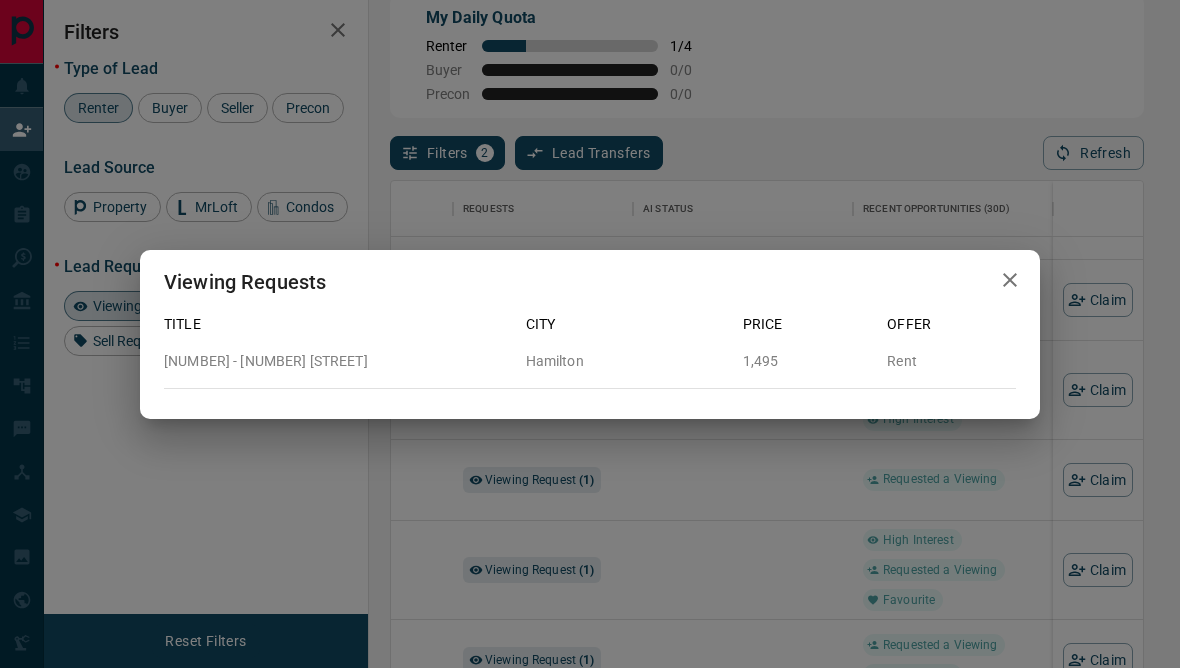 click on "Viewing Requests Title City Price Offer 3 - 89 Carrick Avenue [CITY] 1,495 Rent" at bounding box center (590, 334) 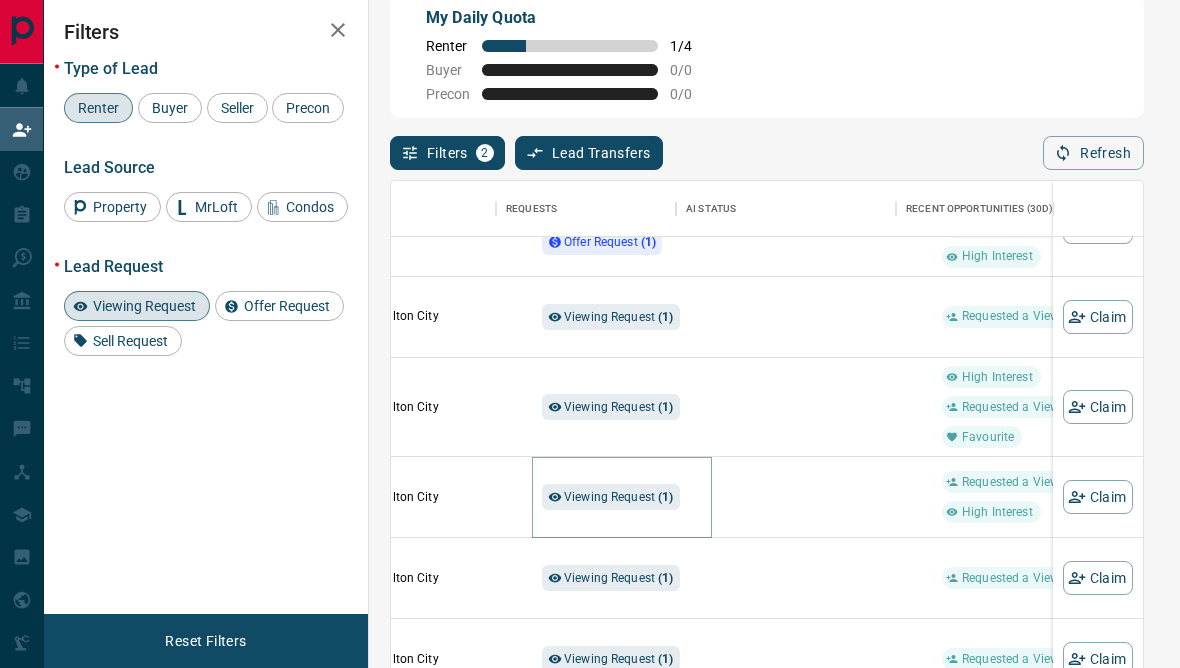scroll, scrollTop: 385, scrollLeft: 599, axis: both 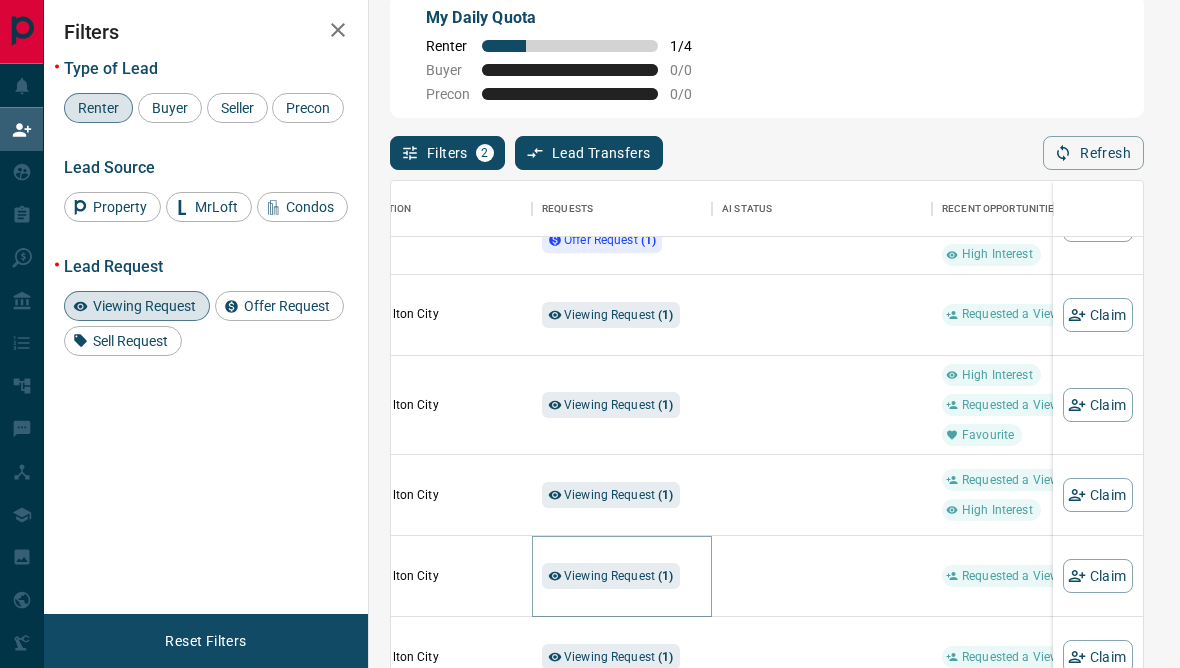 click on "Viewing Request   ( 1 )" at bounding box center (619, 576) 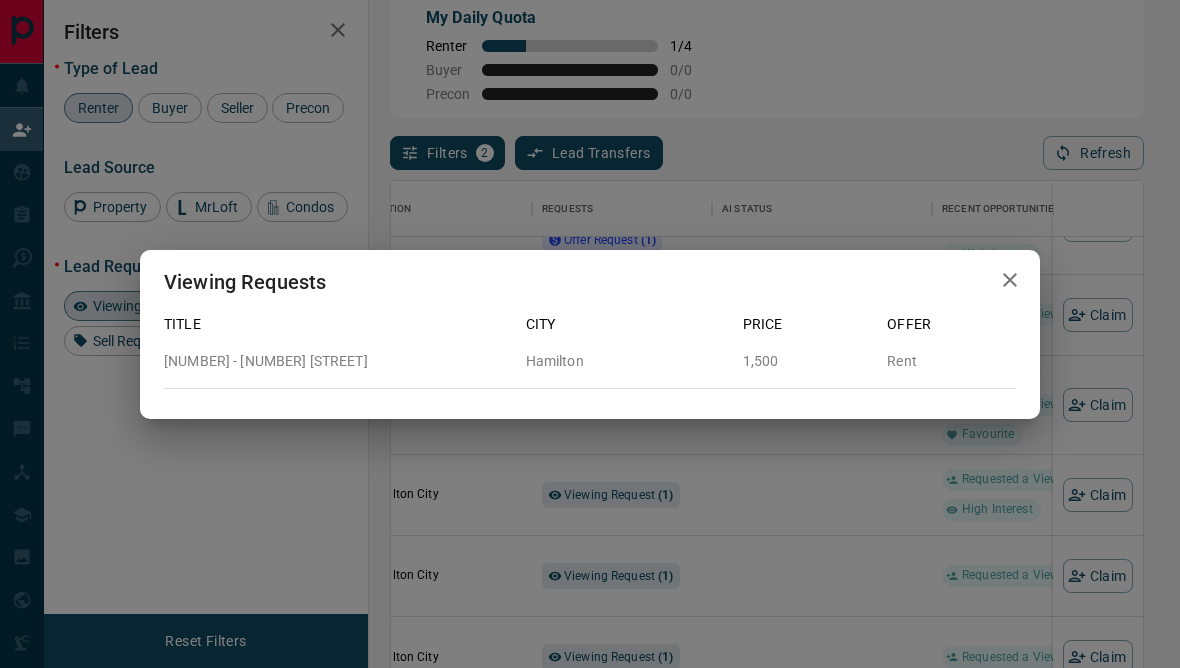 click on "Viewing Requests Title City Price Offer [NUMBER] - [NUMBER] [STREET] [CITY] [PRICE] Rent" at bounding box center [590, 334] 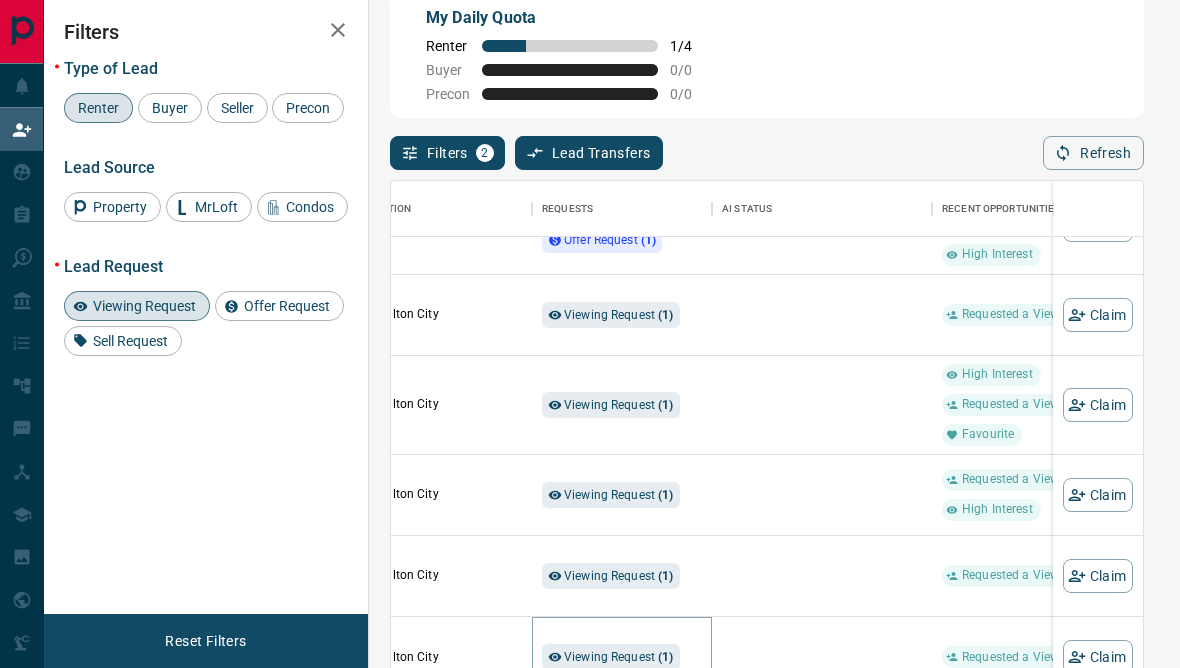 click on "Viewing Request   ( 1 )" at bounding box center [619, 657] 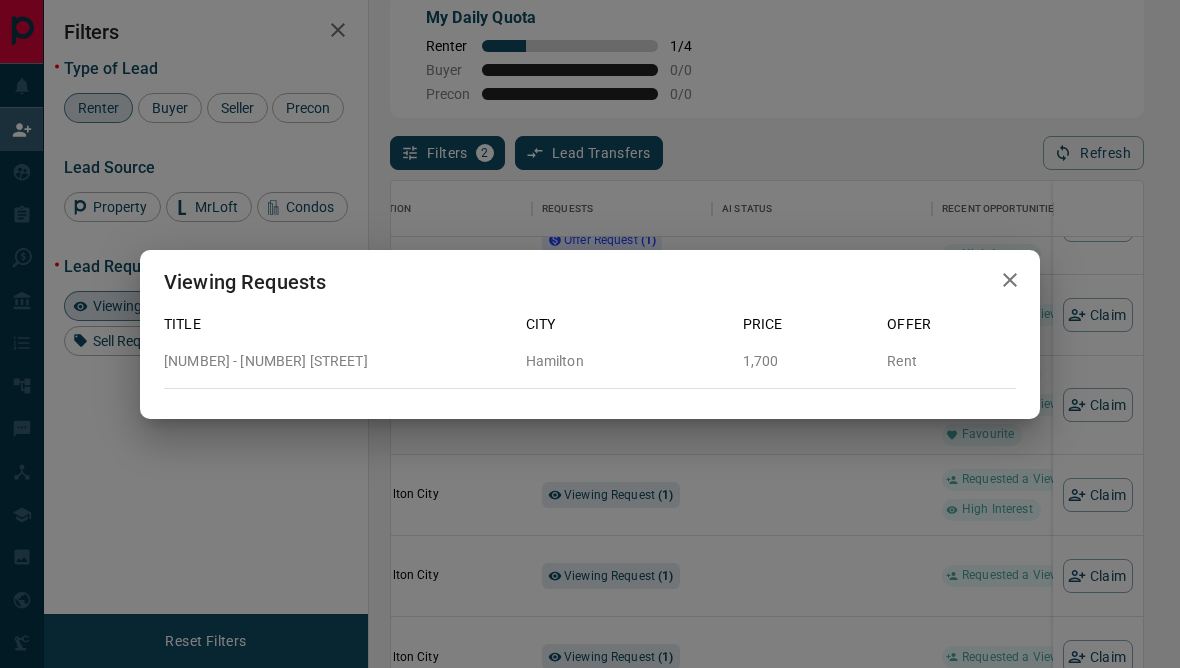 click on "Viewing Requests Title City Price Offer [NUMBER] - [NUMBER] [STREET] [CITY] [PRICE] Rent" at bounding box center (590, 334) 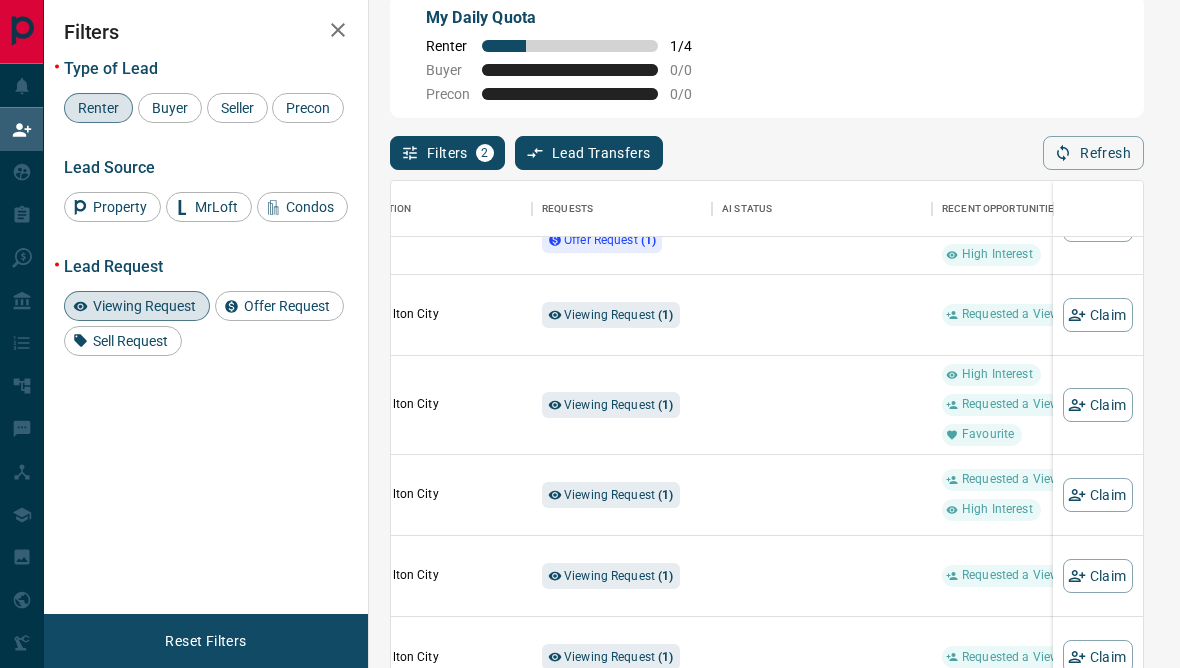 click on "Viewing Request   ( 1 )" at bounding box center [619, 738] 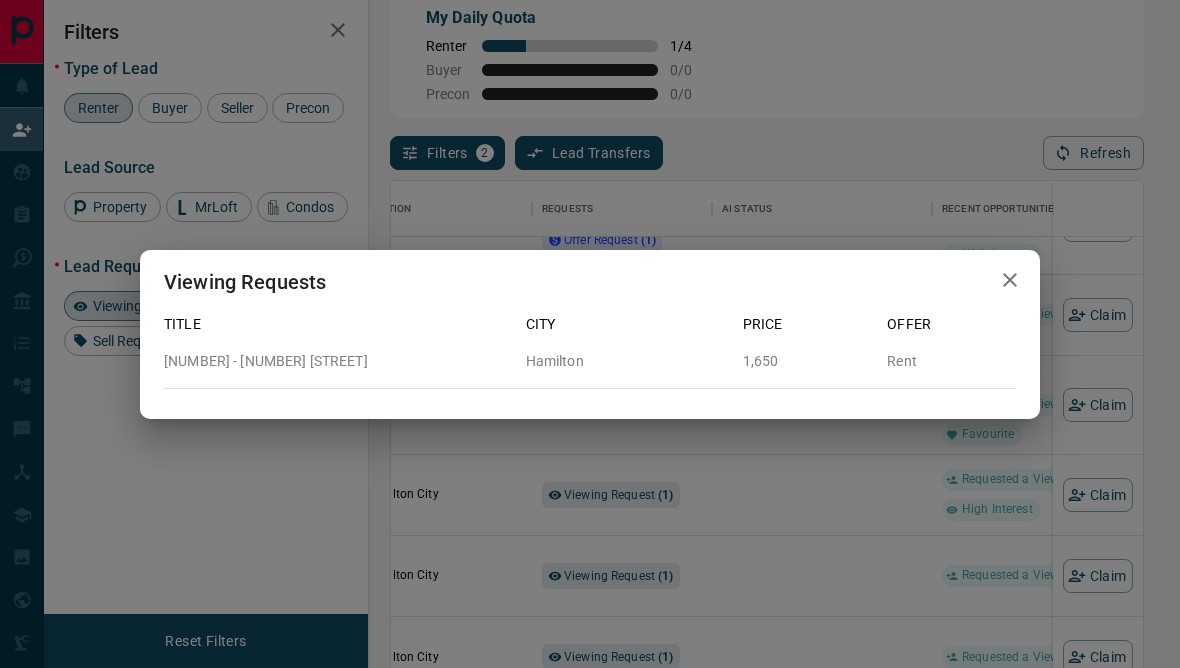 click on "Viewing Requests Title City Price Offer 1104 - 15 Queen Street [CITY] 1,650 Rent" at bounding box center (590, 334) 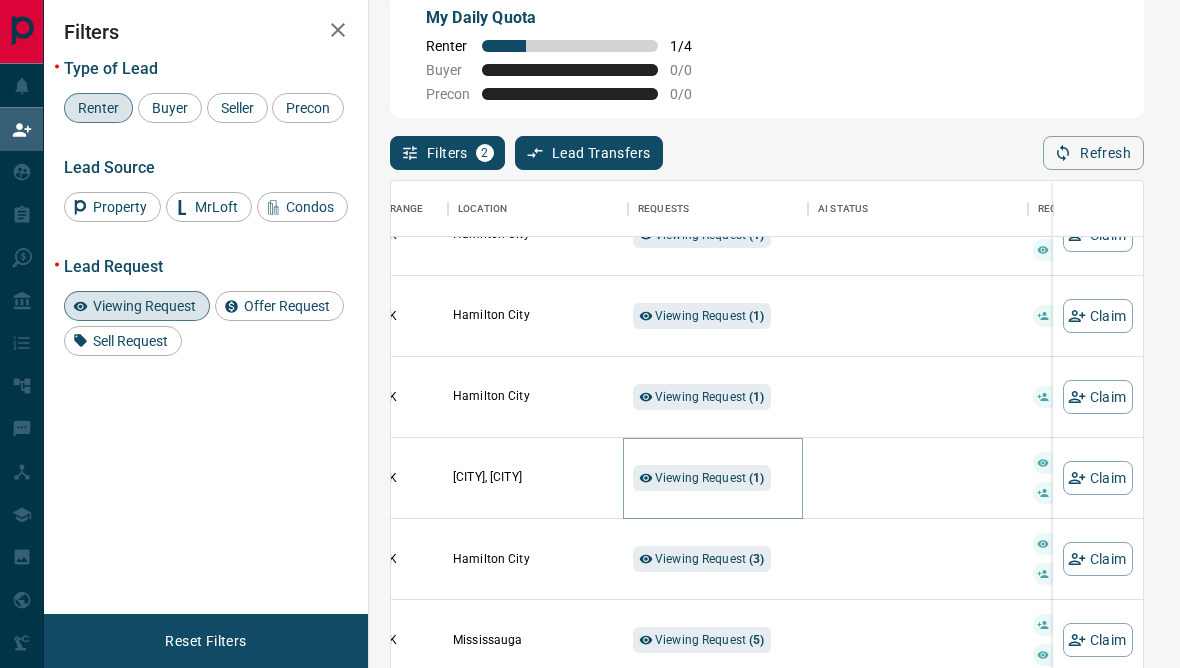 scroll, scrollTop: 657, scrollLeft: 503, axis: both 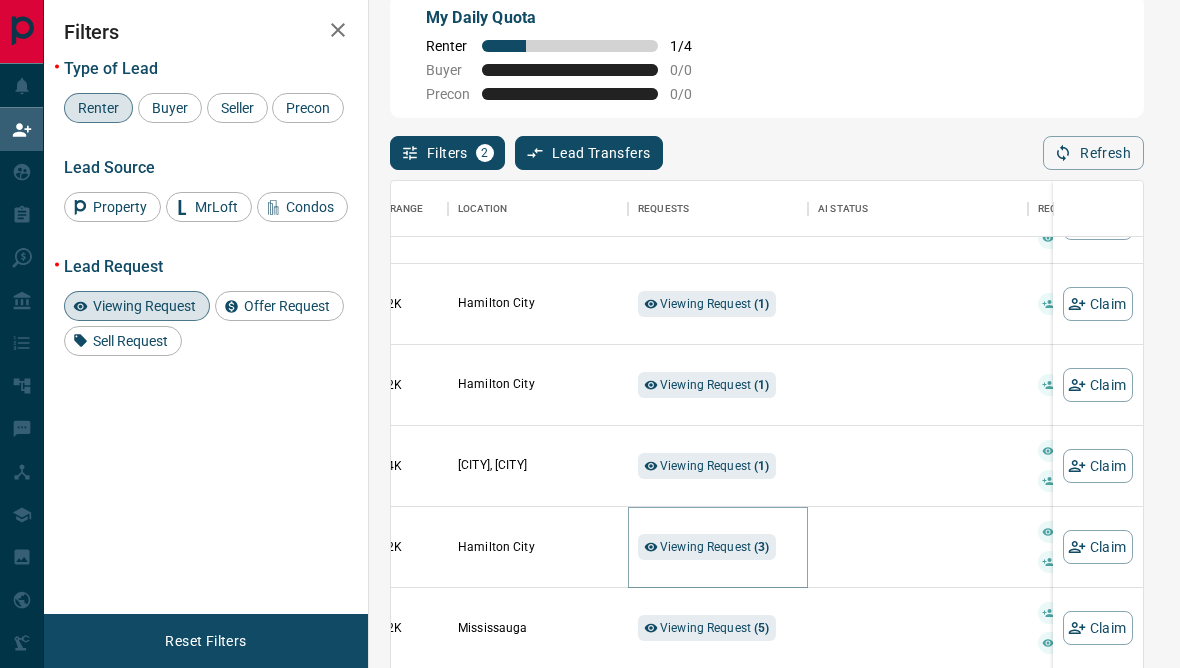 click on "Viewing Request   ( 3 )" at bounding box center [707, 547] 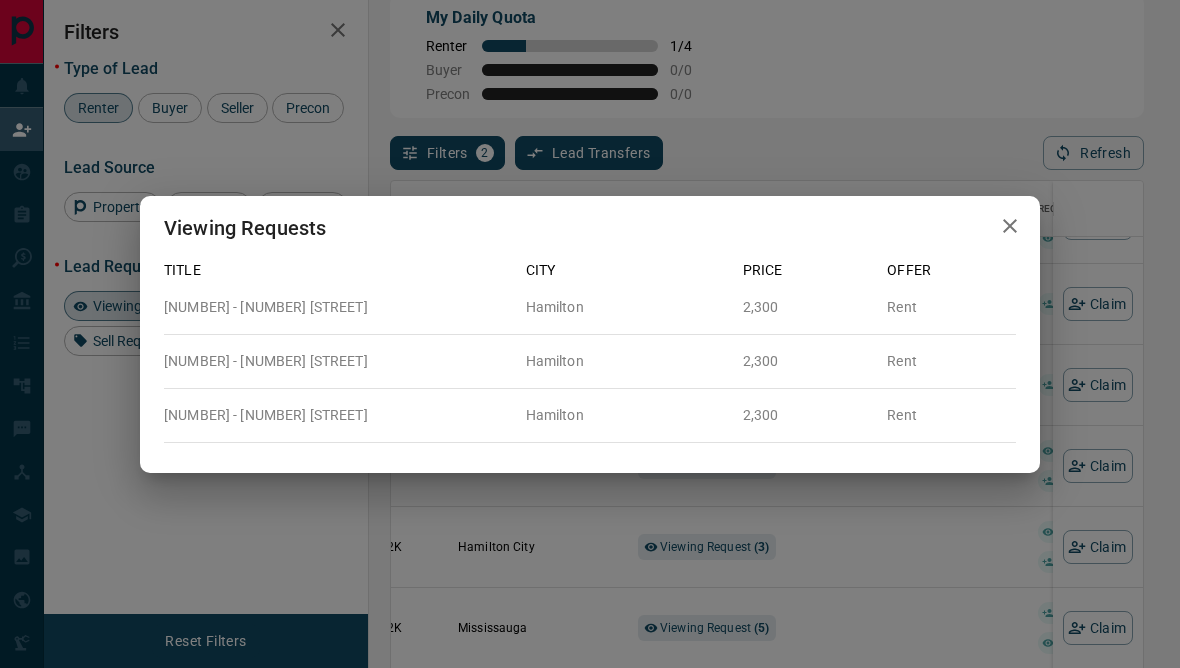click on "Viewing Requests Title City Price Offer 1009 - 1 Jarvis Street [CITY] 2,300 Rent 532 - 1 Jarvis Street [CITY] 2,300 Rent 927 - 1 Jarvis Street [CITY] 2,300 Rent" at bounding box center [590, 334] 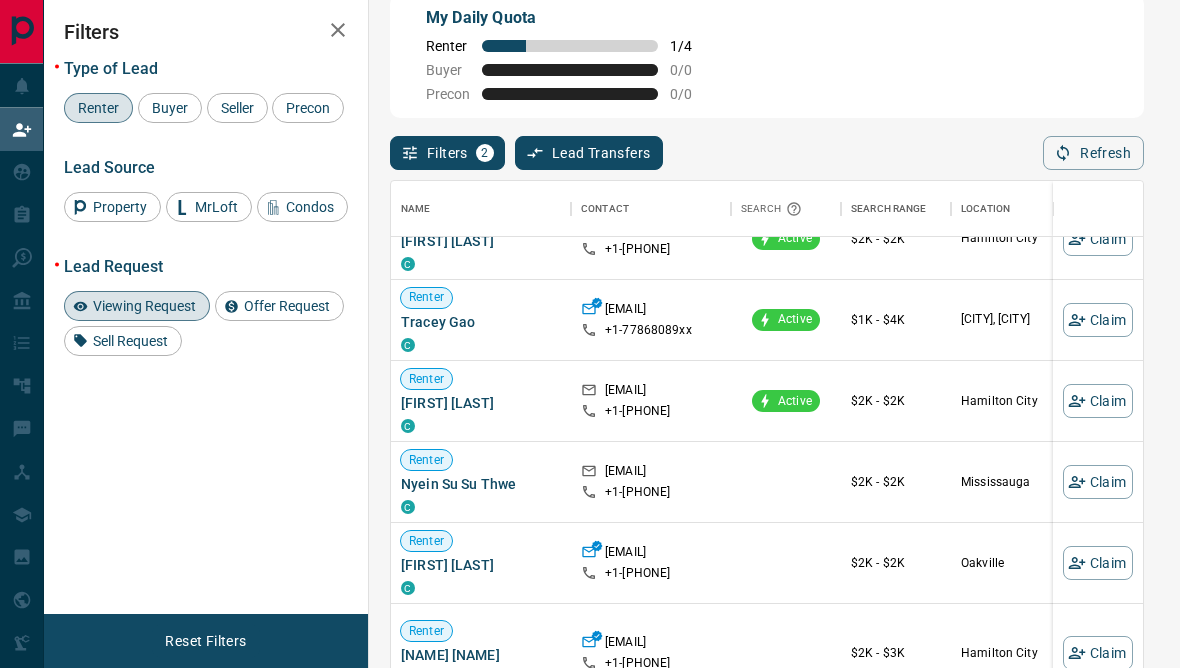 scroll, scrollTop: 803, scrollLeft: 0, axis: vertical 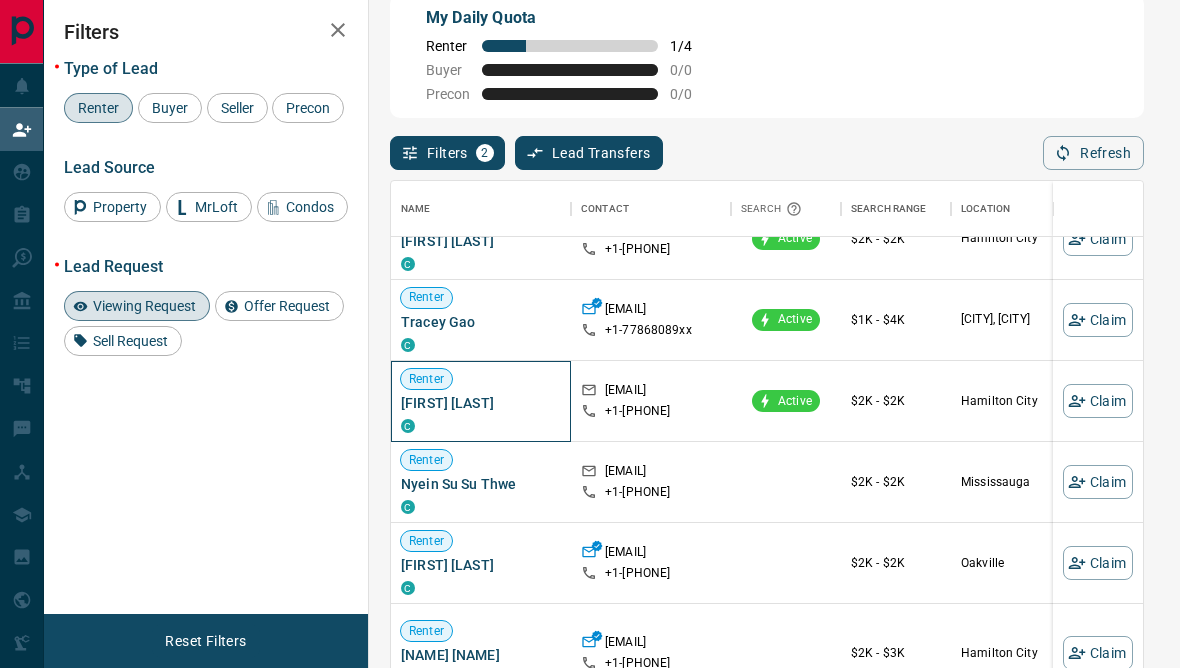 click on "[FIRST] [LAST]" at bounding box center (481, 403) 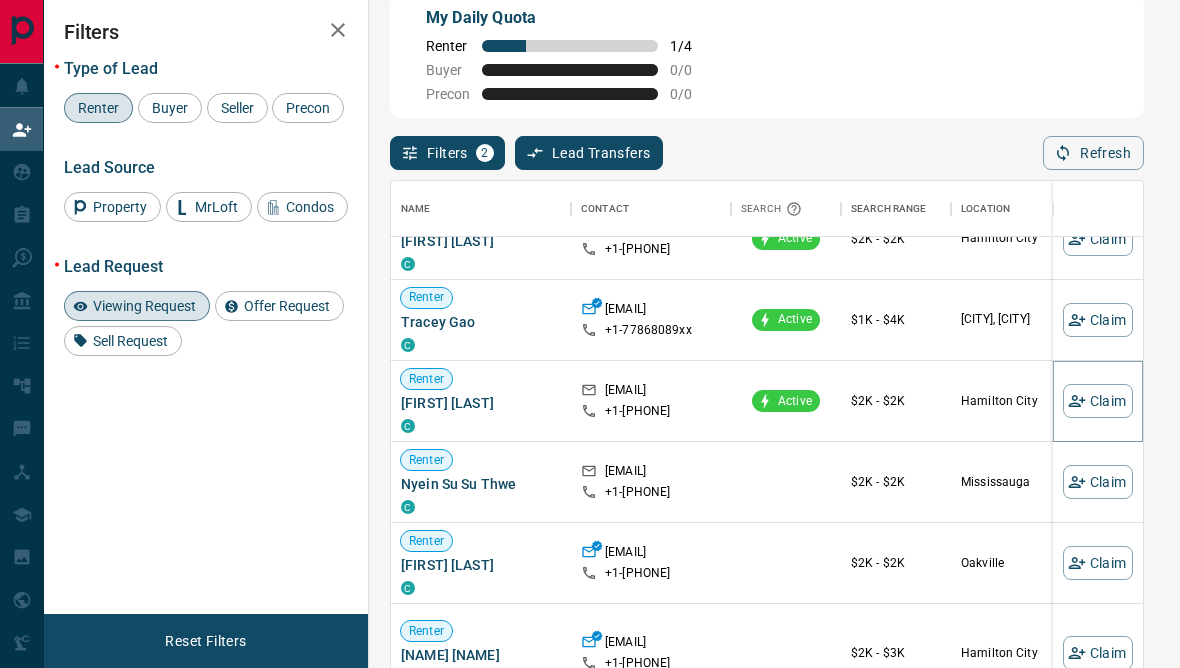 click on "Claim" at bounding box center (1098, 401) 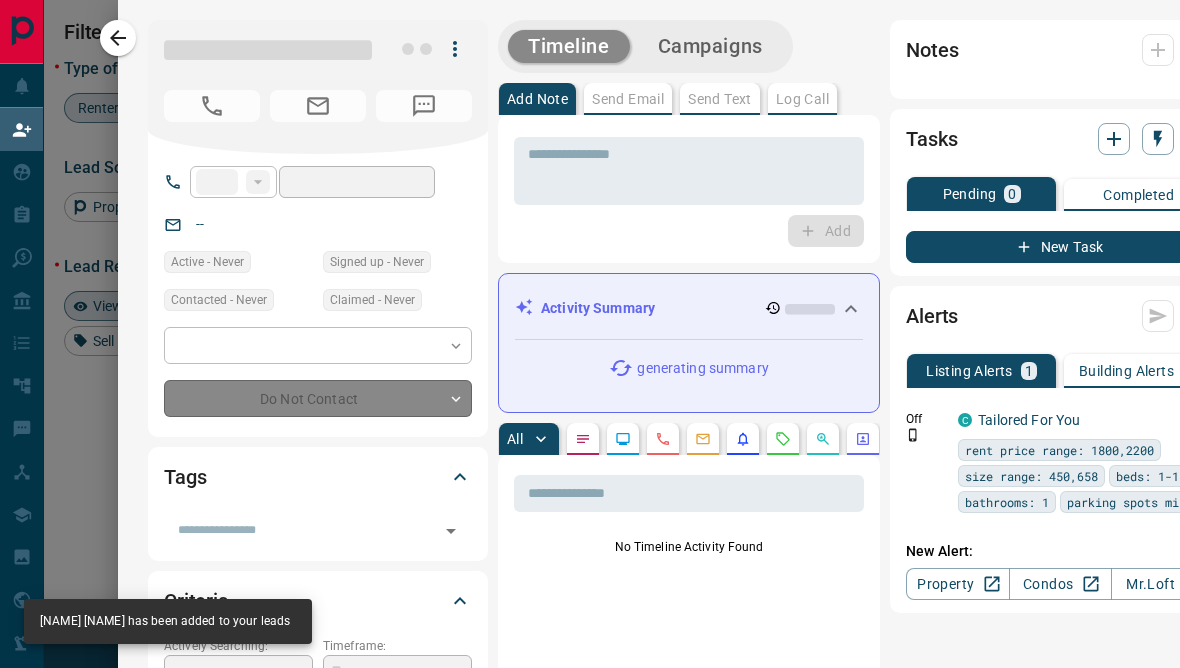 type on "**" 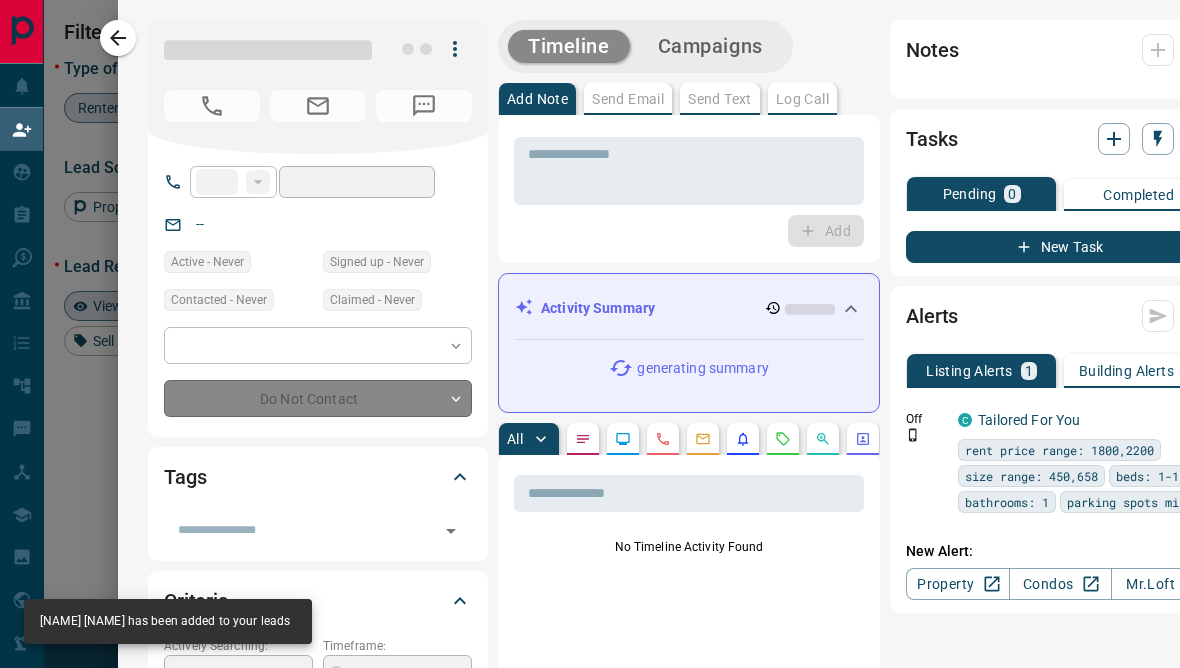 type on "**********" 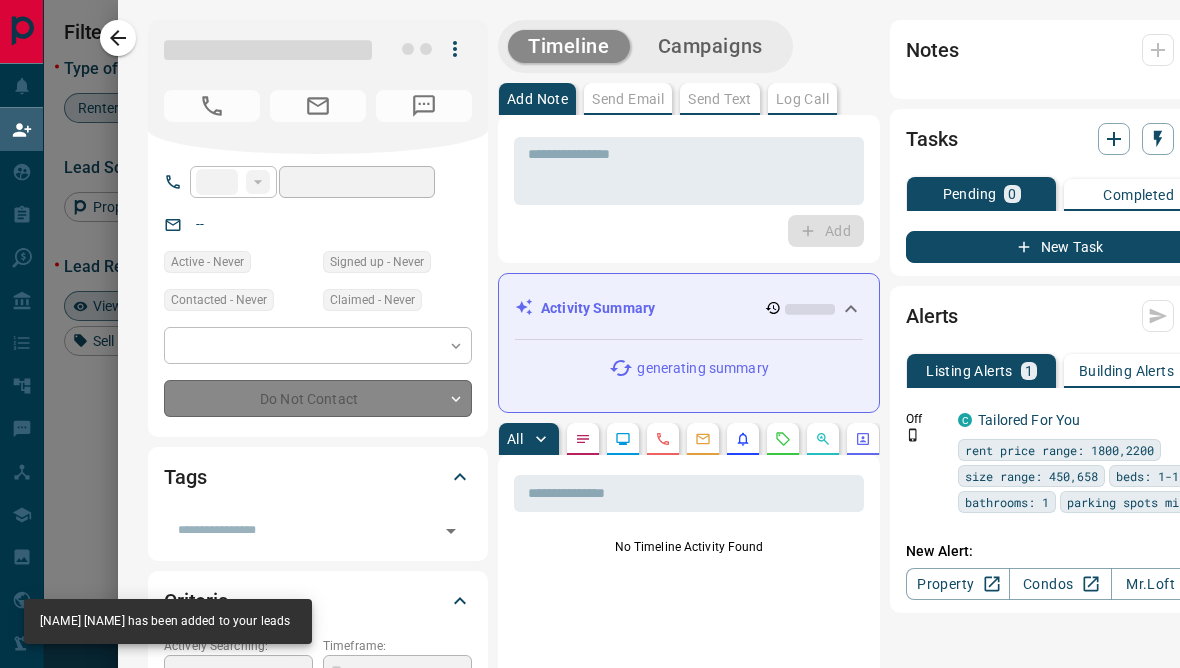 type on "**********" 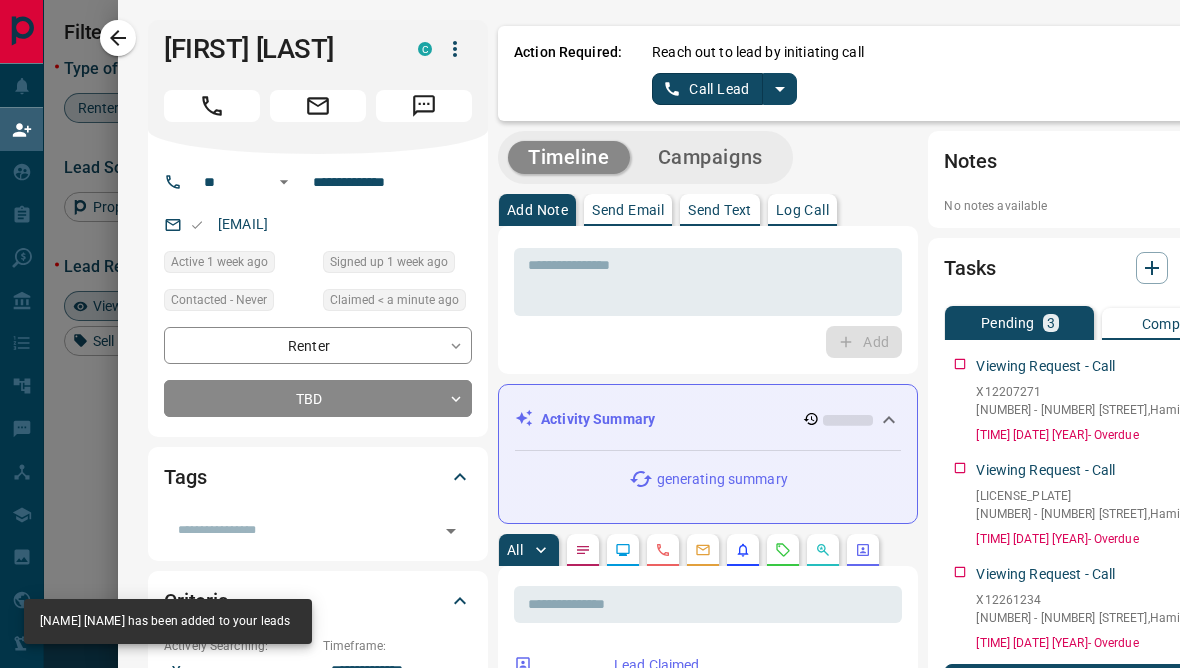 click at bounding box center (708, 282) 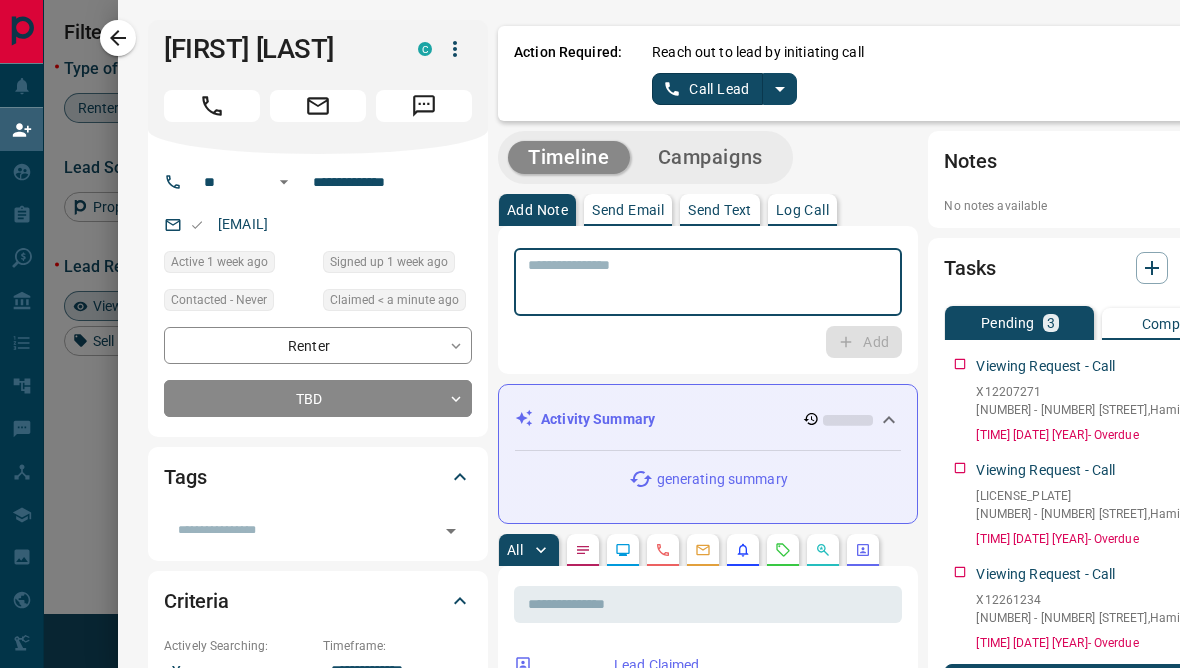 click on "Send Text" at bounding box center (720, 210) 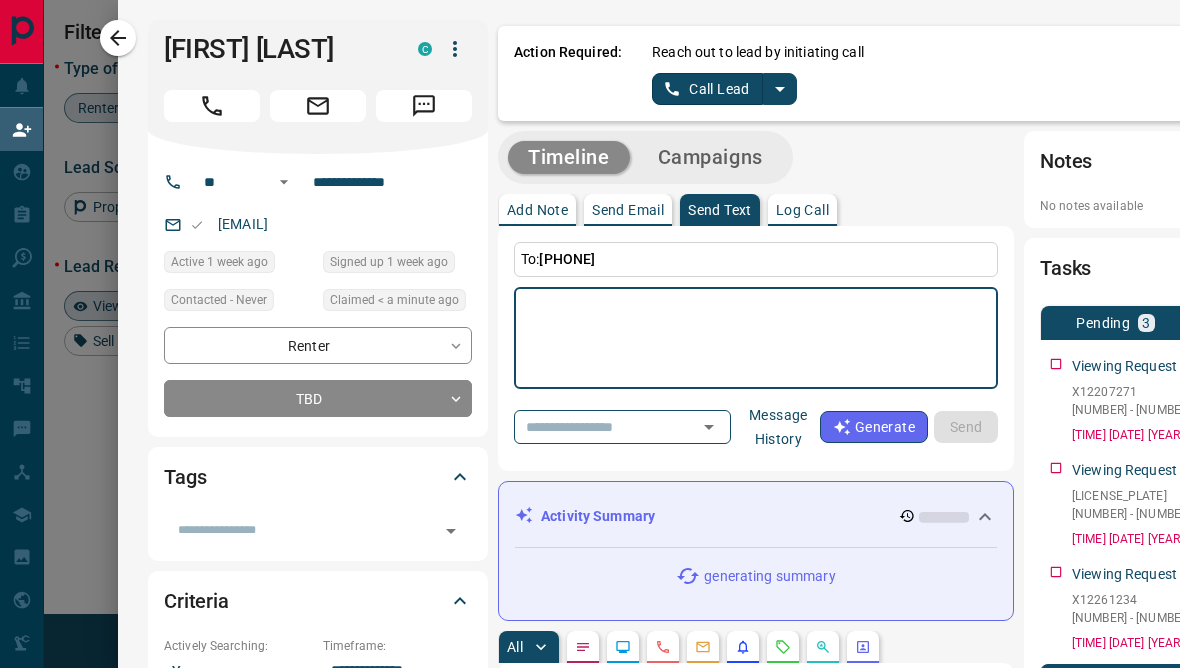 click at bounding box center (756, 338) 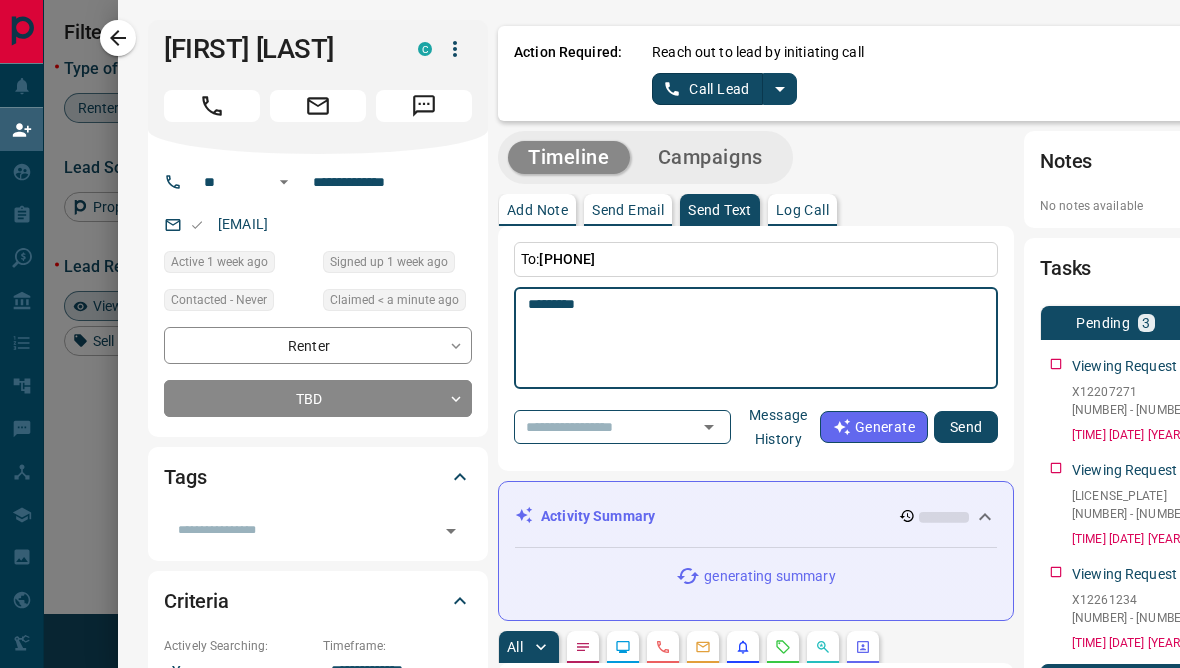 click on "*********" at bounding box center (748, 338) 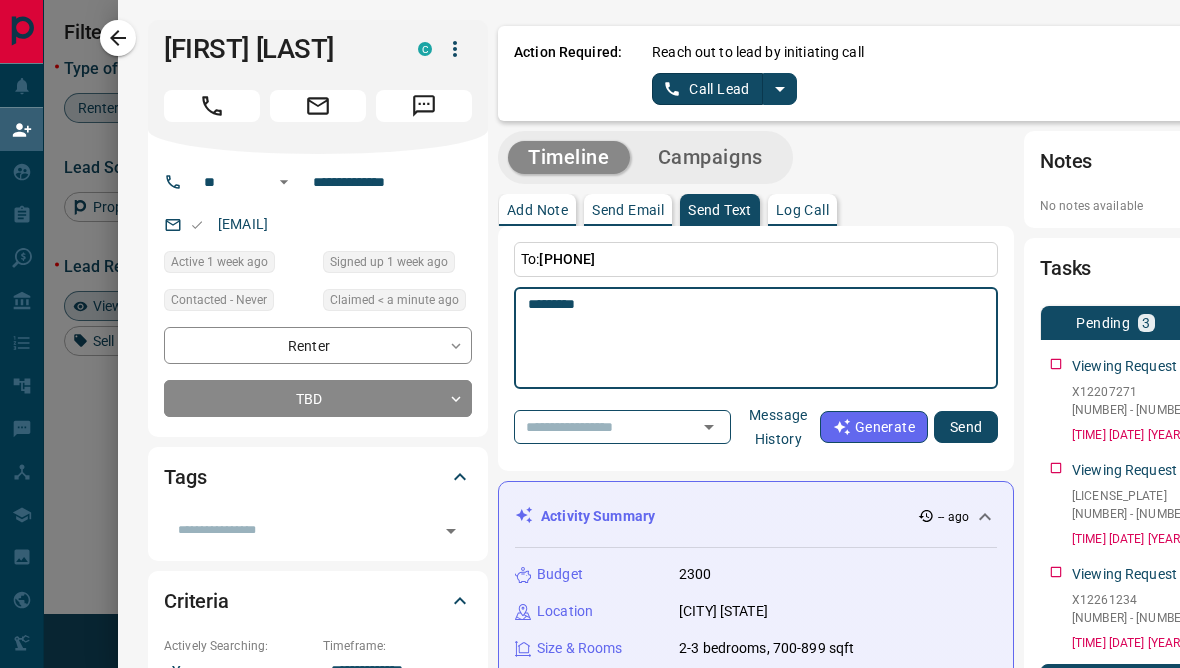 click on "*********" at bounding box center (748, 338) 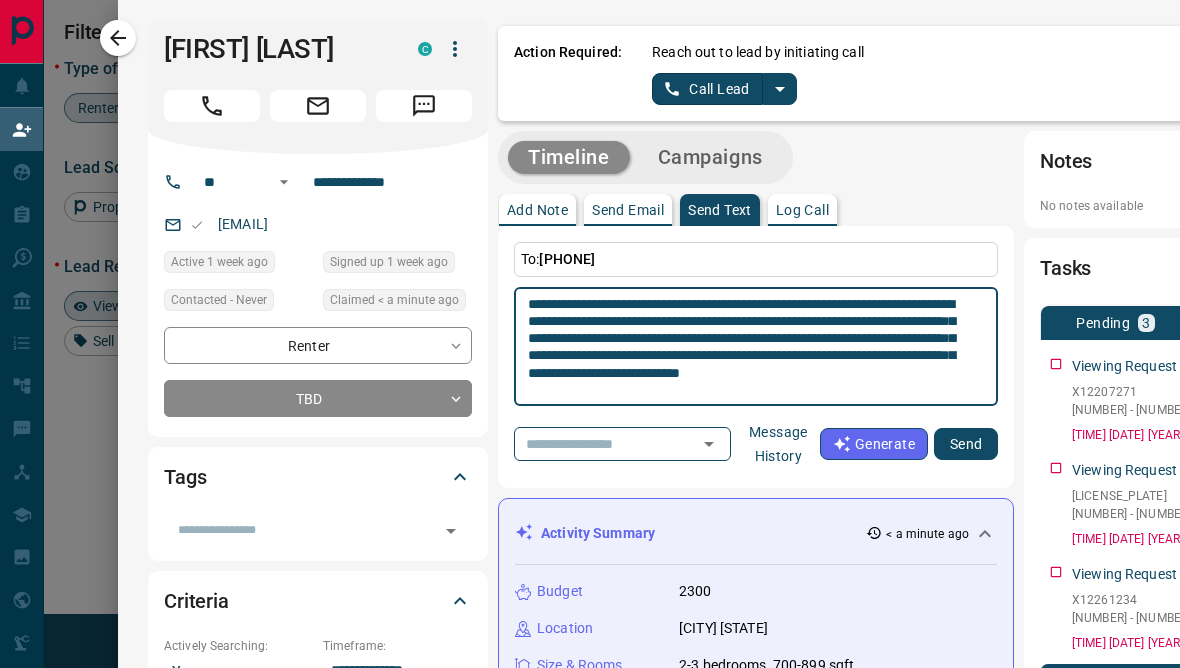 click on "**********" at bounding box center [748, 347] 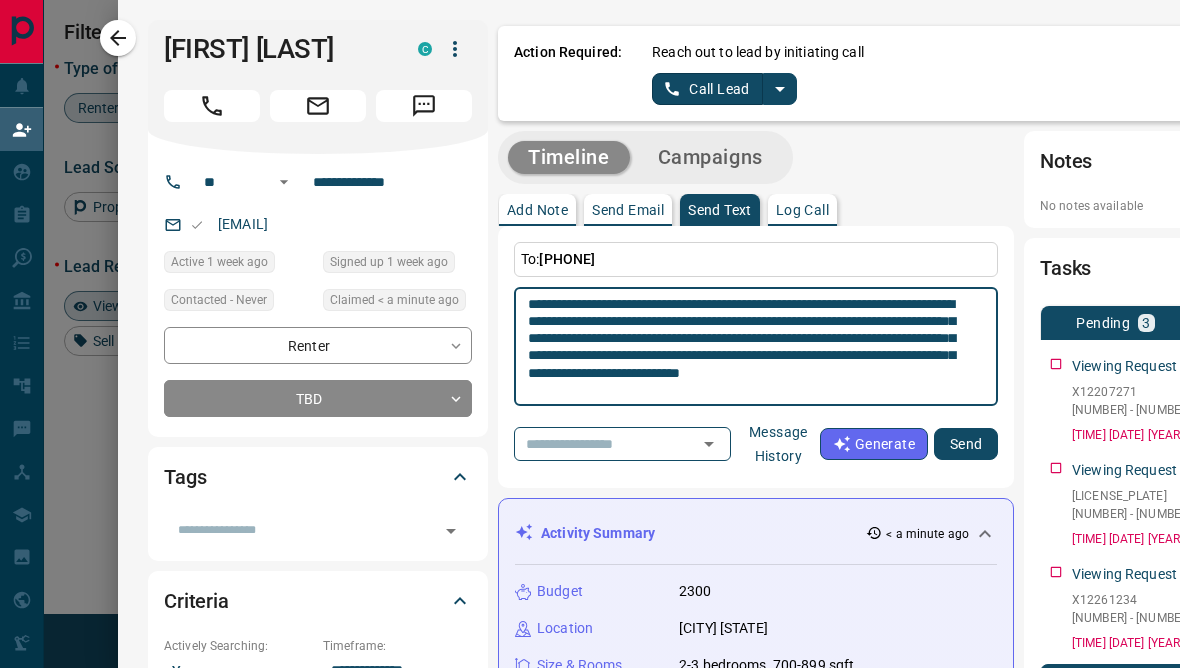 click on "**********" at bounding box center [748, 347] 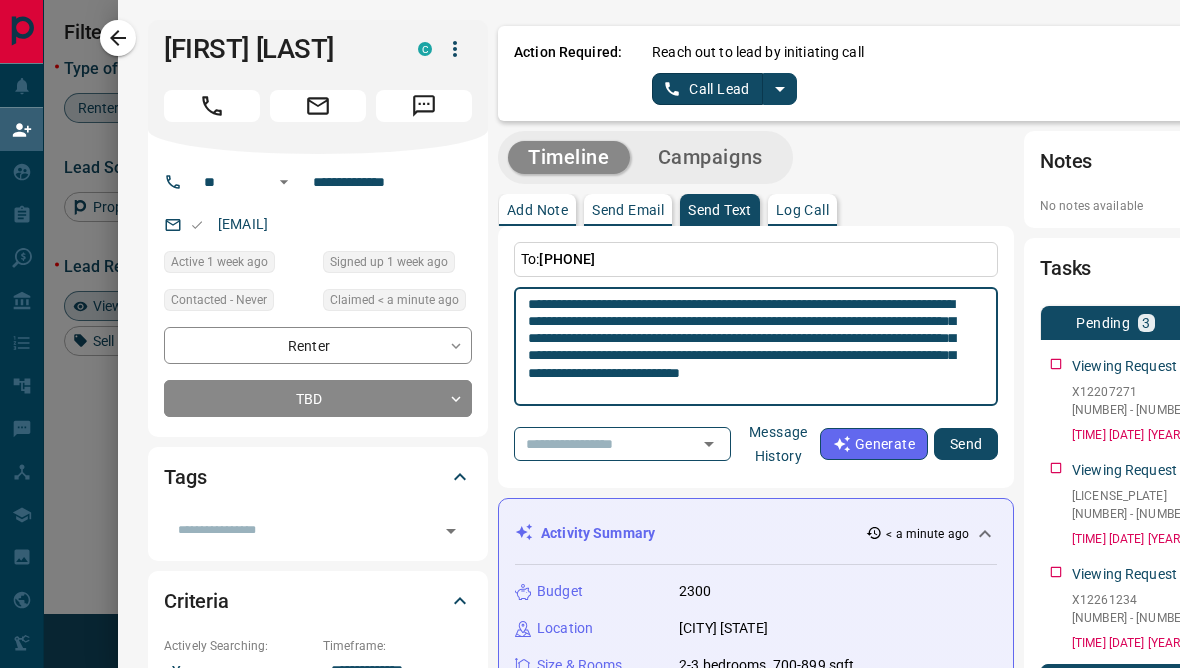 click on "Message History" at bounding box center [778, 444] 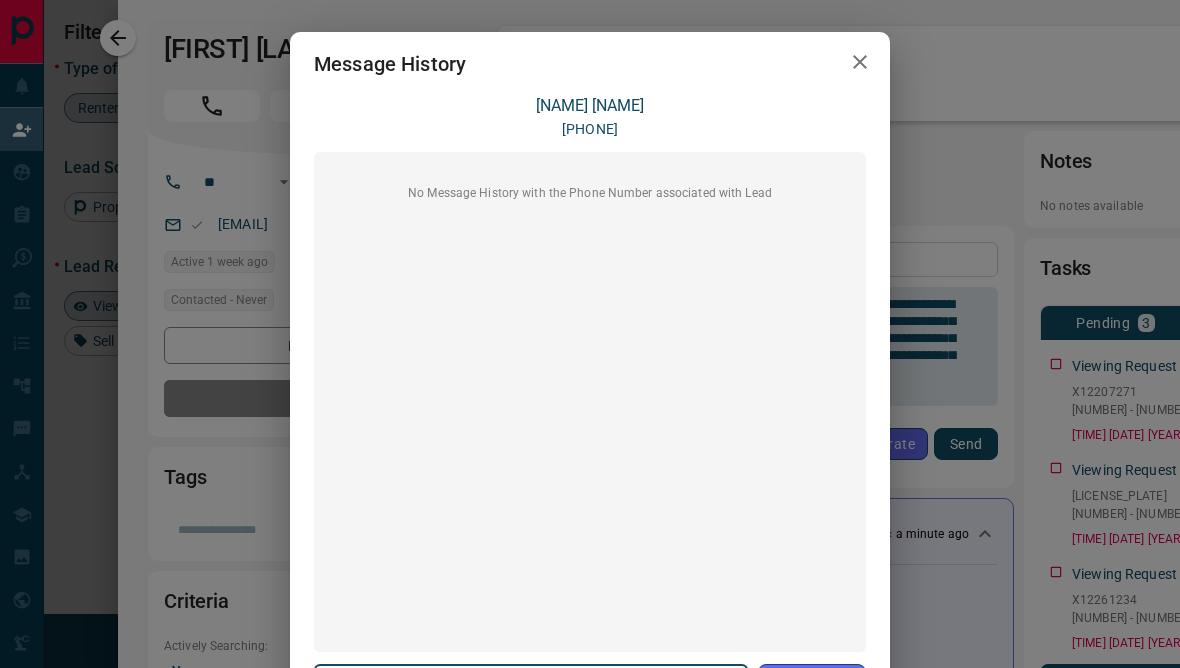 click at bounding box center [860, 62] 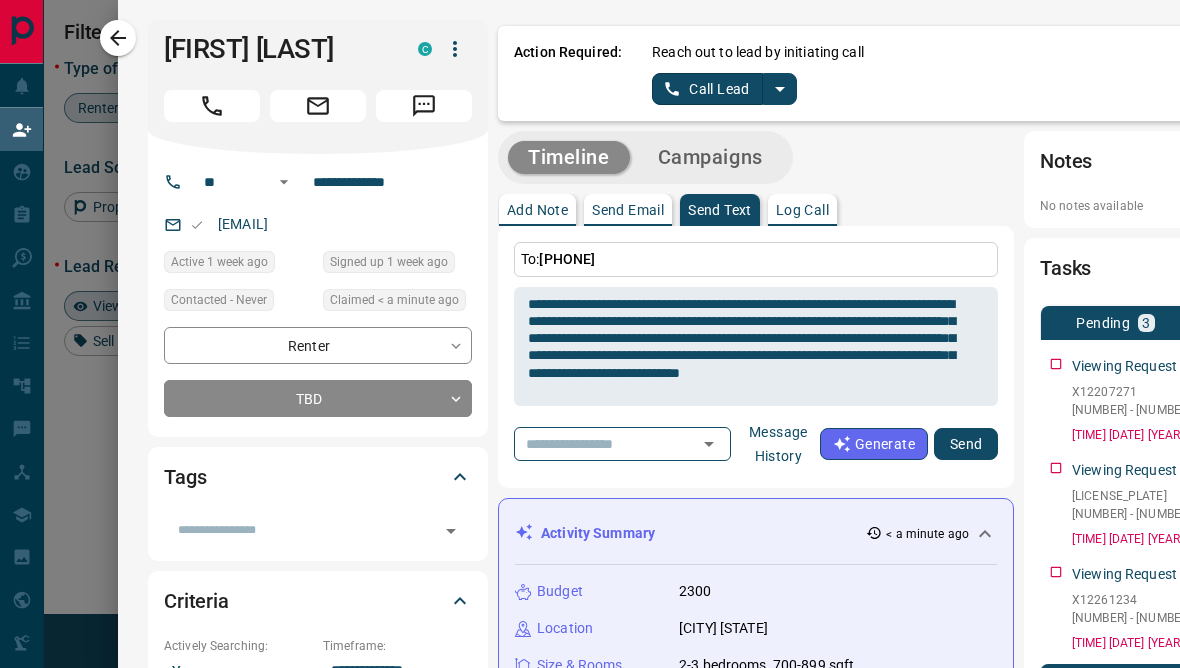 click on "**********" at bounding box center (748, 347) 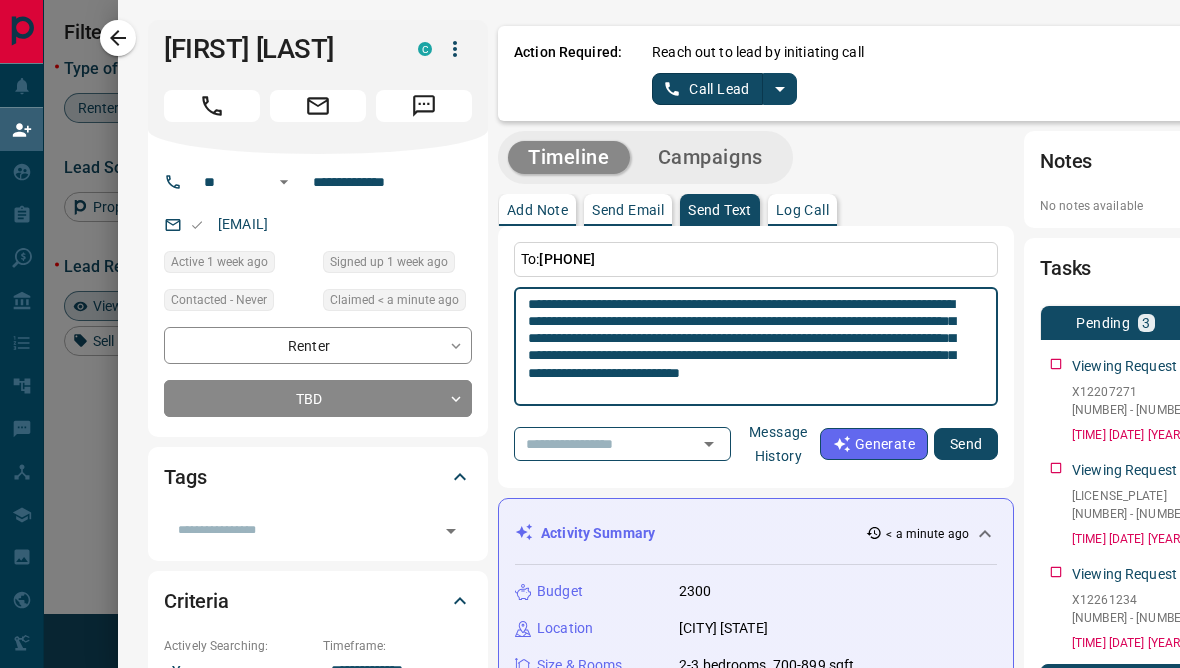 click on "**********" at bounding box center (748, 347) 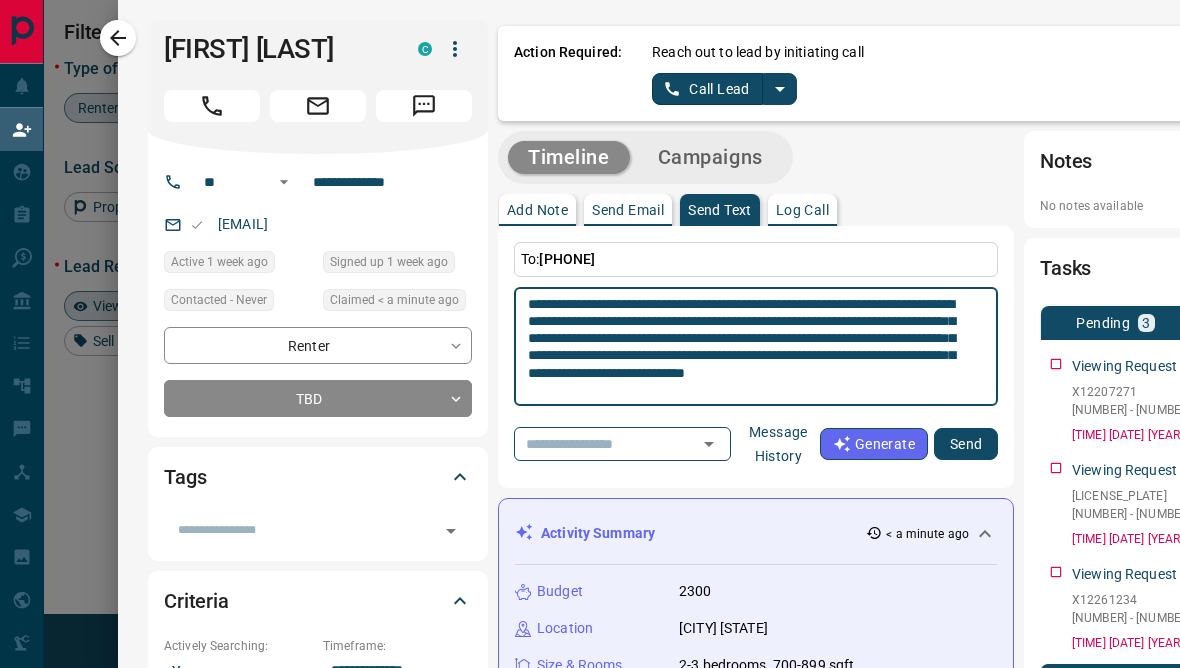 click on "**********" at bounding box center [748, 347] 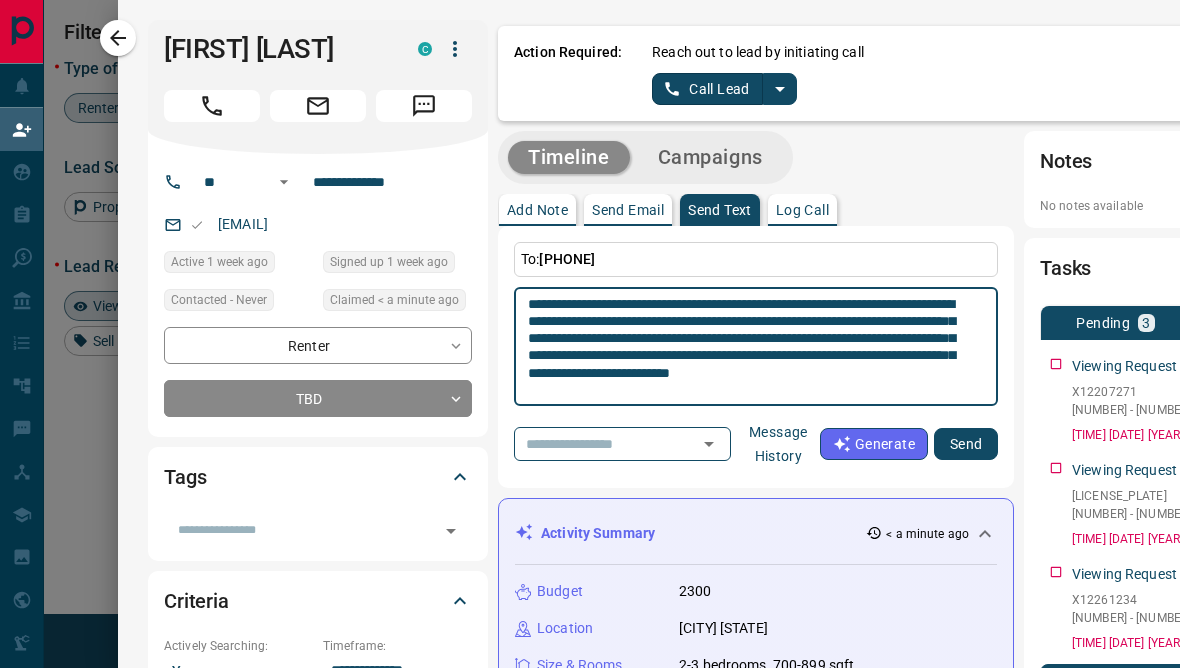 type on "**********" 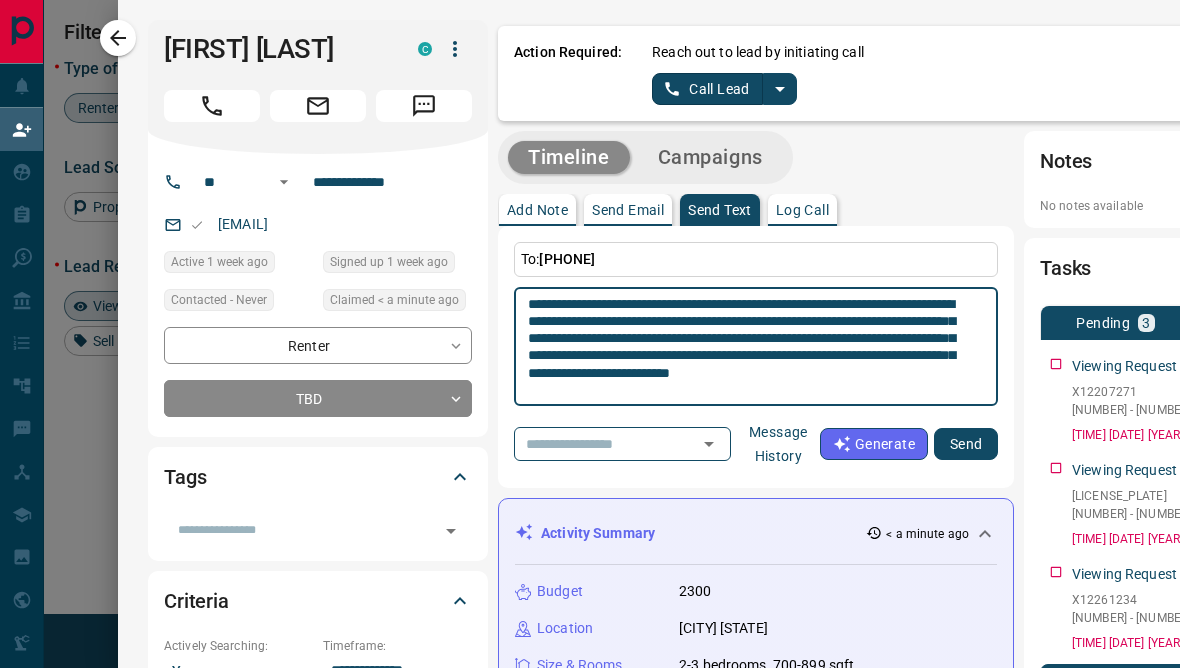click on "Send" at bounding box center (966, 444) 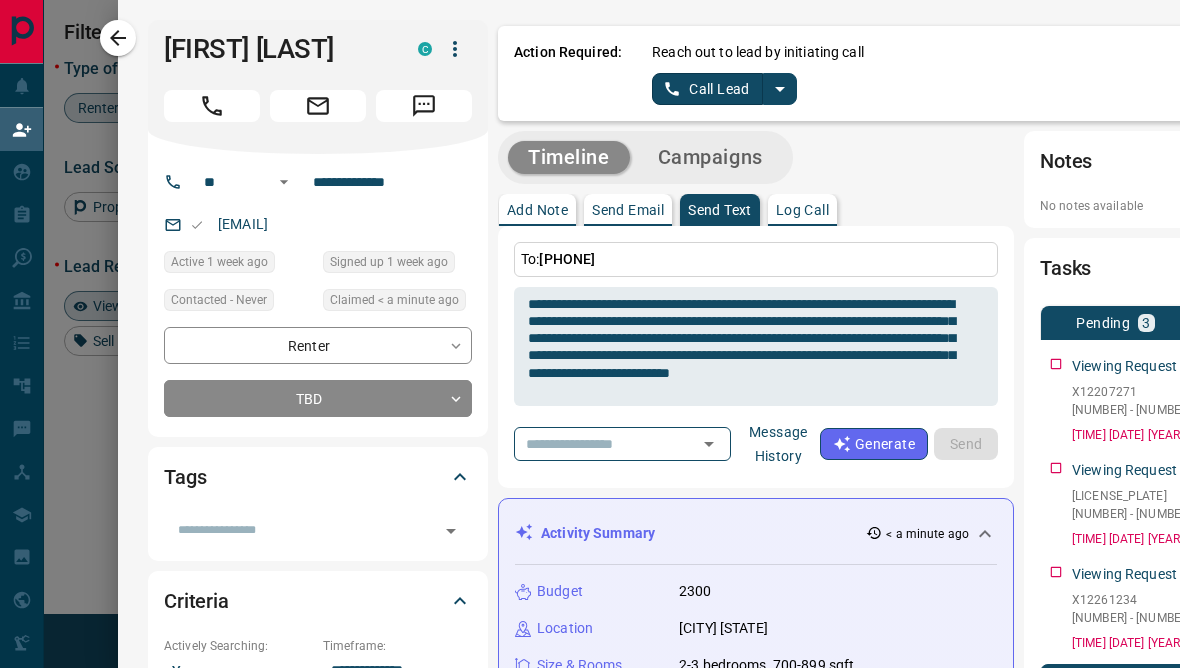 type 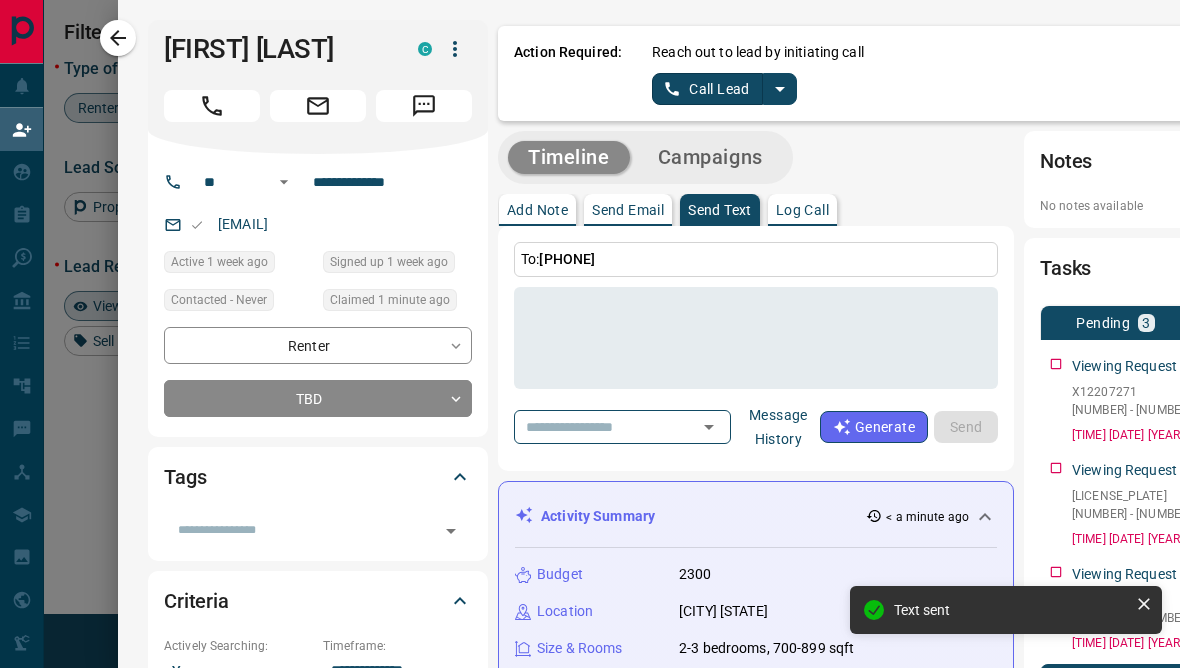 scroll, scrollTop: 0, scrollLeft: 0, axis: both 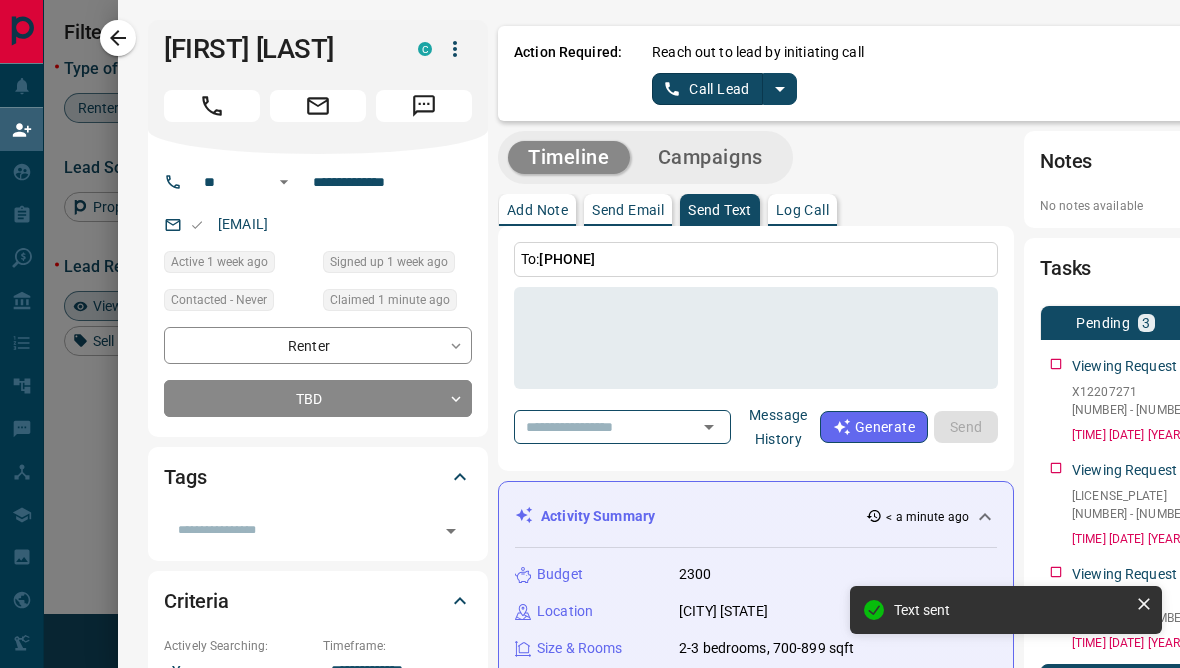 click on "Call Lead" at bounding box center (707, 89) 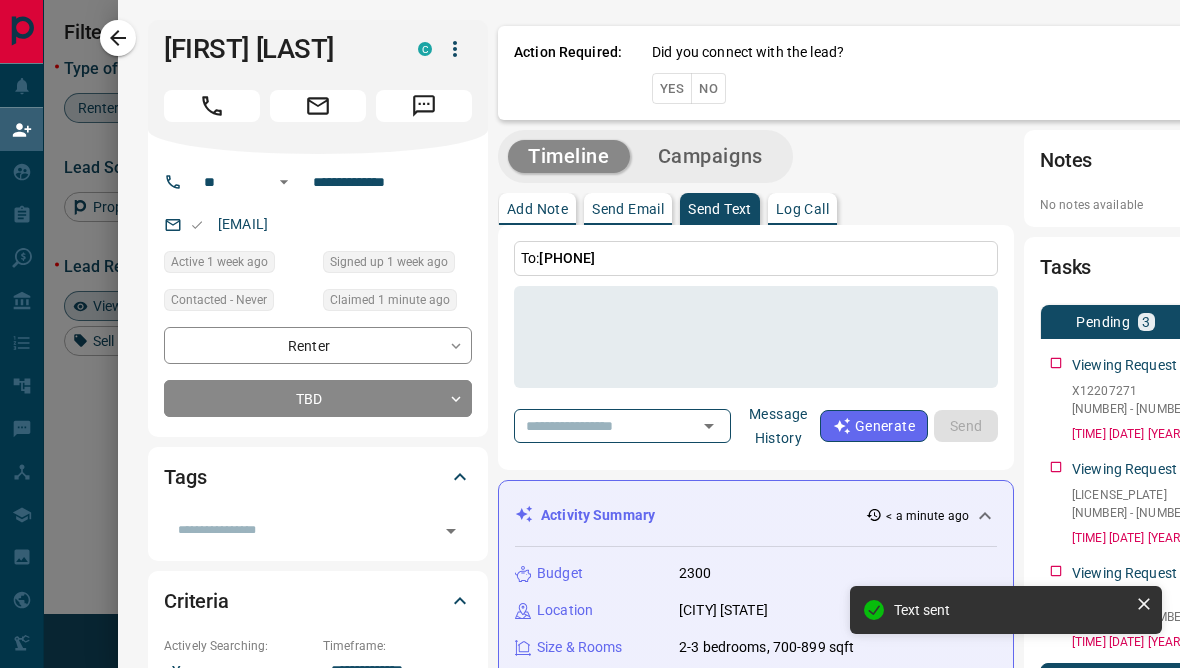 click on "No" at bounding box center [708, 88] 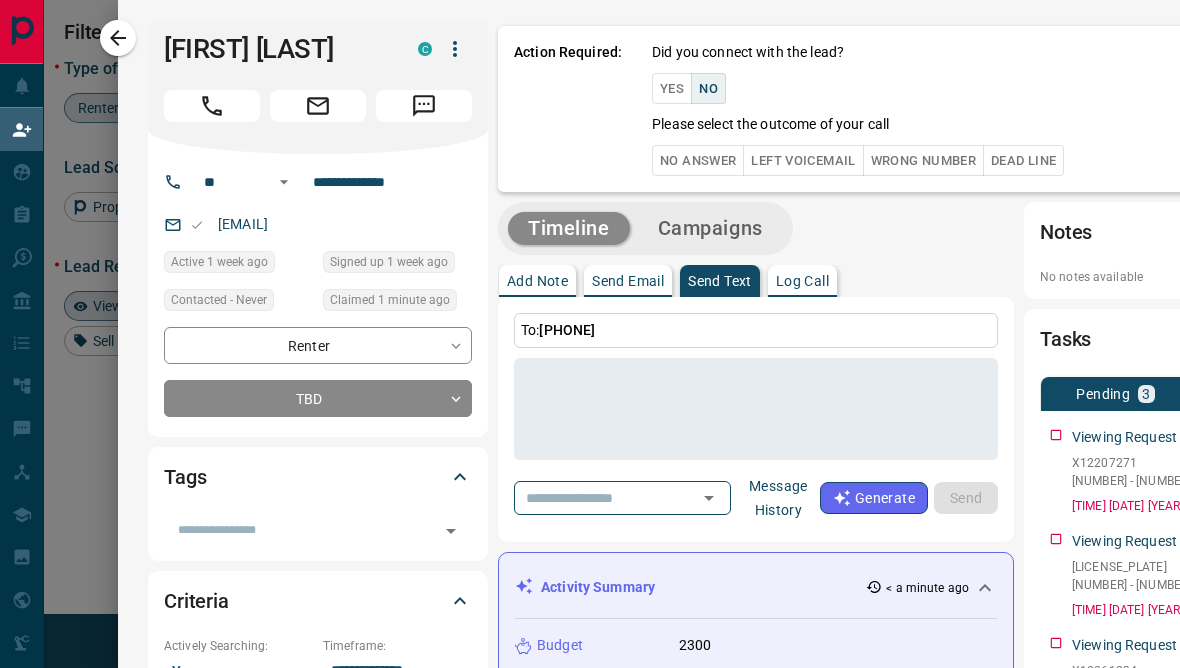 click on "No Answer" at bounding box center [698, 160] 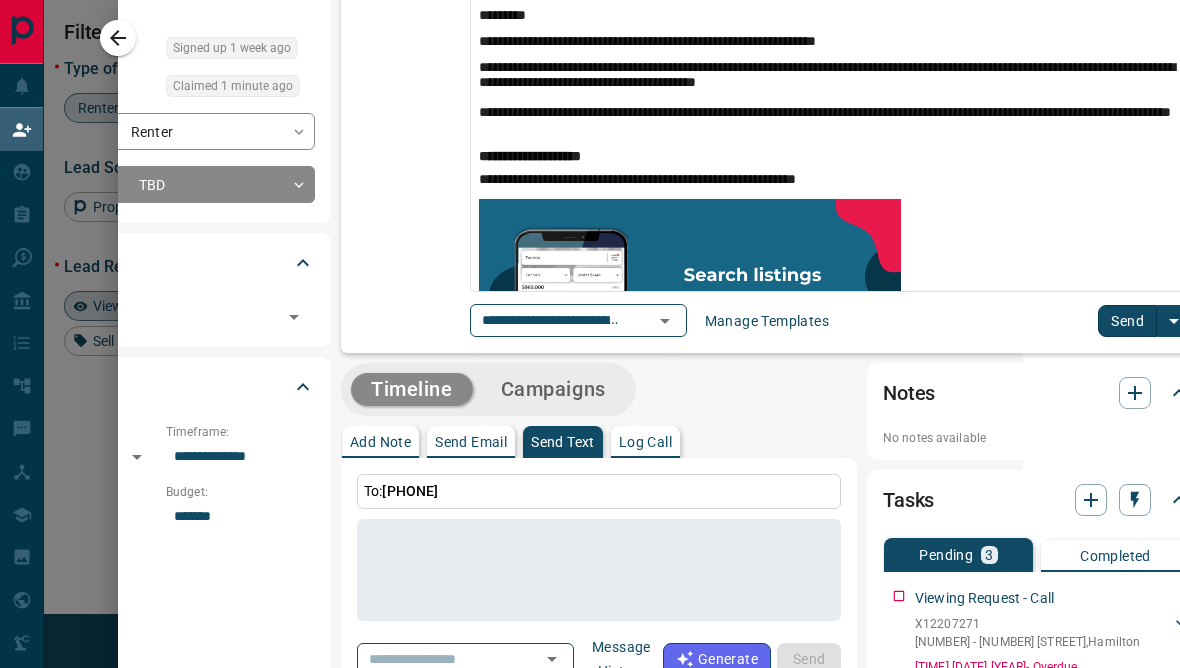 scroll, scrollTop: 218, scrollLeft: 157, axis: both 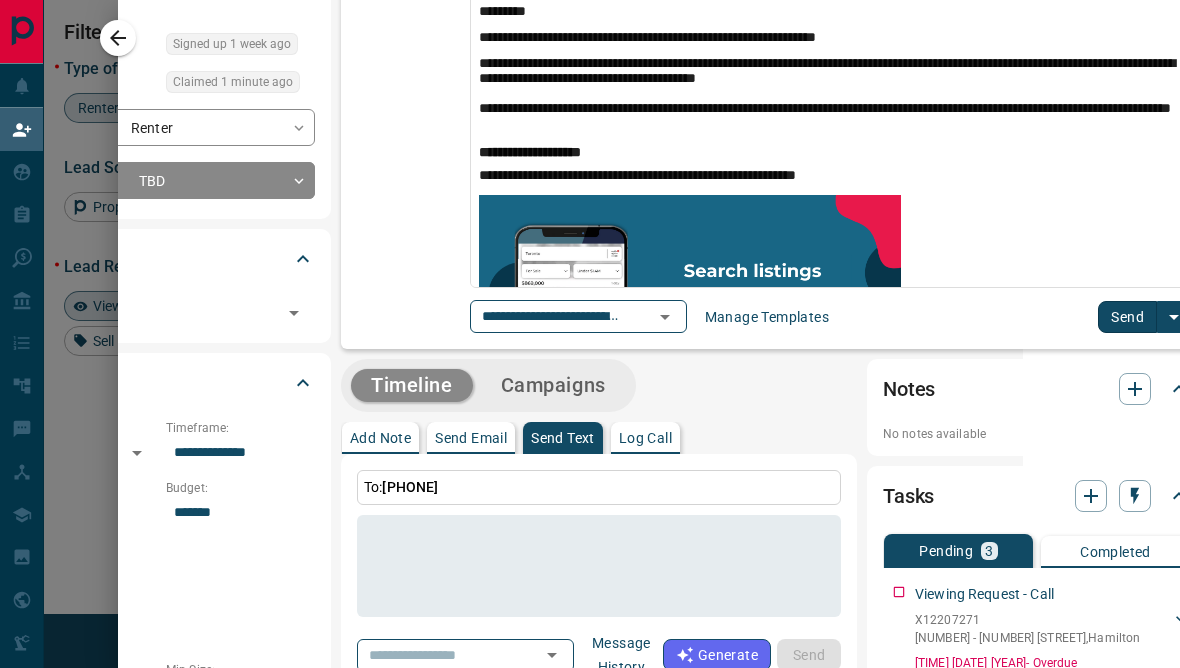 click on "Send" at bounding box center [1127, 317] 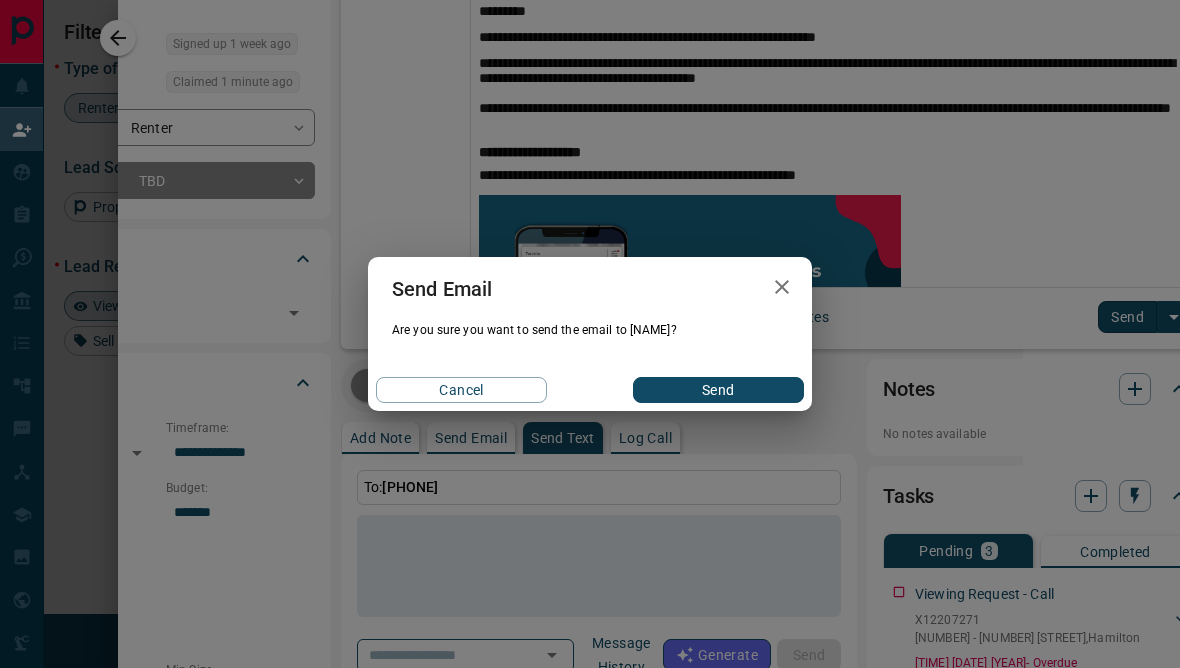 click on "Send" at bounding box center [718, 390] 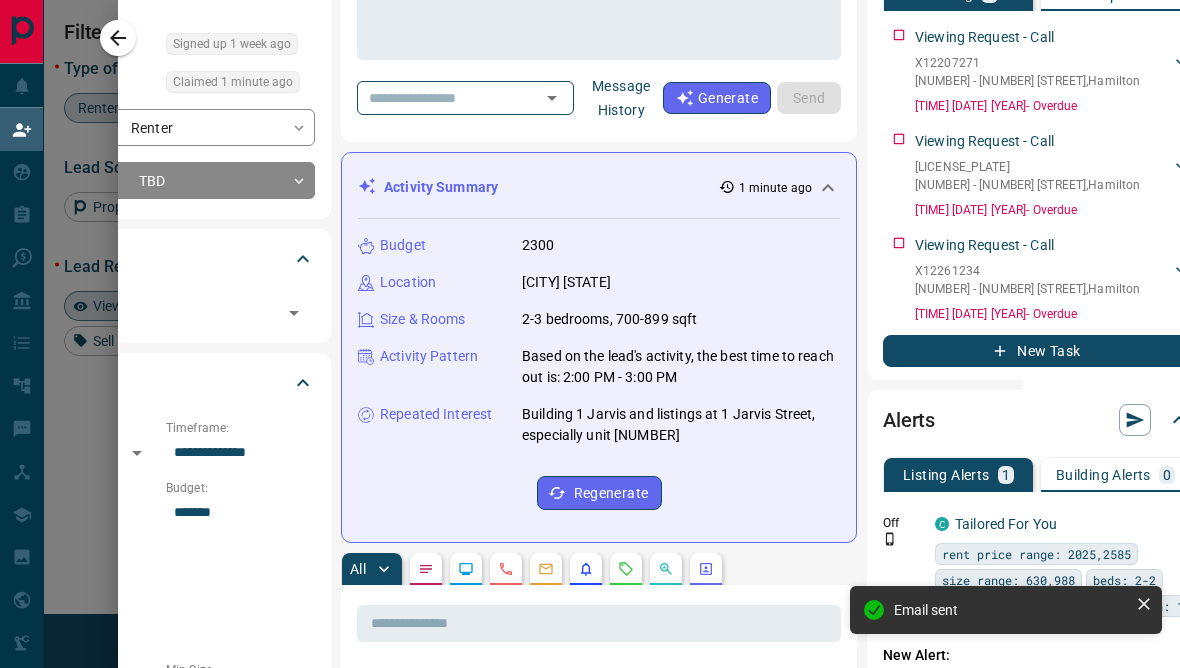 click at bounding box center (590, 334) 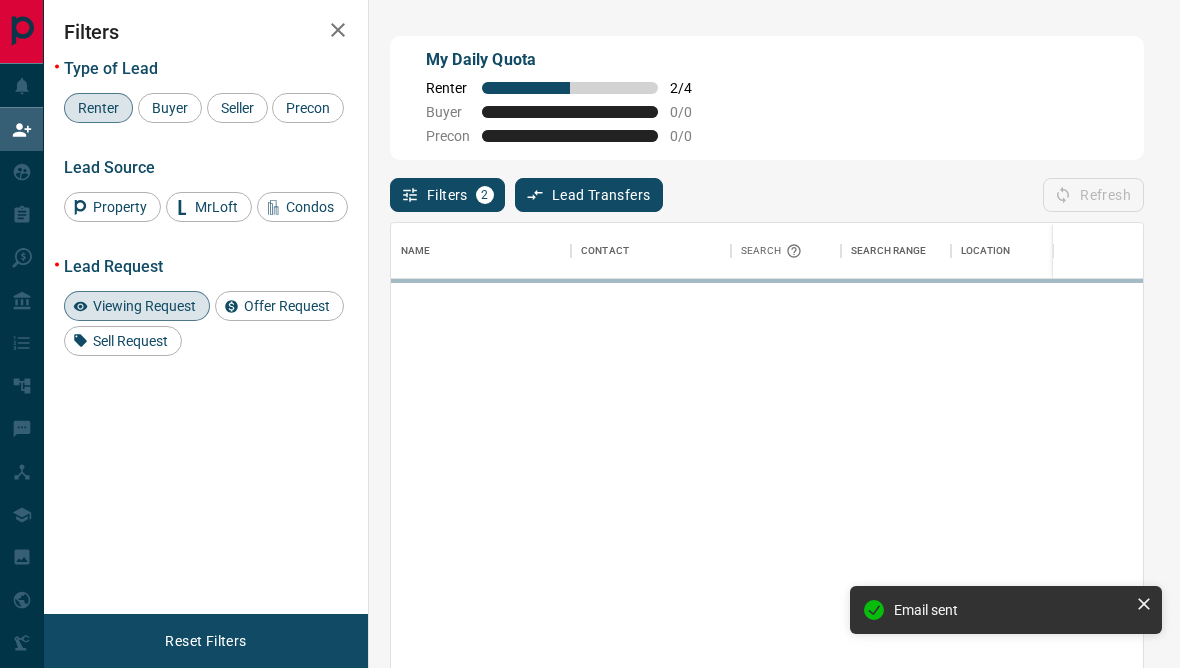 scroll, scrollTop: 1, scrollLeft: 1, axis: both 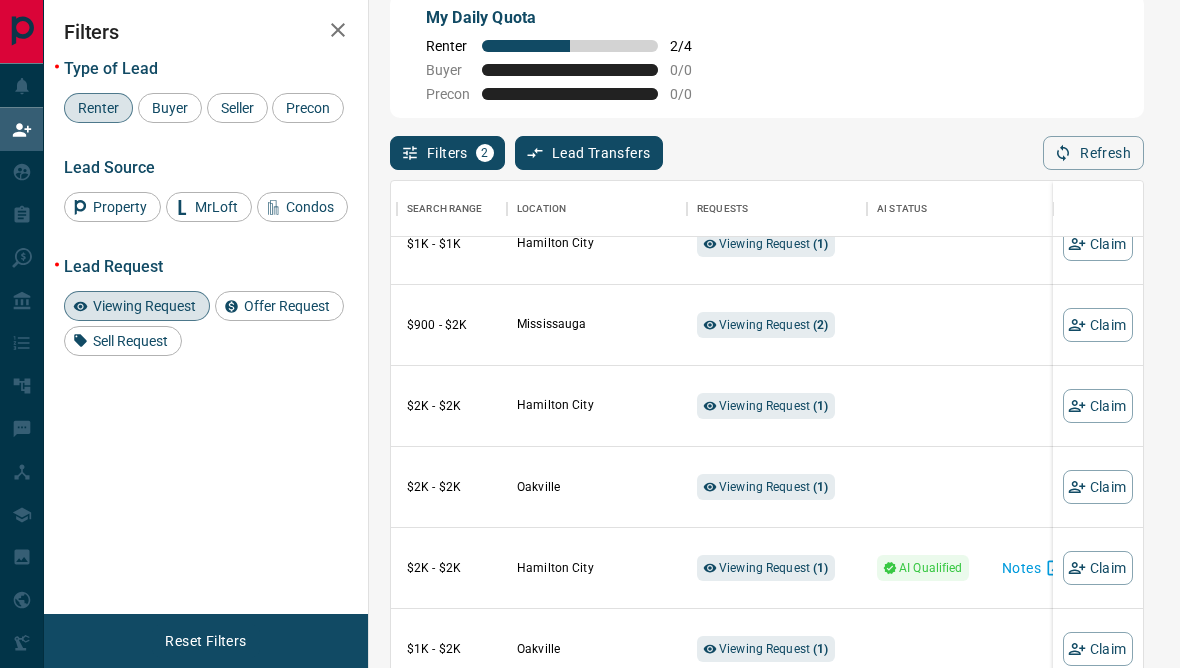 click on "Viewing Request   ( 6 )" at bounding box center [774, 730] 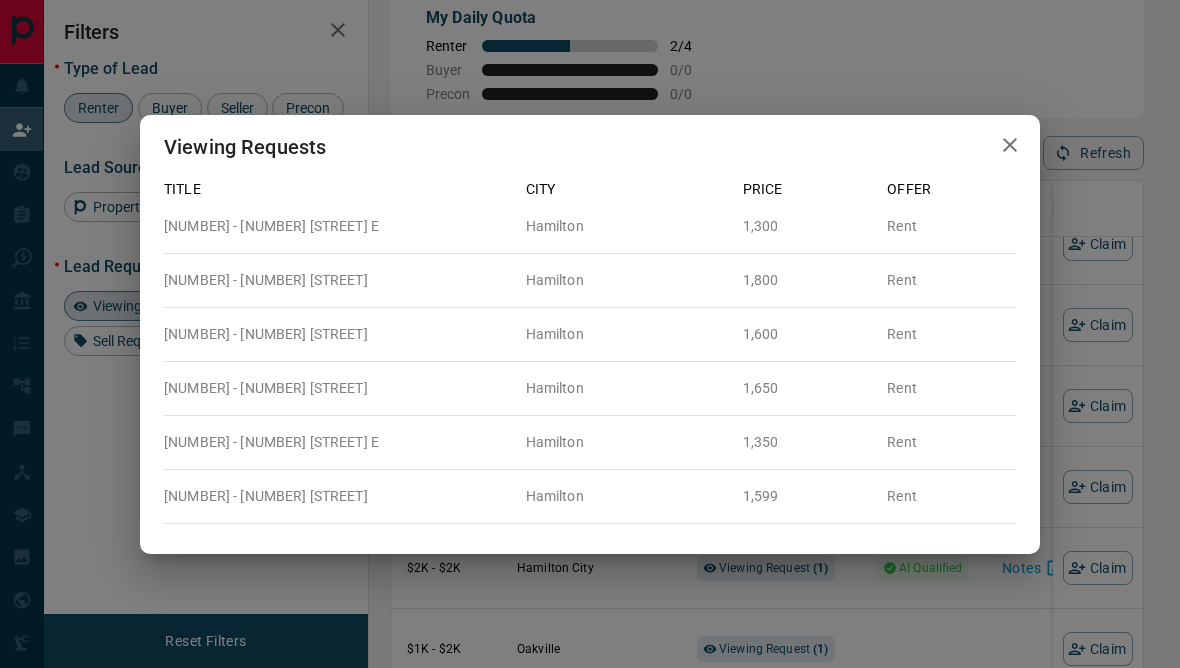 click on "Viewing Requests Title City Price Offer [NUMBER] - [NUMBER] [STREET] [CITY] [PRICE] Rent [NUMBER] - [NUMBER] [STREET] [CITY] [PRICE] Rent [NUMBER] - [NUMBER] [STREET] [CITY] [PRICE] Rent [NUMBER] - [NUMBER] [STREET] [CITY] [PRICE] Rent [NUMBER] - [NUMBER] [STREET] [CITY] [PRICE] Rent [NUMBER] - [NUMBER] [STREET] [CITY] [PRICE] Rent" at bounding box center [590, 334] 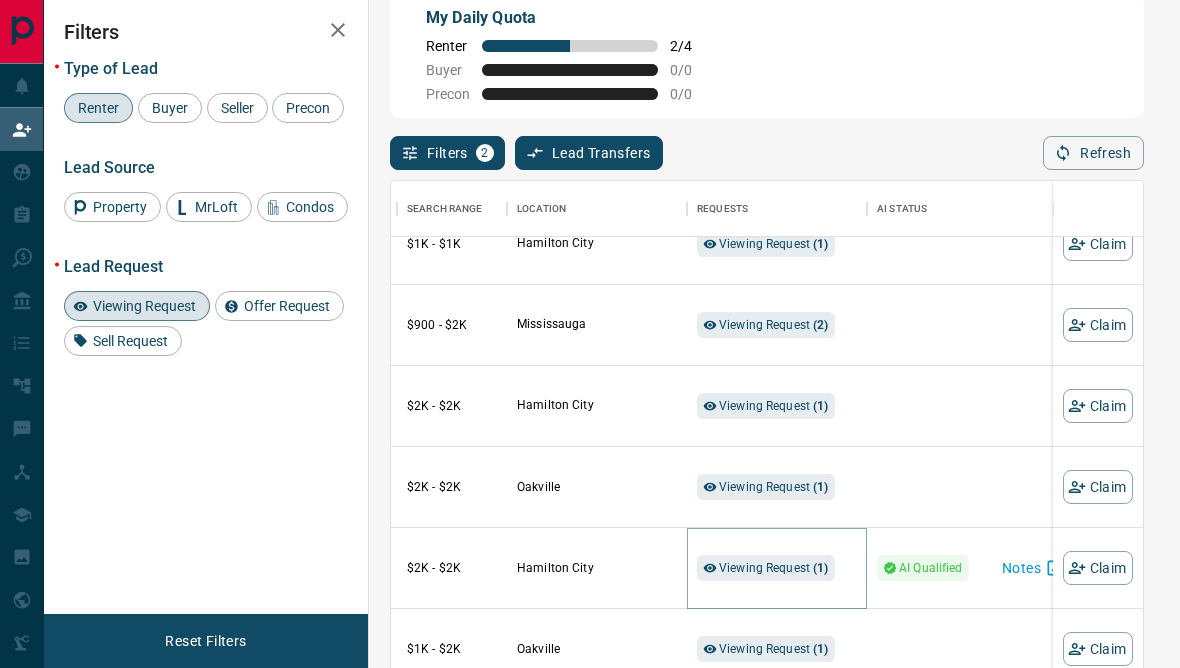 click on "Viewing Request   ( 1 )" at bounding box center [774, 568] 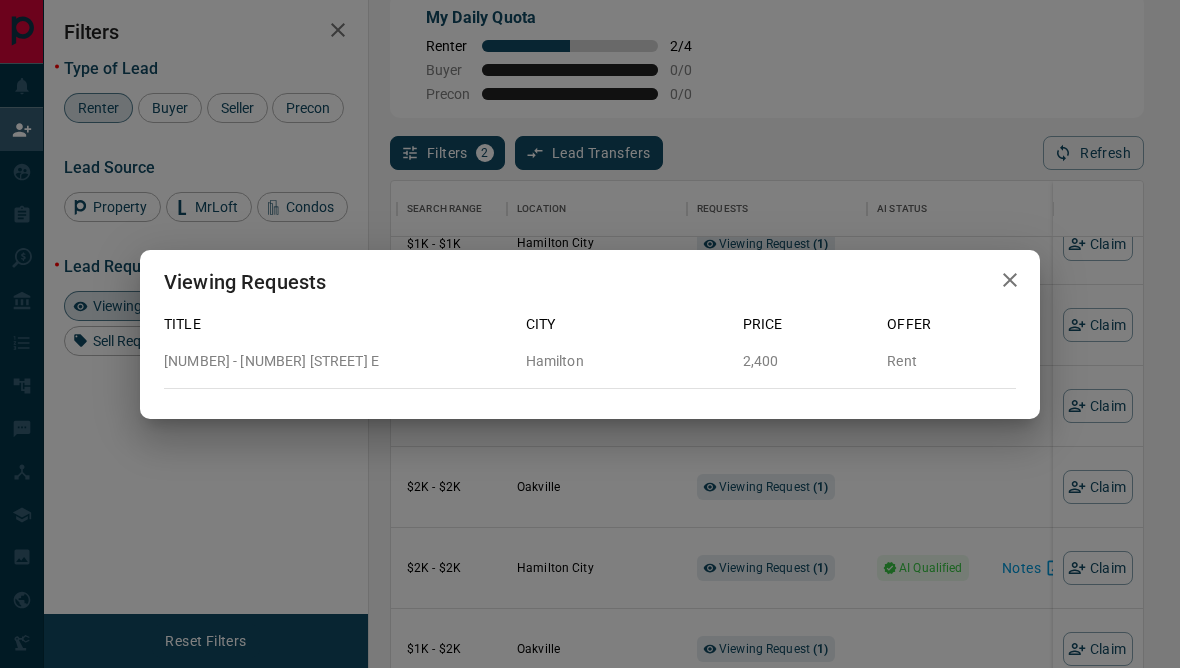 click on "Viewing Requests Title City Price Offer 916 - 2782 Barton Street E Hamilton 2,400 Rent" at bounding box center (590, 334) 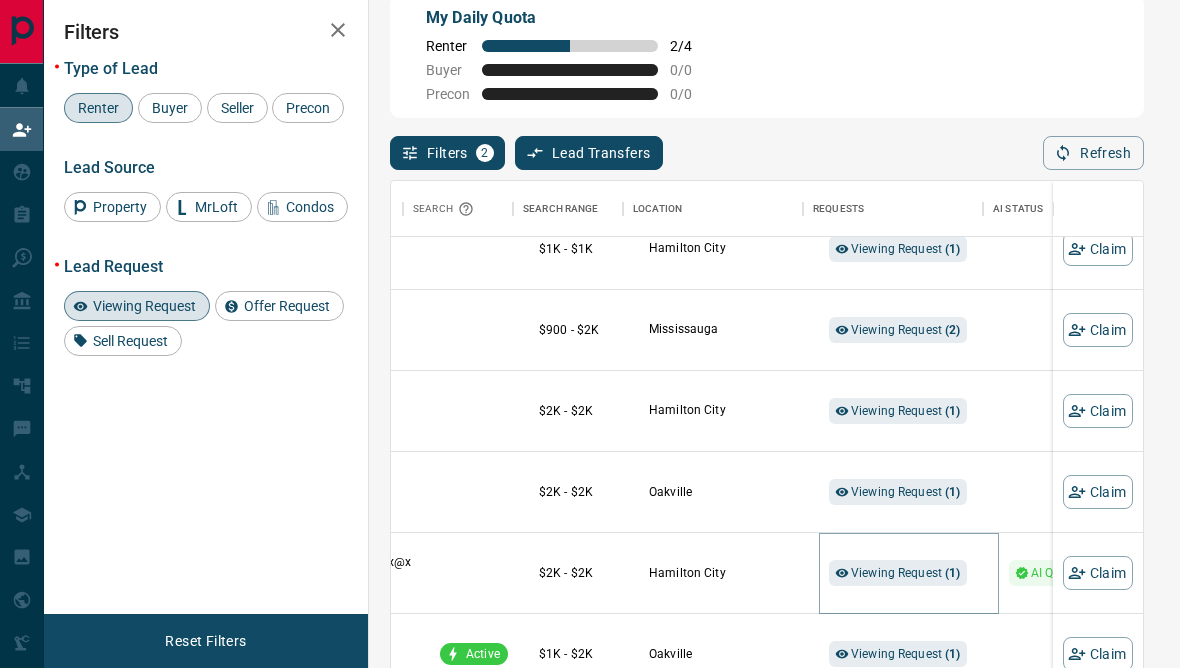 scroll, scrollTop: 1533, scrollLeft: 176, axis: both 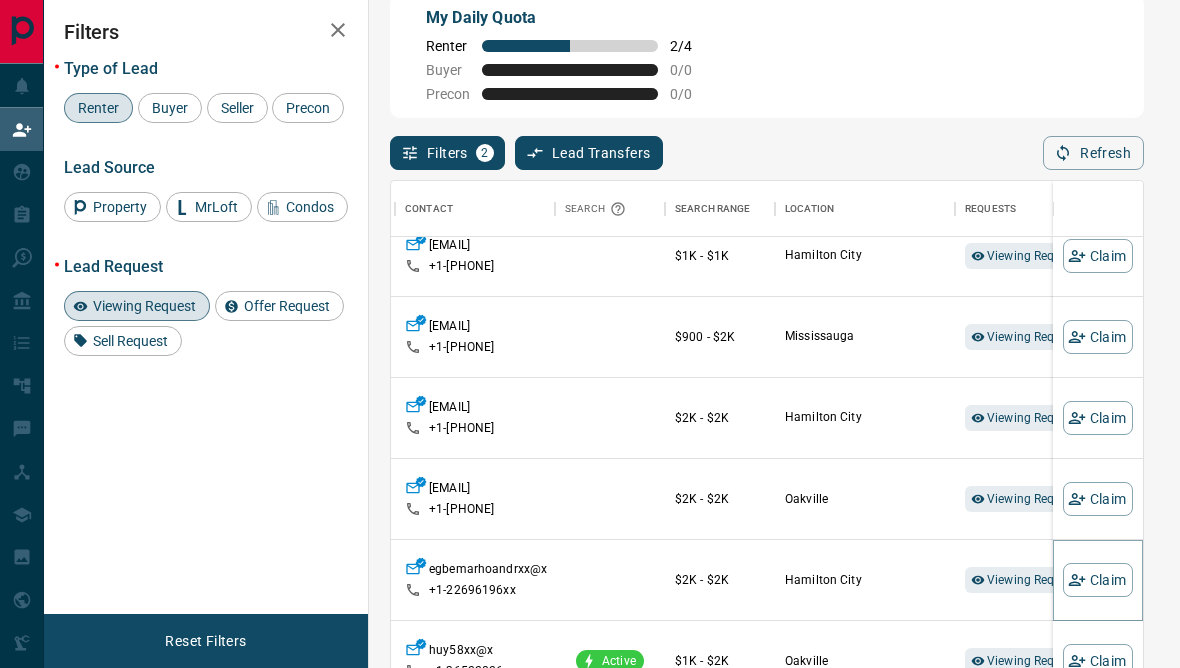 click on "Claim" at bounding box center (1098, 580) 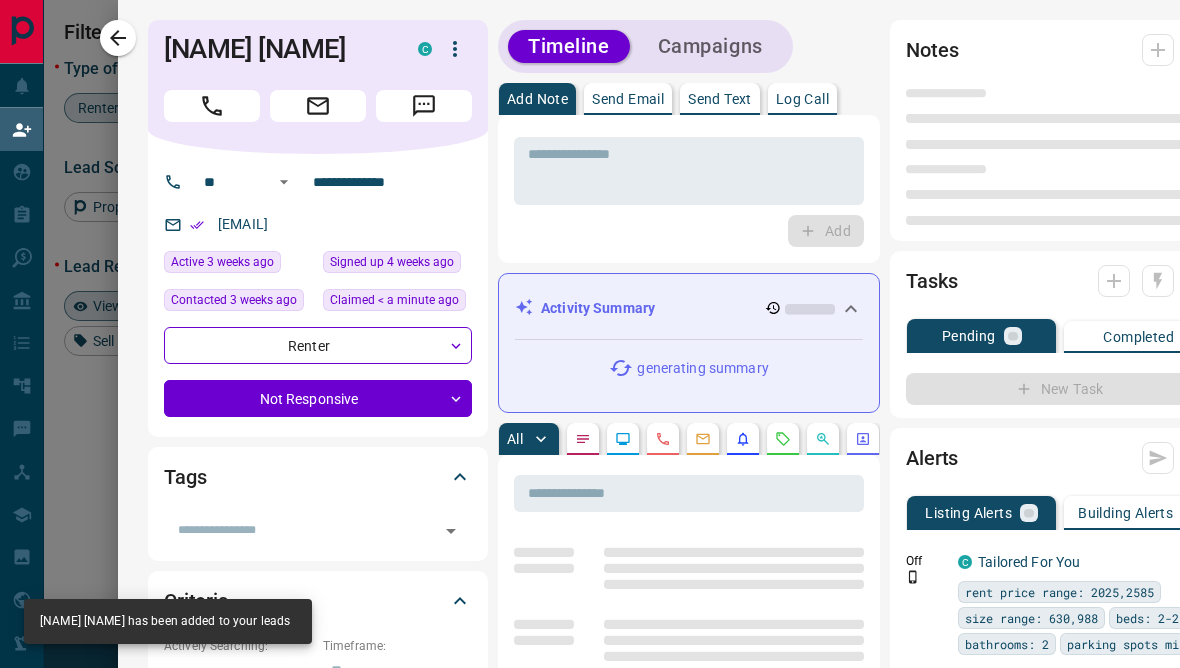 type on "**" 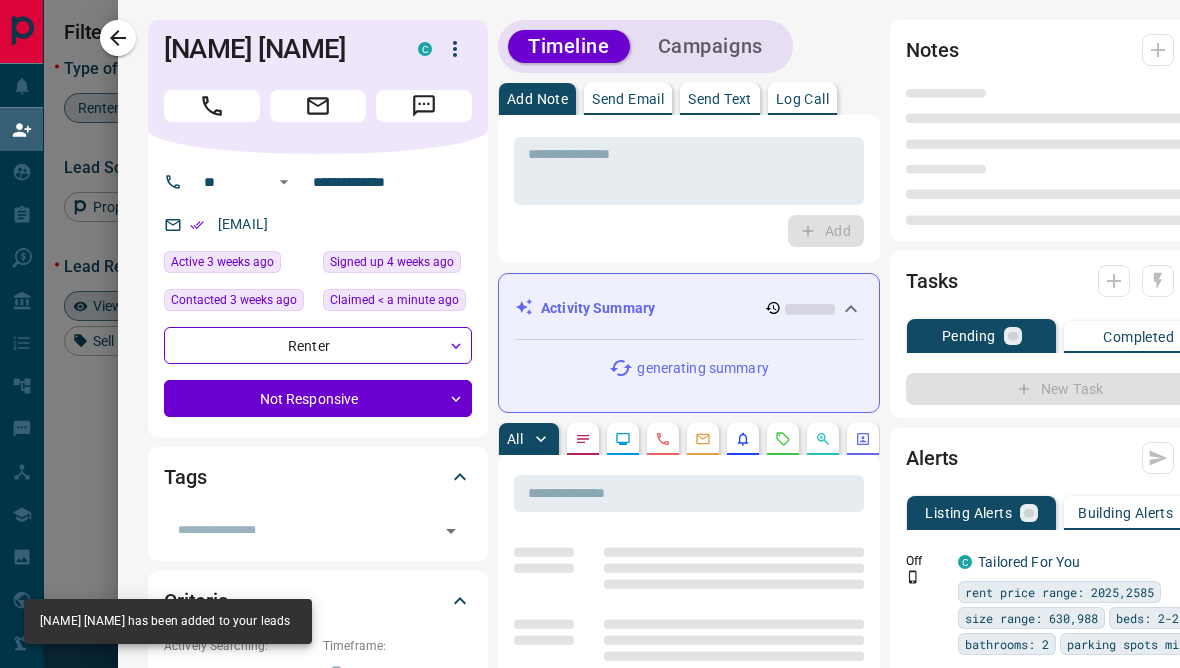 type on "**********" 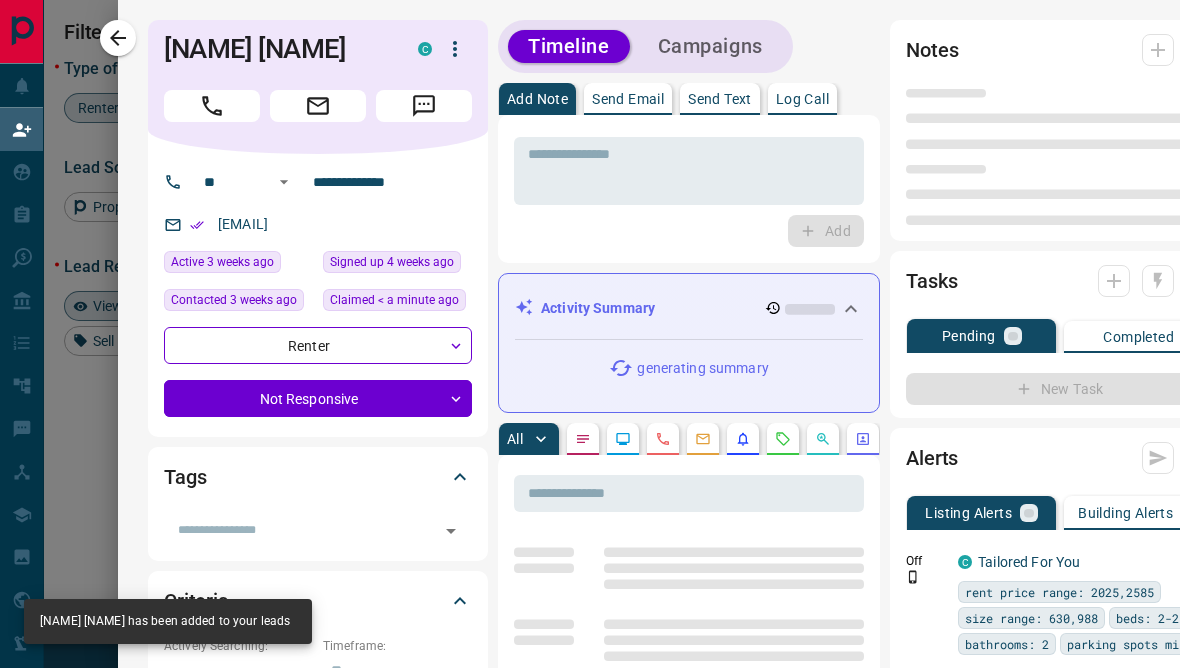 type on "**********" 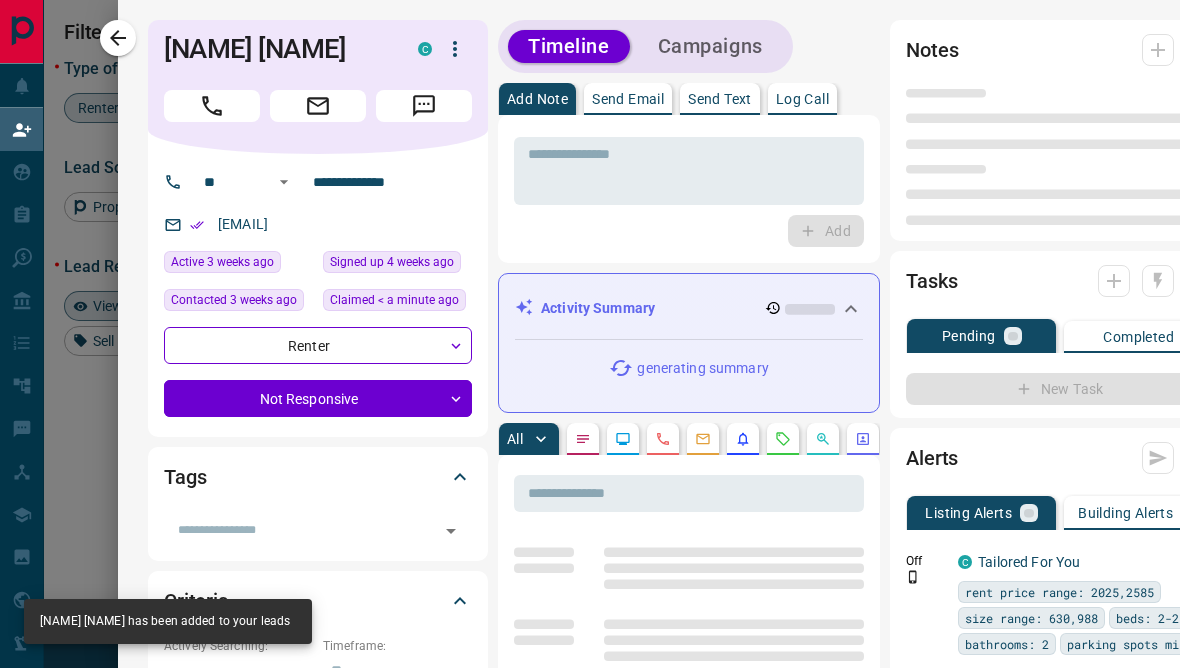 type on "*" 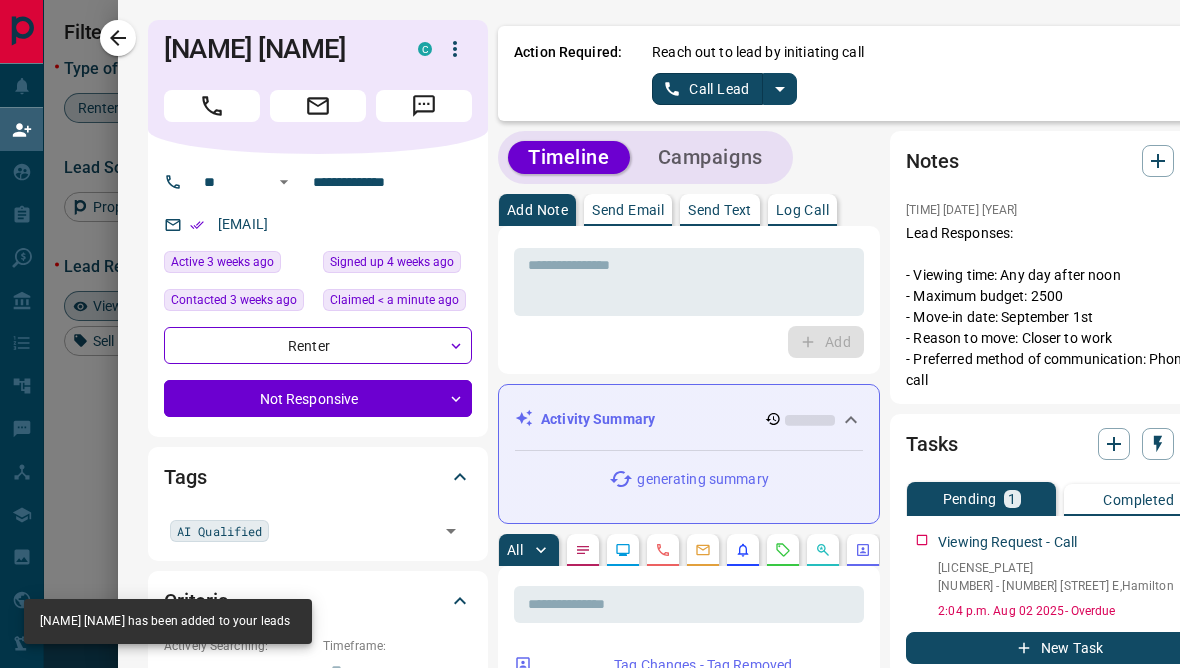click on "Timeline" at bounding box center (569, 157) 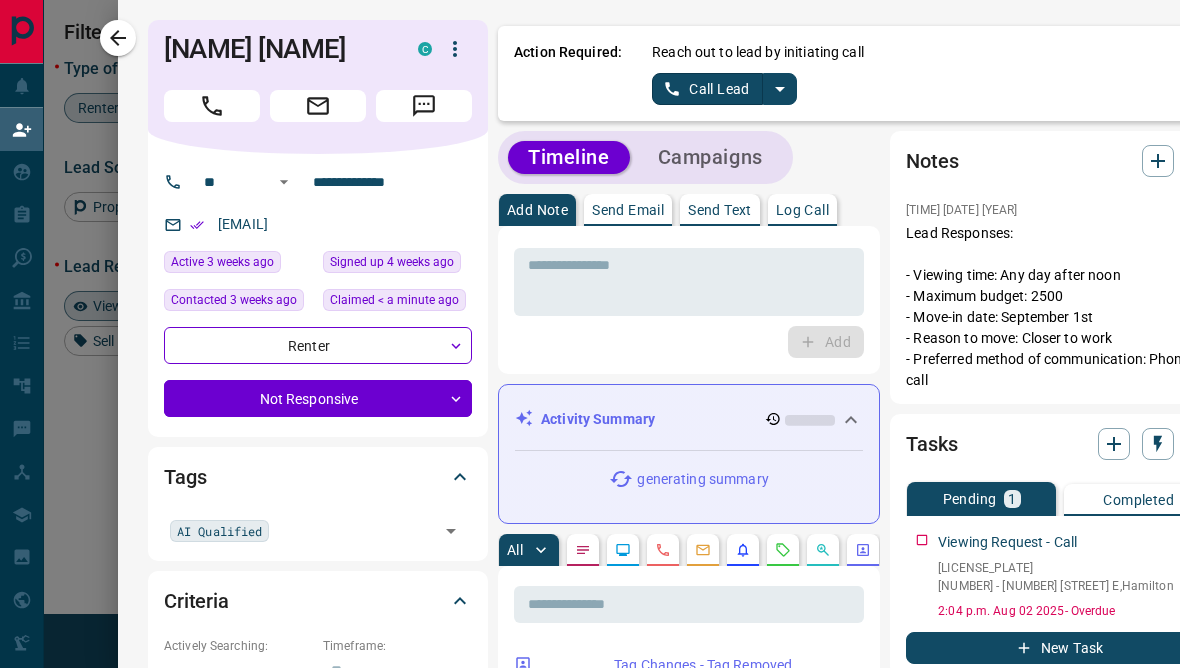 click at bounding box center (689, 282) 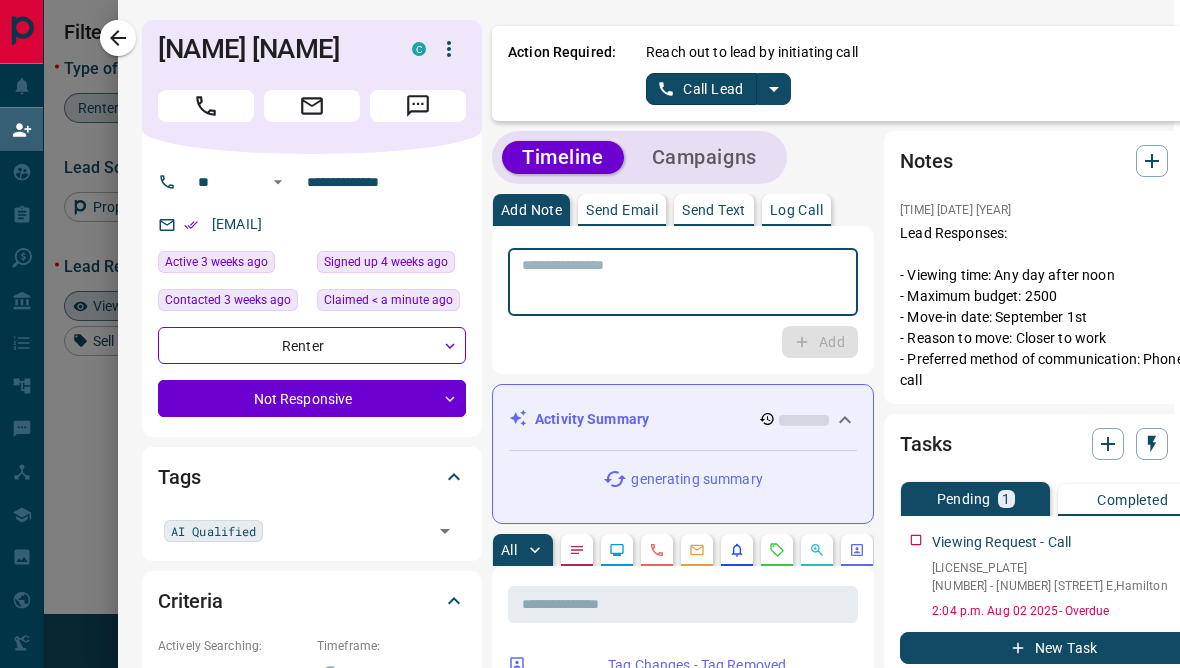 scroll, scrollTop: 0, scrollLeft: 4, axis: horizontal 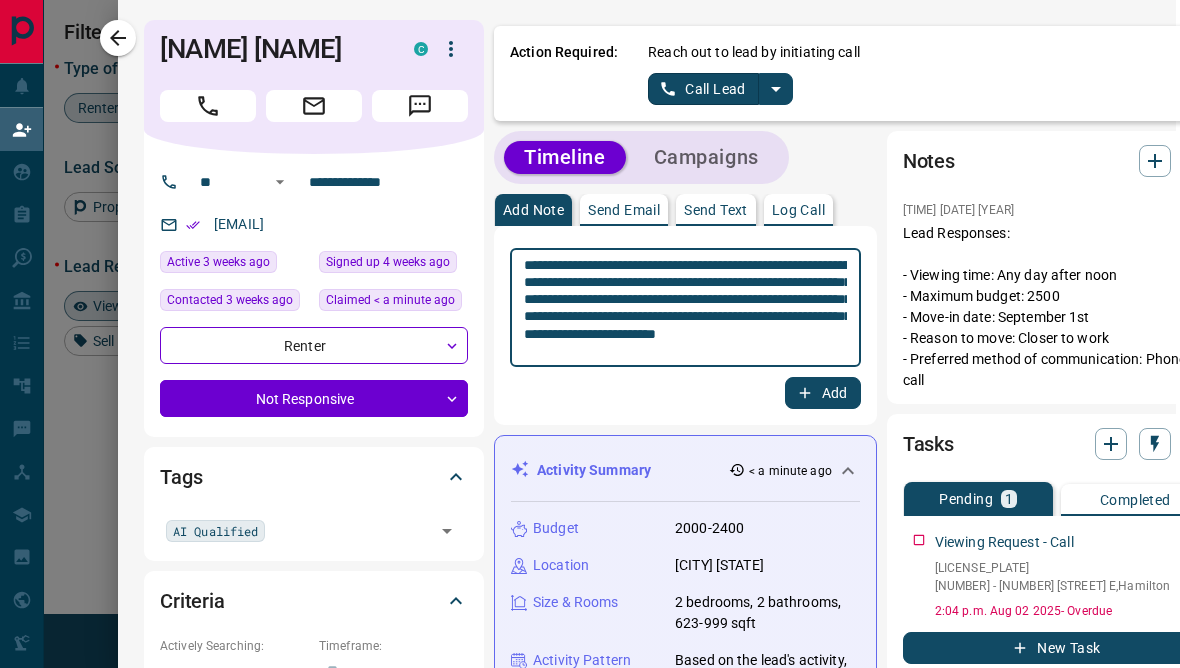 click on "**********" at bounding box center [685, 308] 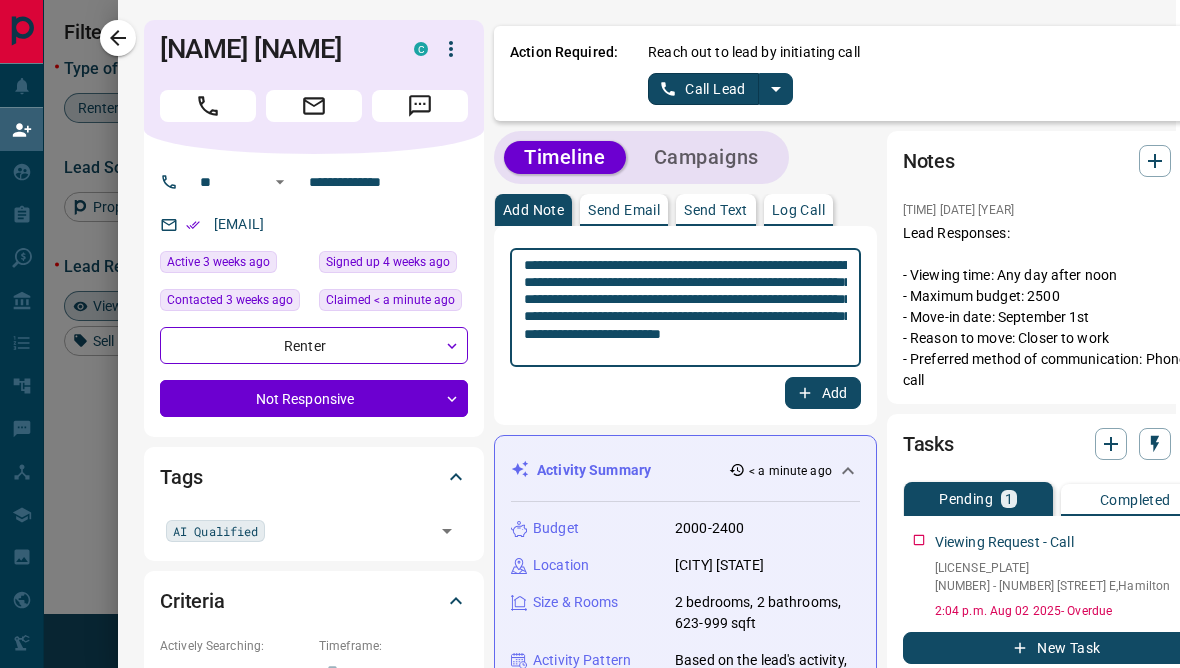 click on "**********" at bounding box center [685, 308] 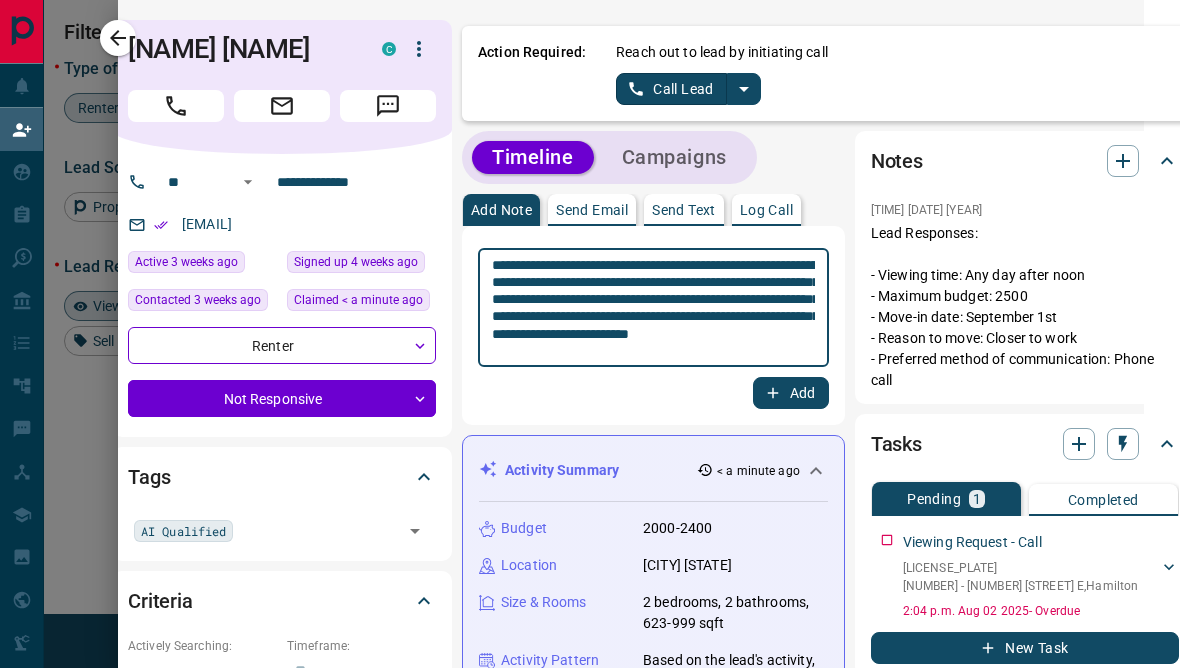 scroll, scrollTop: 0, scrollLeft: 36, axis: horizontal 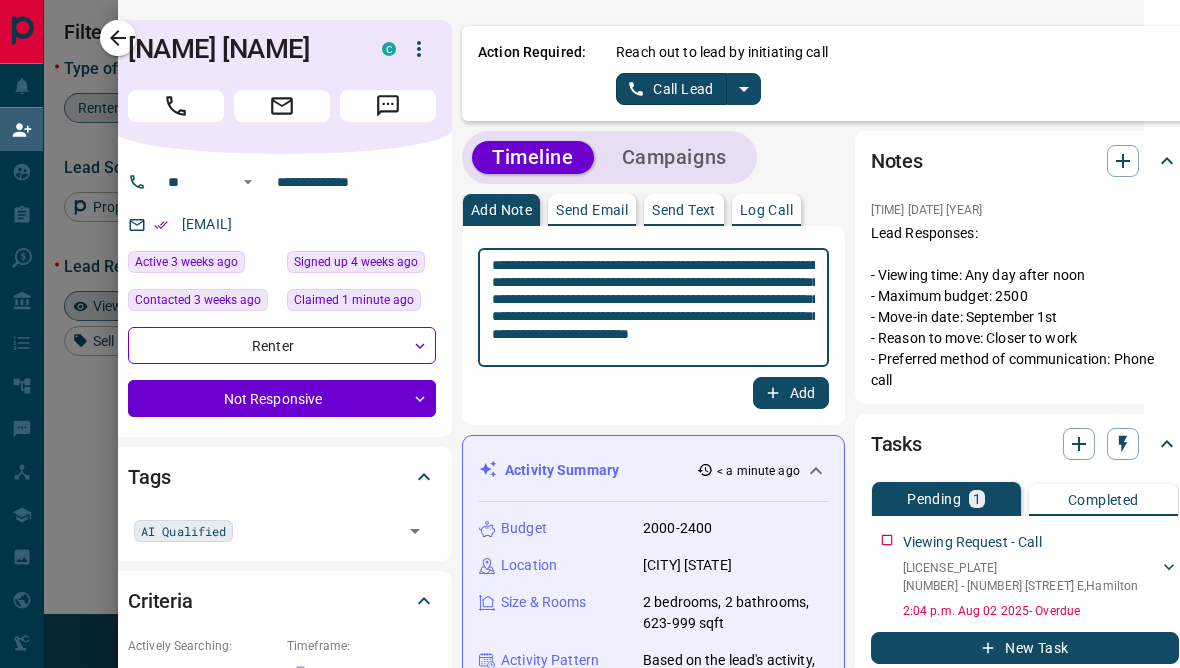 click on "**********" at bounding box center [653, 308] 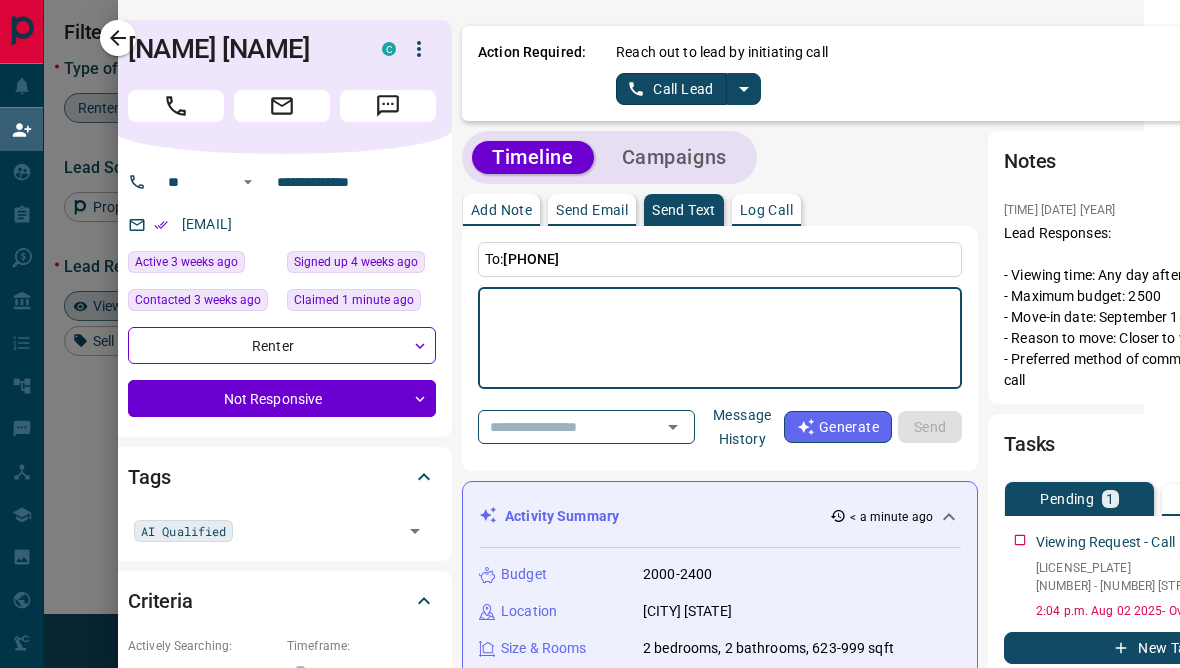 click at bounding box center (720, 338) 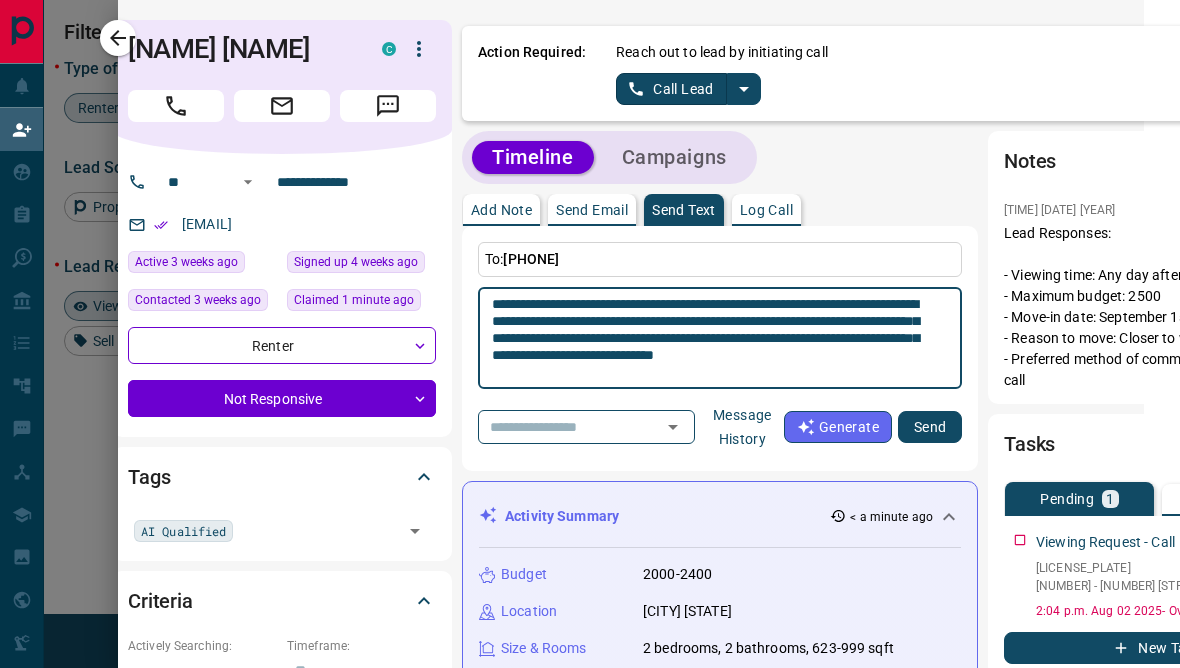 type on "**********" 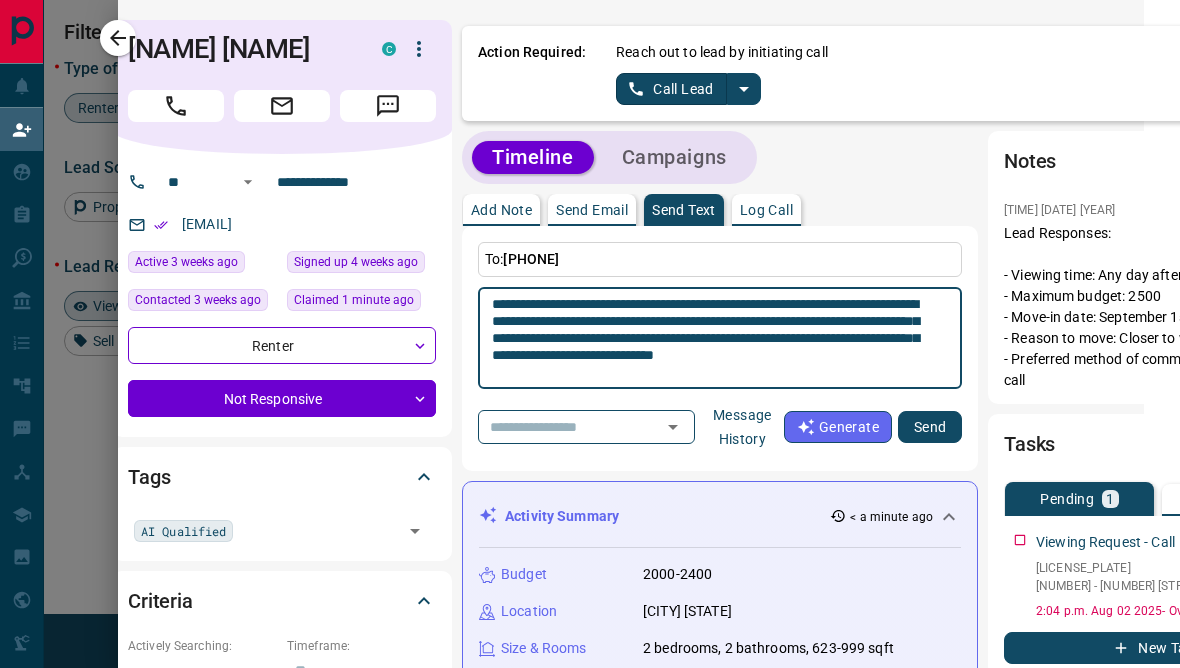 click on "Send" at bounding box center (930, 427) 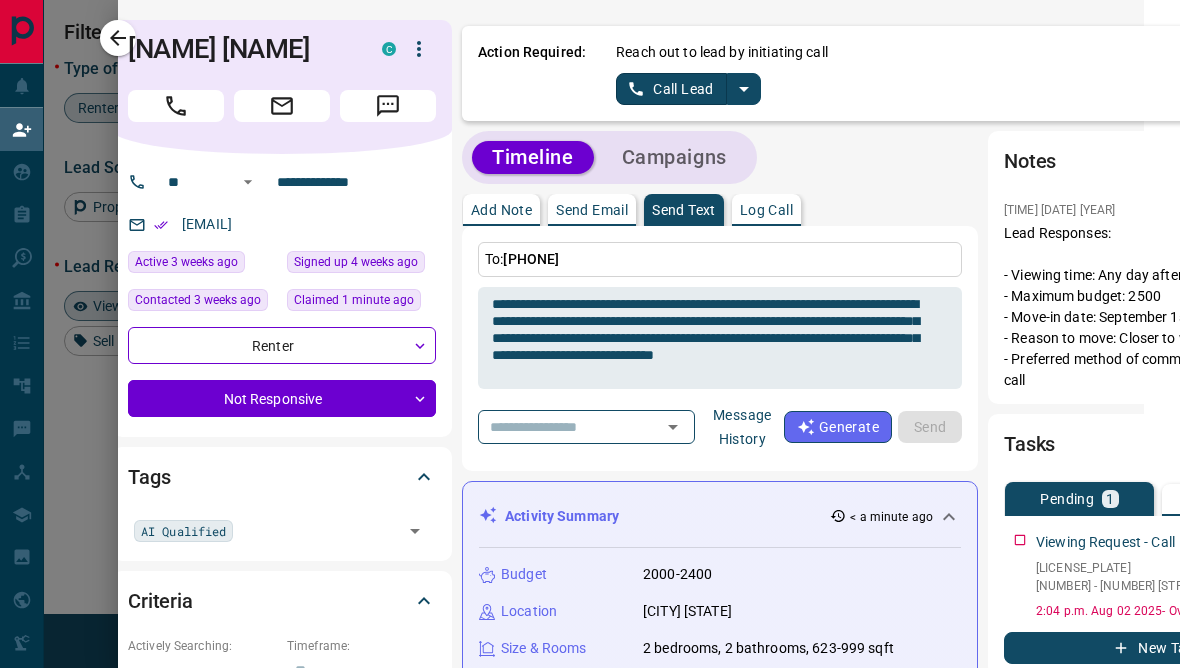 type 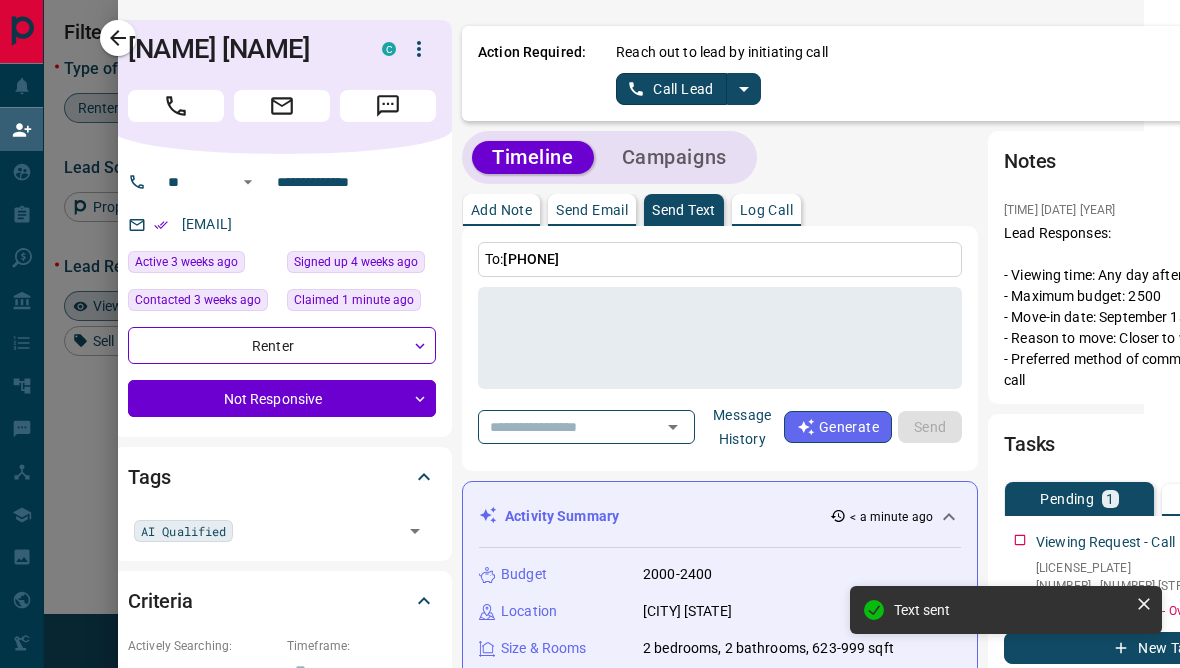click on "Add Note" at bounding box center (501, 210) 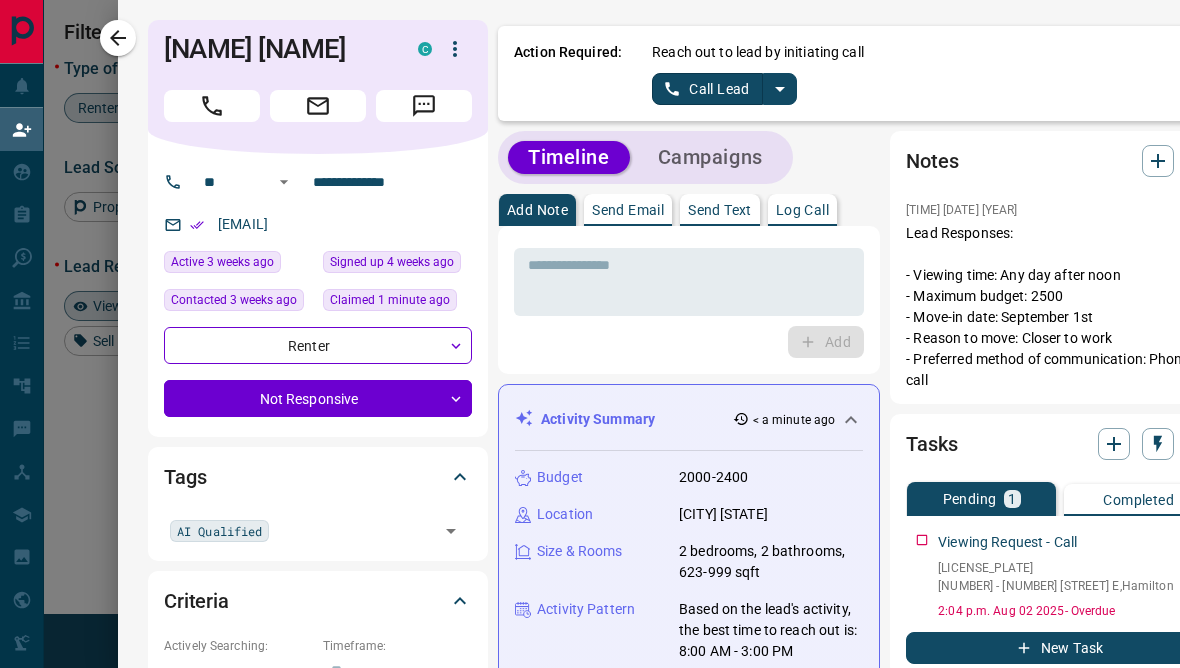 scroll, scrollTop: 0, scrollLeft: 0, axis: both 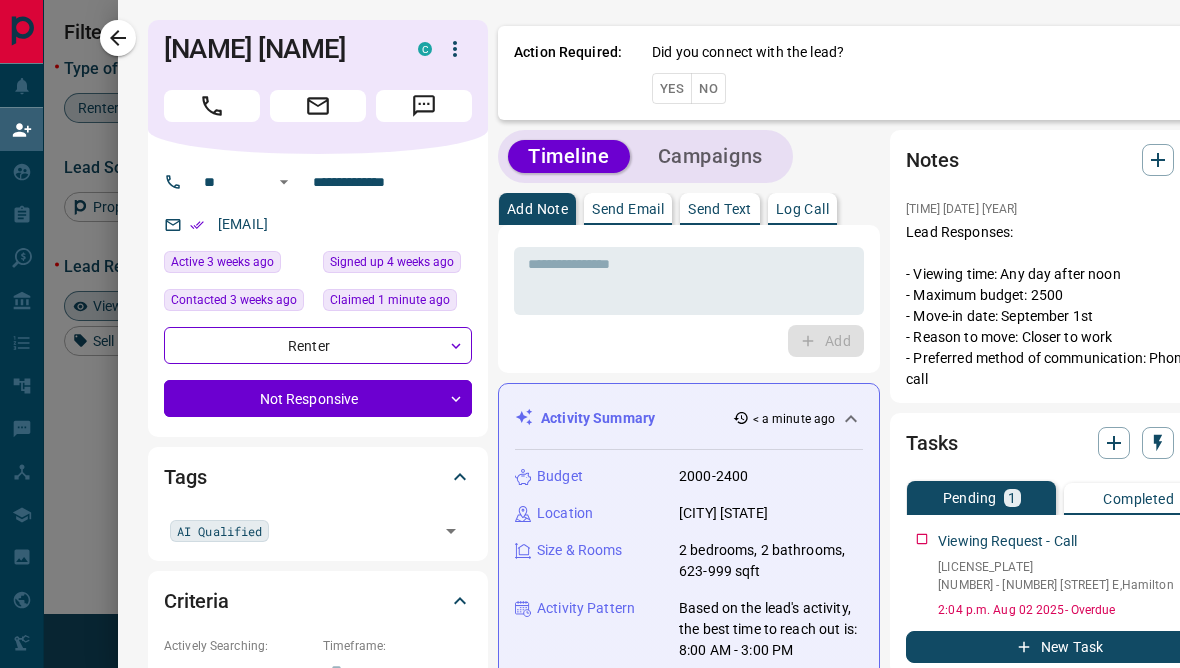 click on "No" at bounding box center (708, 88) 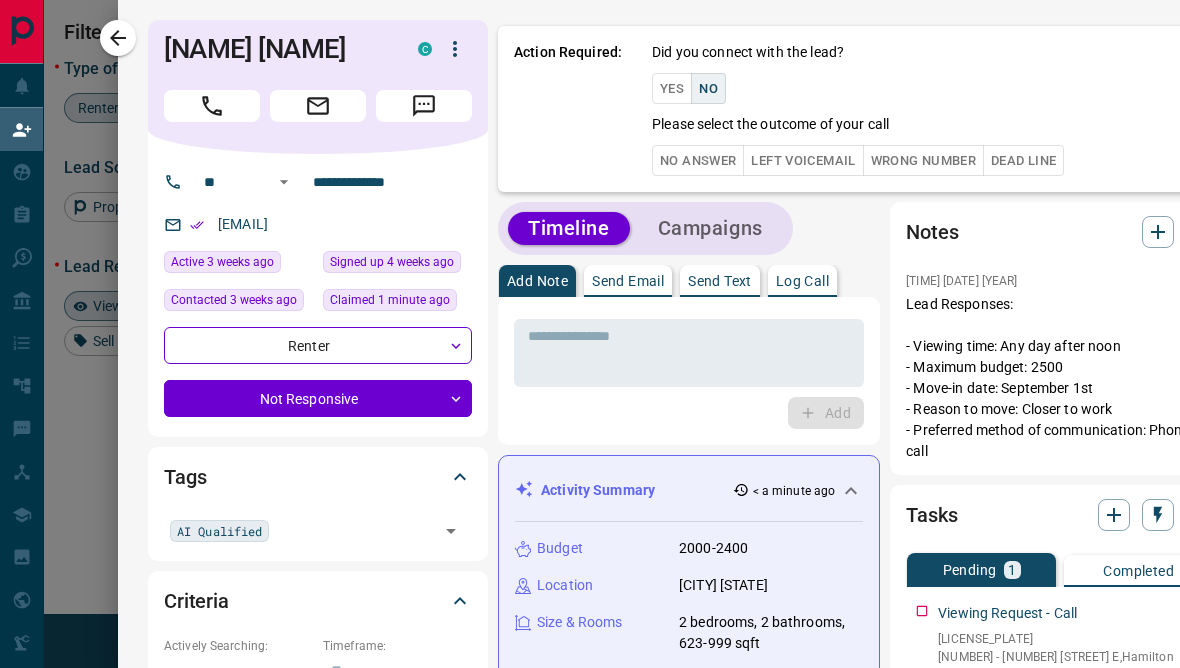 click on "No Answer" at bounding box center [698, 160] 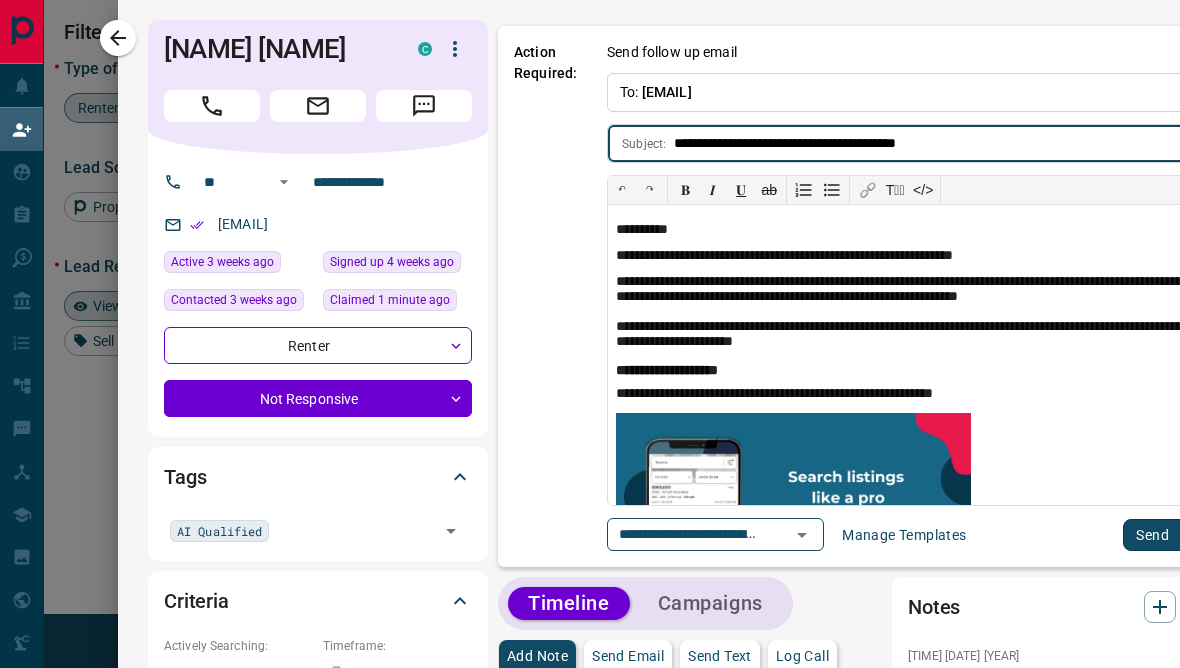 click on "Send" at bounding box center (1152, 535) 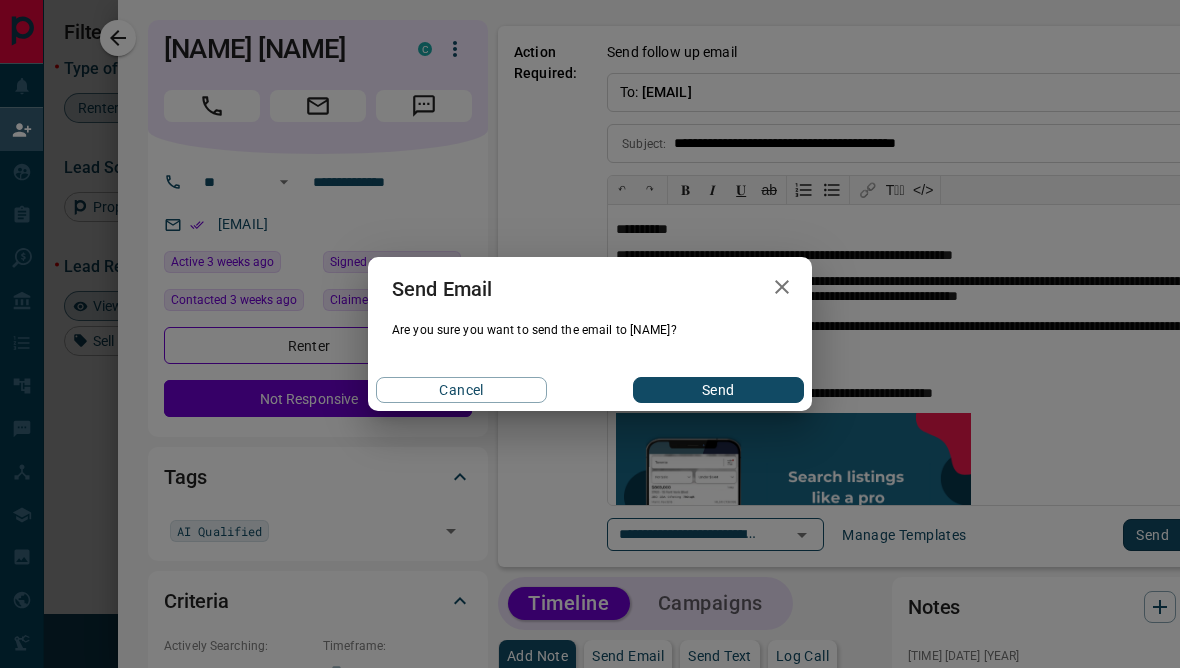 click on "Send" at bounding box center (718, 390) 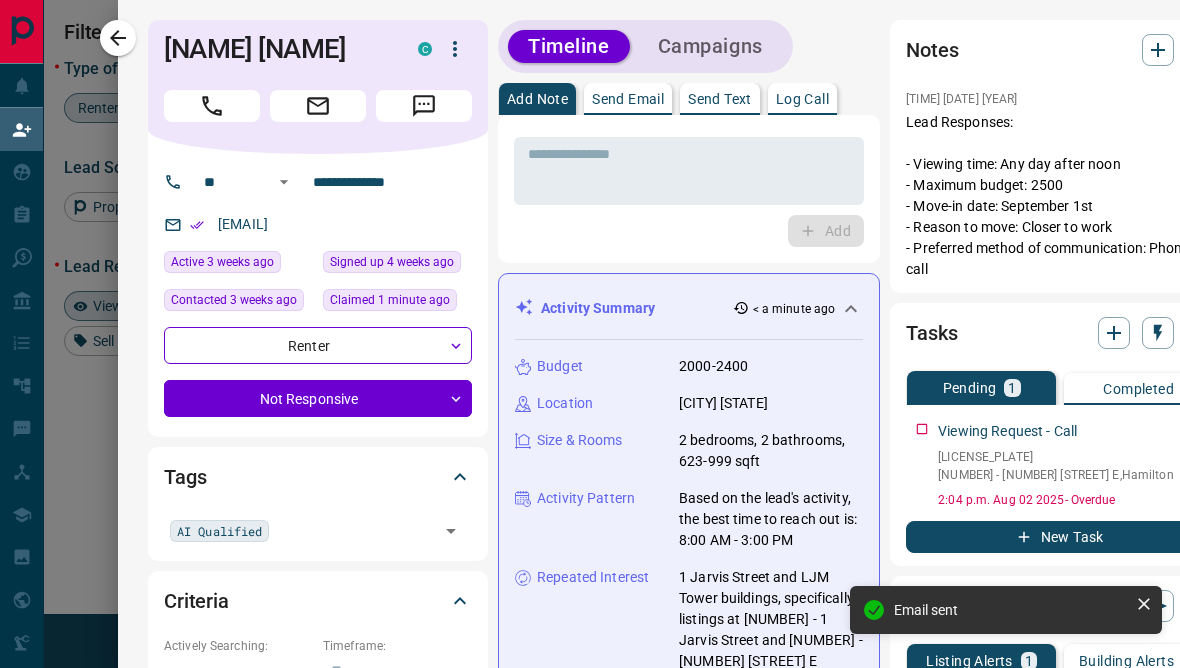 click at bounding box center (590, 334) 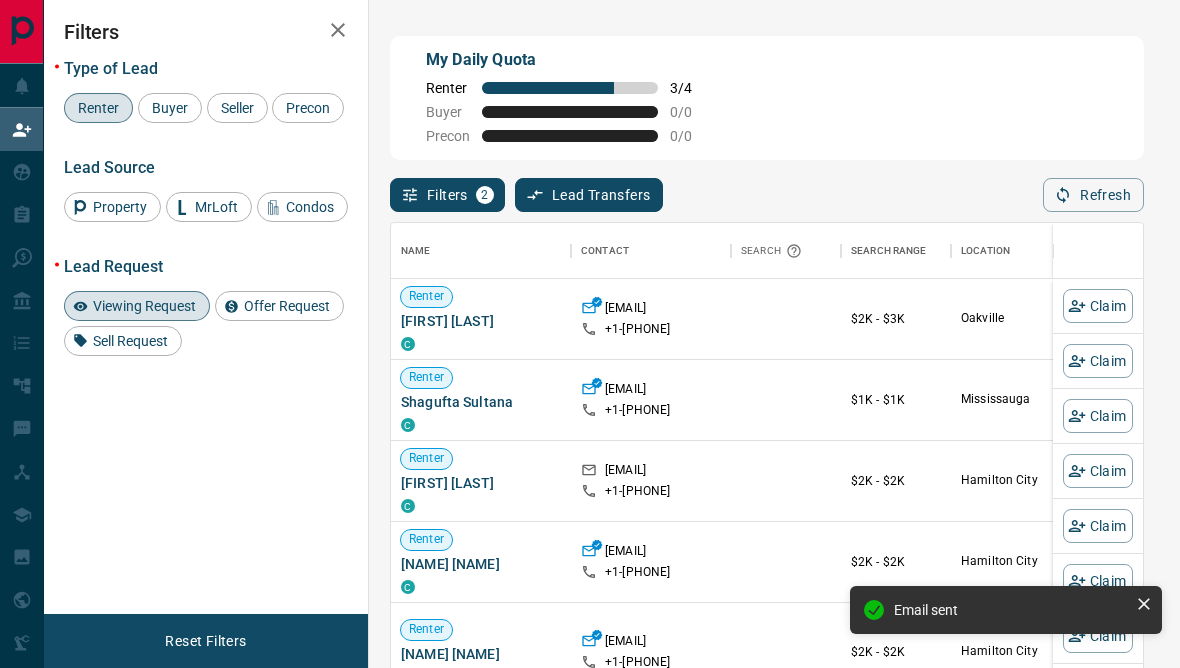 scroll, scrollTop: 1, scrollLeft: 1, axis: both 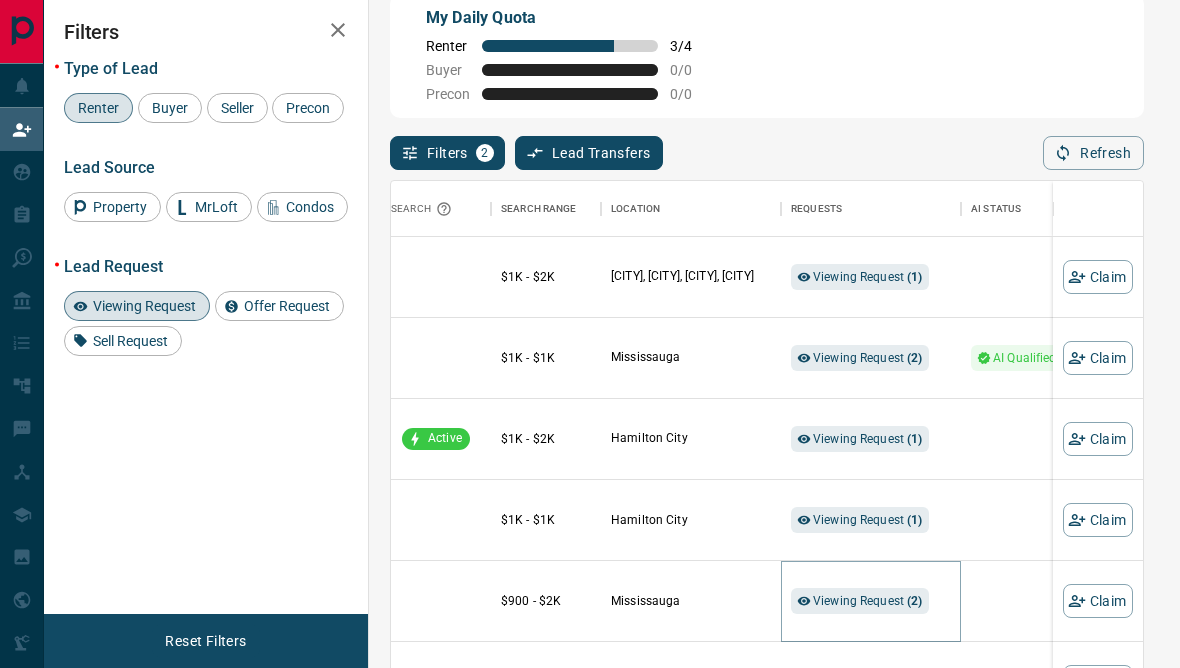 click on "Viewing Request   ( 2 )" at bounding box center (868, 601) 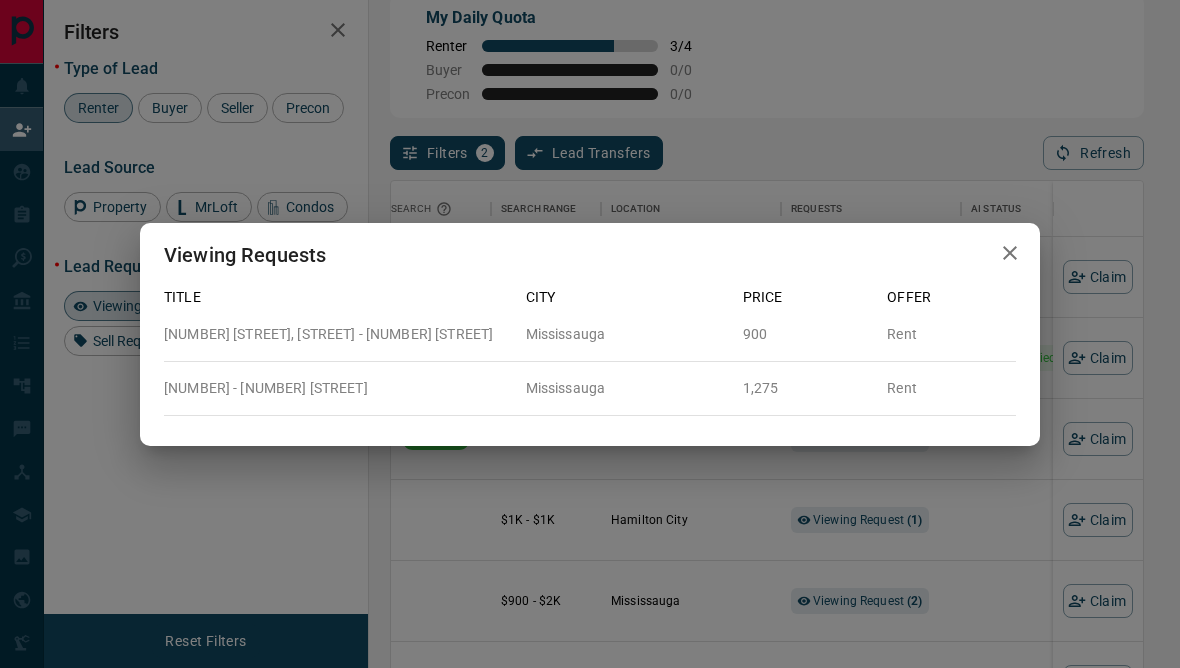 click on "Viewing Requests Title City Price Offer 53, Upper RM1 - 2955 Thomas Street Mississauga 900 Rent 1421 - 25 Kingsbridge Garden Circle Mississauga 1,275 Rent" at bounding box center [590, 334] 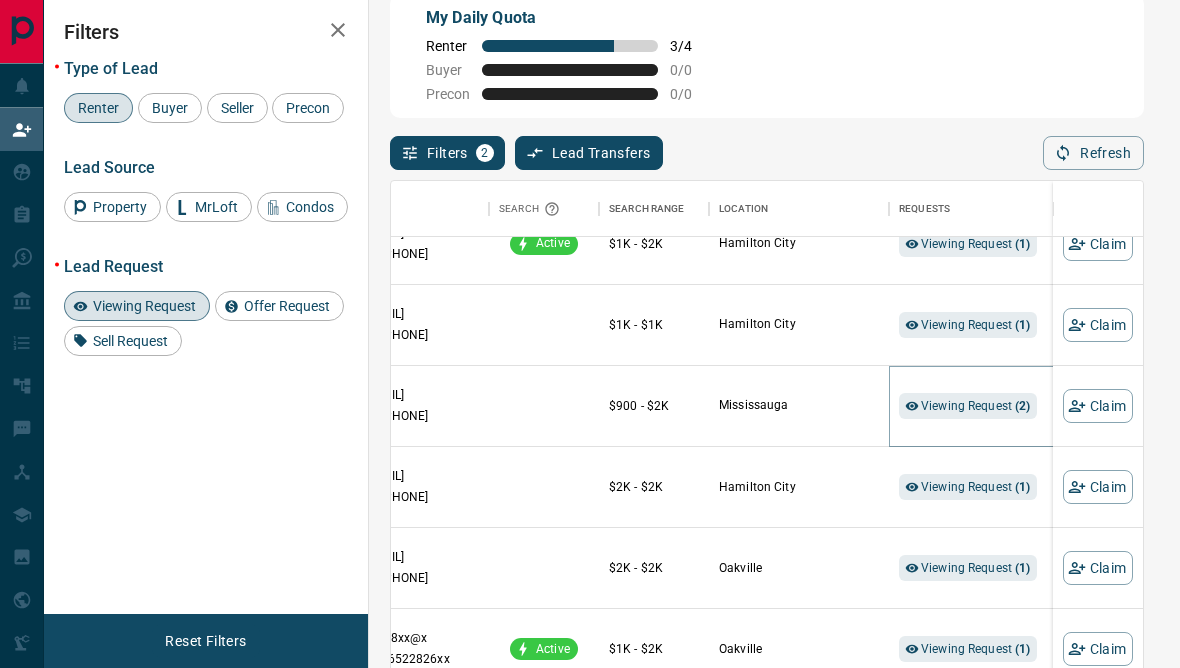scroll, scrollTop: 1464, scrollLeft: 242, axis: both 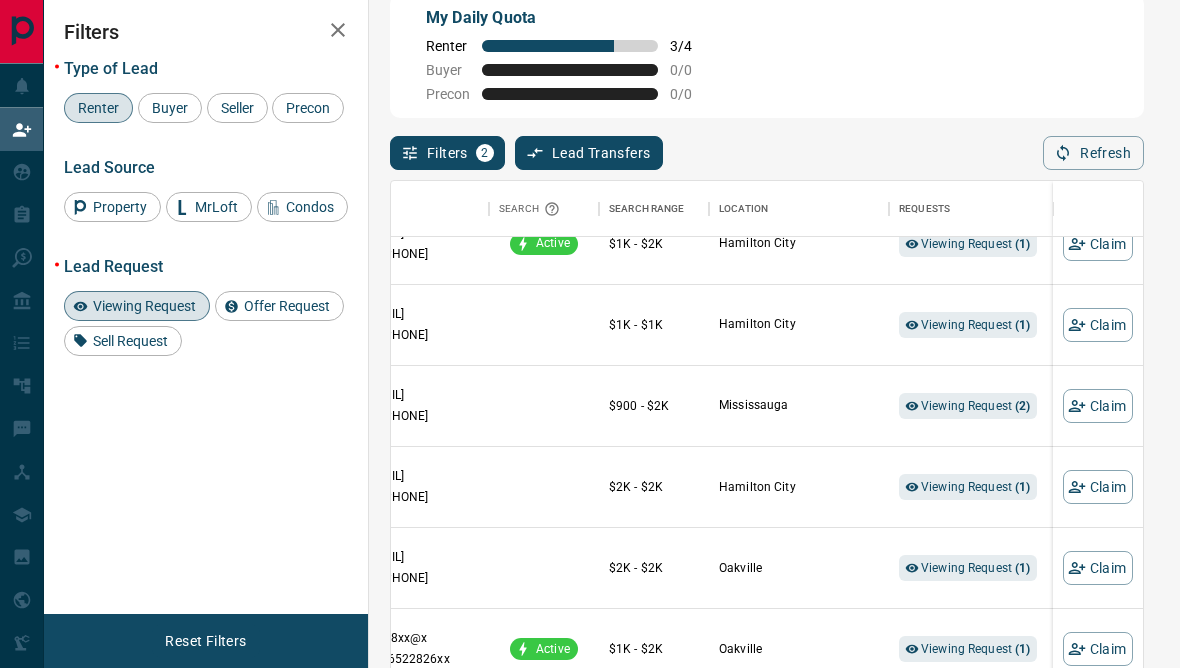 click on "Viewing Request   ( 6 )" at bounding box center (976, 730) 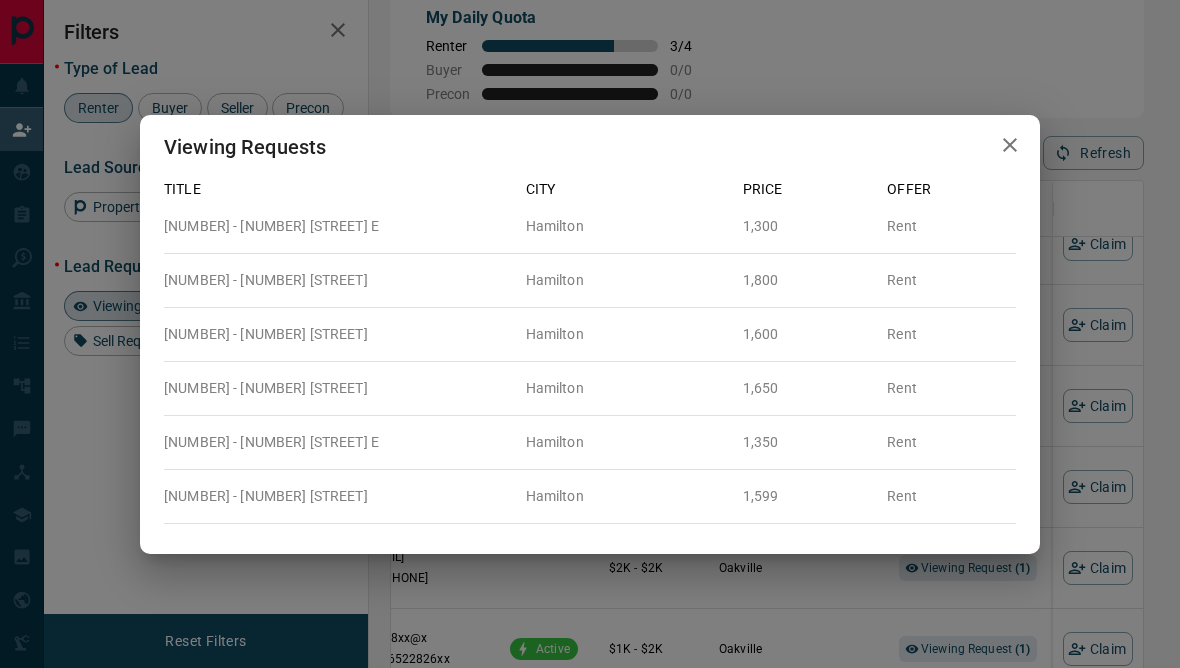 click on "Viewing Requests Title City Price Offer [NUMBER] - [NUMBER] [STREET] [CITY] [PRICE] Rent [NUMBER] - [NUMBER] [STREET] [CITY] [PRICE] Rent [NUMBER] - [NUMBER] [STREET] [CITY] [PRICE] Rent [NUMBER] - [NUMBER] [STREET] [CITY] [PRICE] Rent [NUMBER] - [NUMBER] [STREET] [CITY] [PRICE] Rent [NUMBER] - [NUMBER] [STREET] [CITY] [PRICE] Rent" at bounding box center [590, 334] 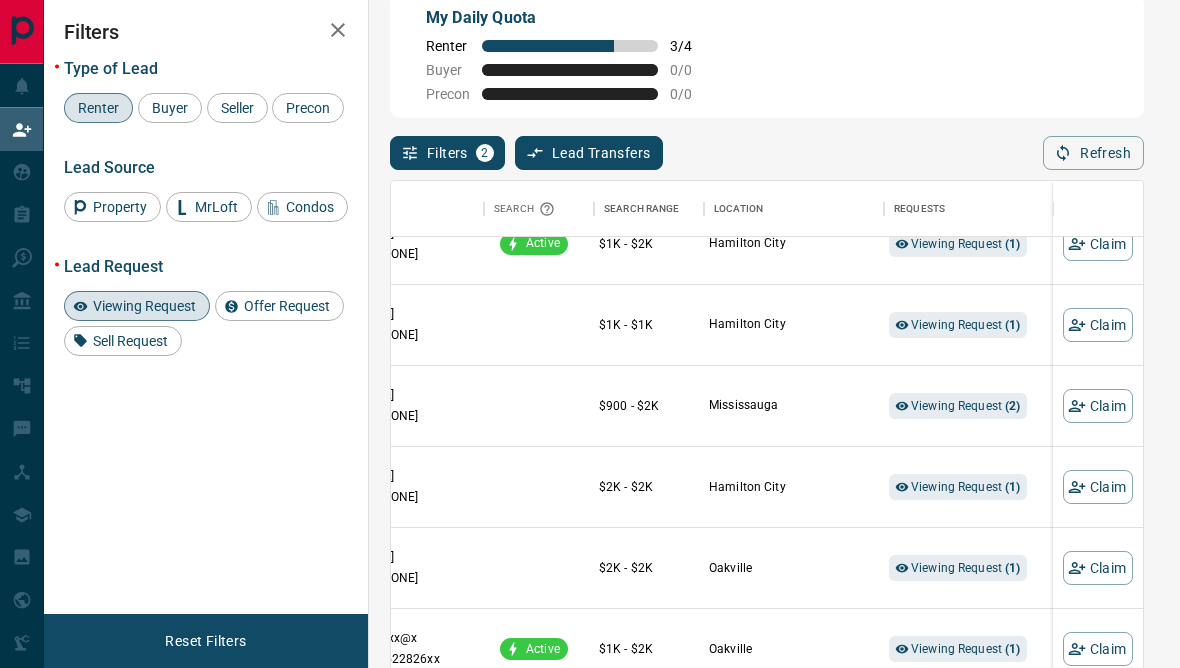 scroll, scrollTop: 1464, scrollLeft: 261, axis: both 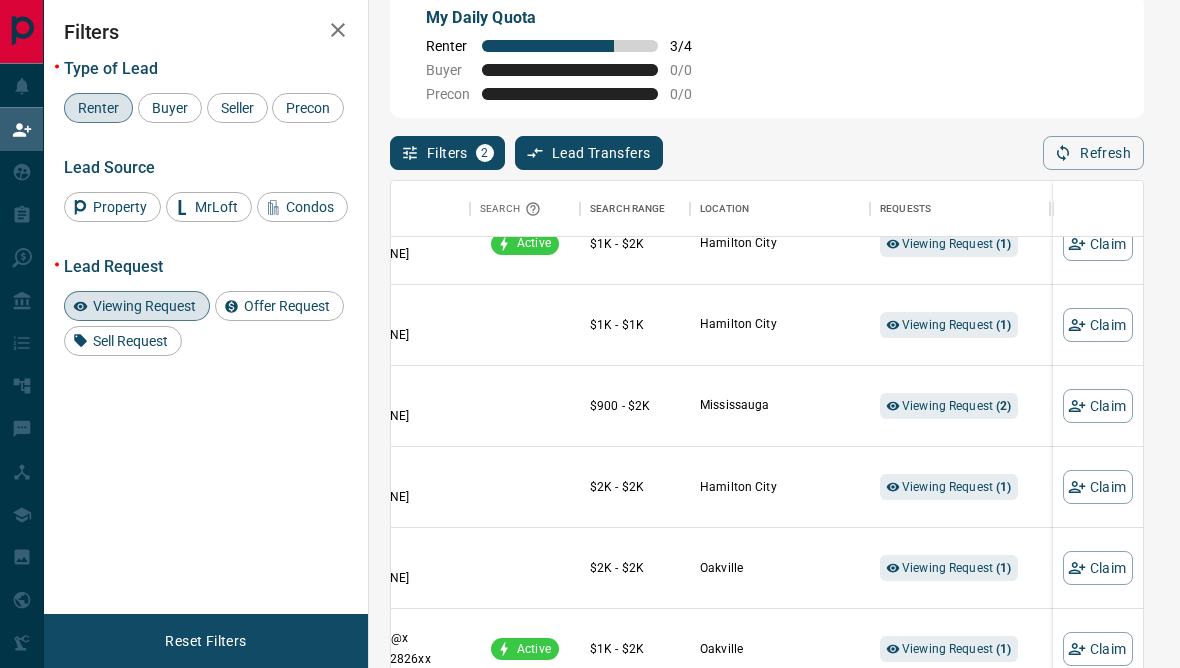 click on "Viewing Request   ( 6 )" at bounding box center (957, 730) 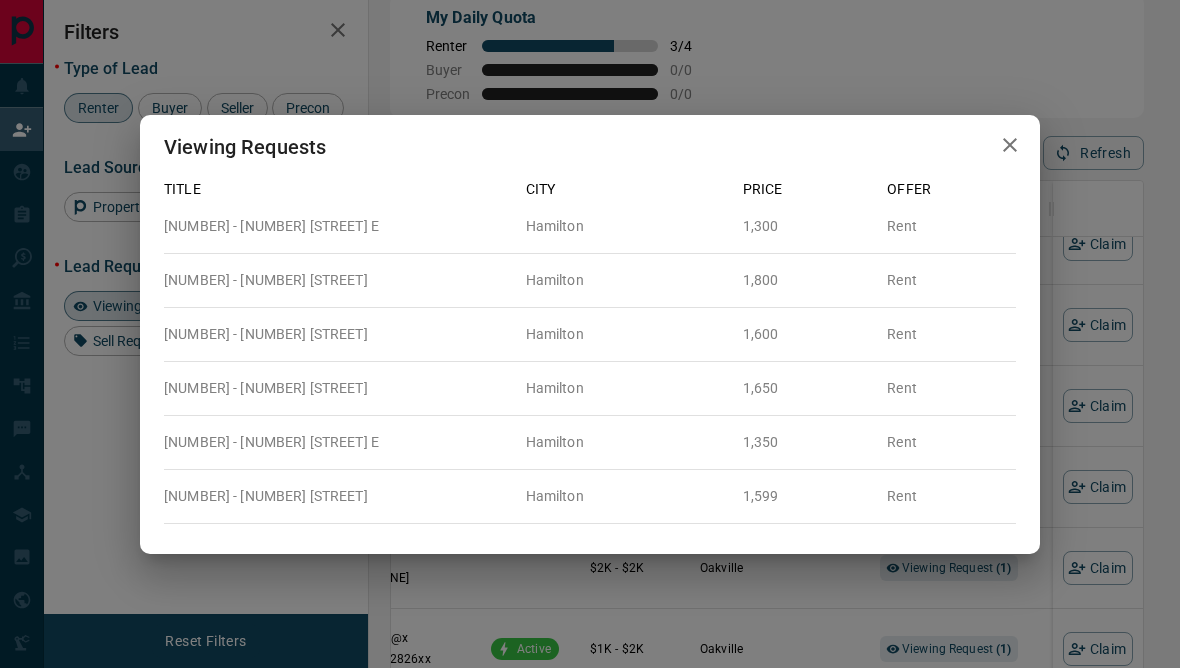 click on "Viewing Requests Title City Price Offer [NUMBER] - [NUMBER] [STREET] [CITY] [PRICE] Rent [NUMBER] - [NUMBER] [STREET] [CITY] [PRICE] Rent [NUMBER] - [NUMBER] [STREET] [CITY] [PRICE] Rent [NUMBER] - [NUMBER] [STREET] [CITY] [PRICE] Rent [NUMBER] - [NUMBER] [STREET] [CITY] [PRICE] Rent [NUMBER] - [NUMBER] [STREET] [CITY] [PRICE] Rent" at bounding box center (590, 334) 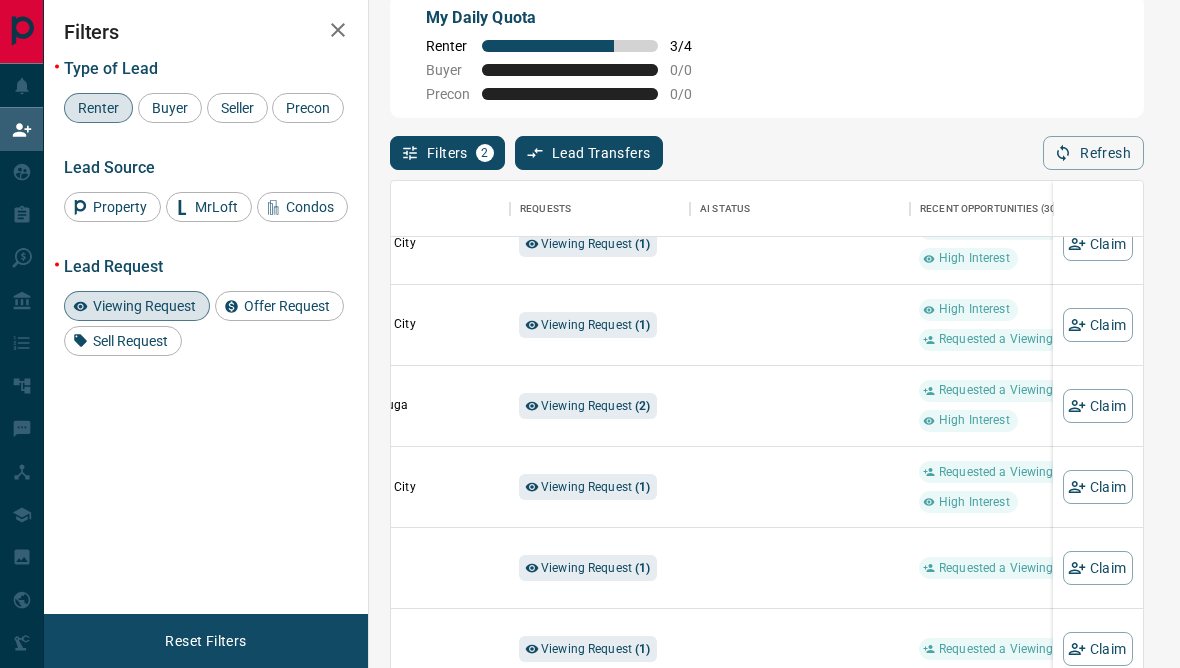 scroll, scrollTop: 1464, scrollLeft: 621, axis: both 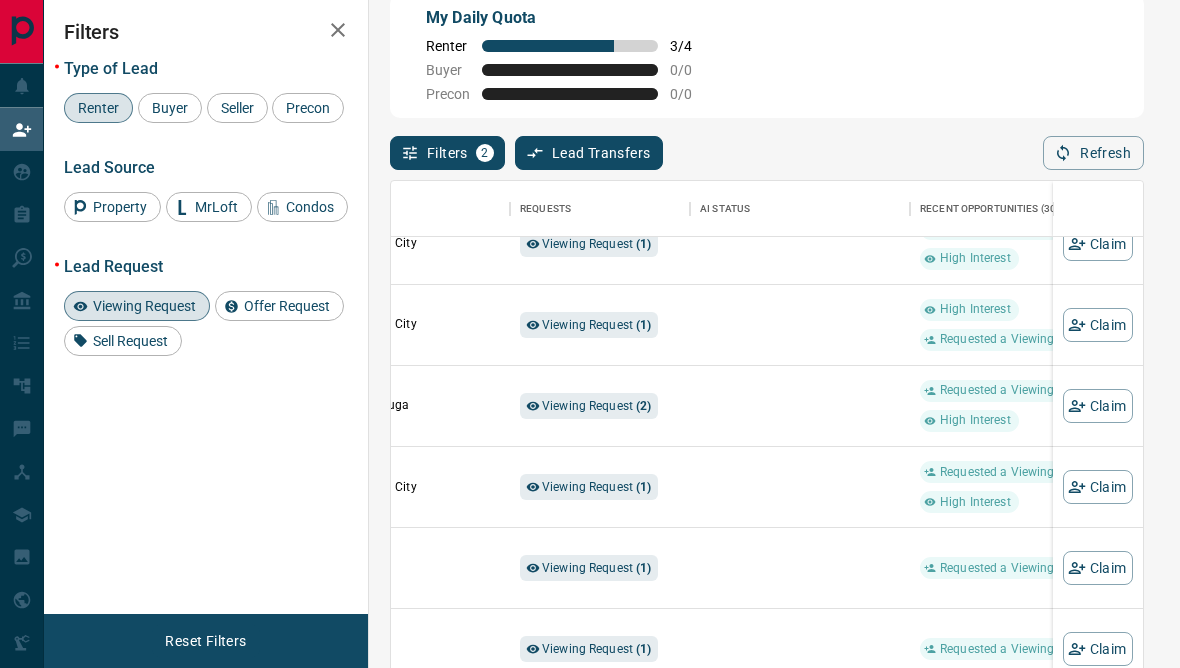 click on "AI Qualified" at bounding box center [754, 730] 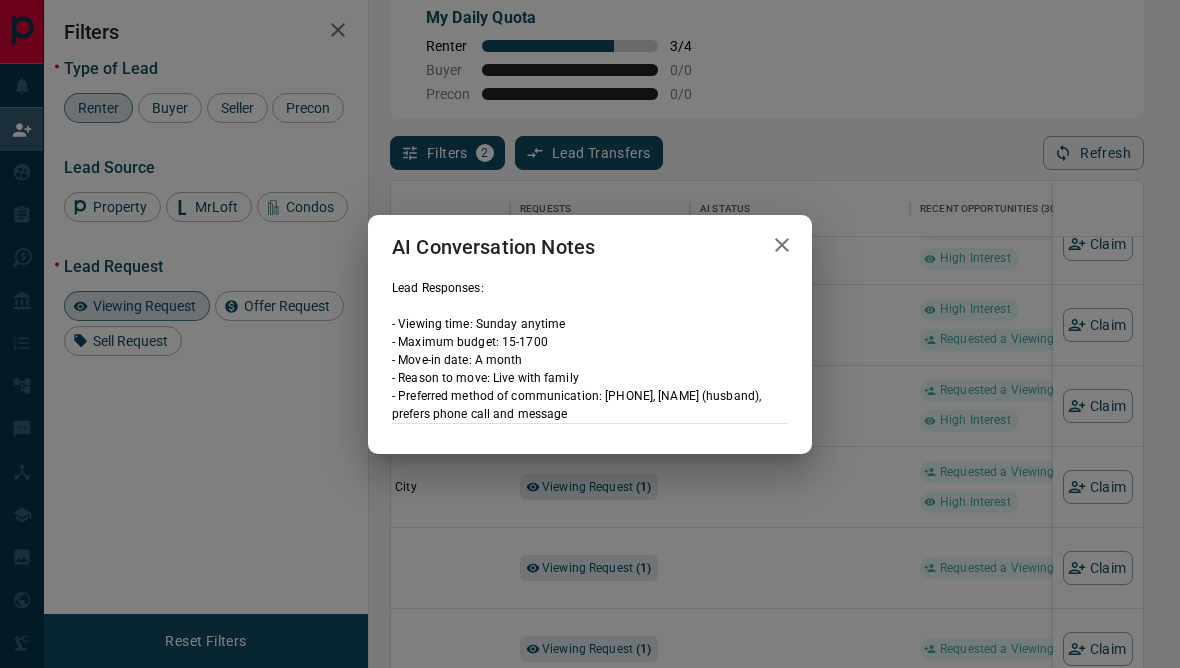click on "AI Conversation Notes Lead Responses:
- Viewing time: Sunday anytime
- Maximum budget: 15-1700
- Move-in date: A month
- Reason to move: Live with family
- Preferred method of communication: [PHONE], [NAME] [LAST] (husband), prefers phone call and message" at bounding box center [590, 334] 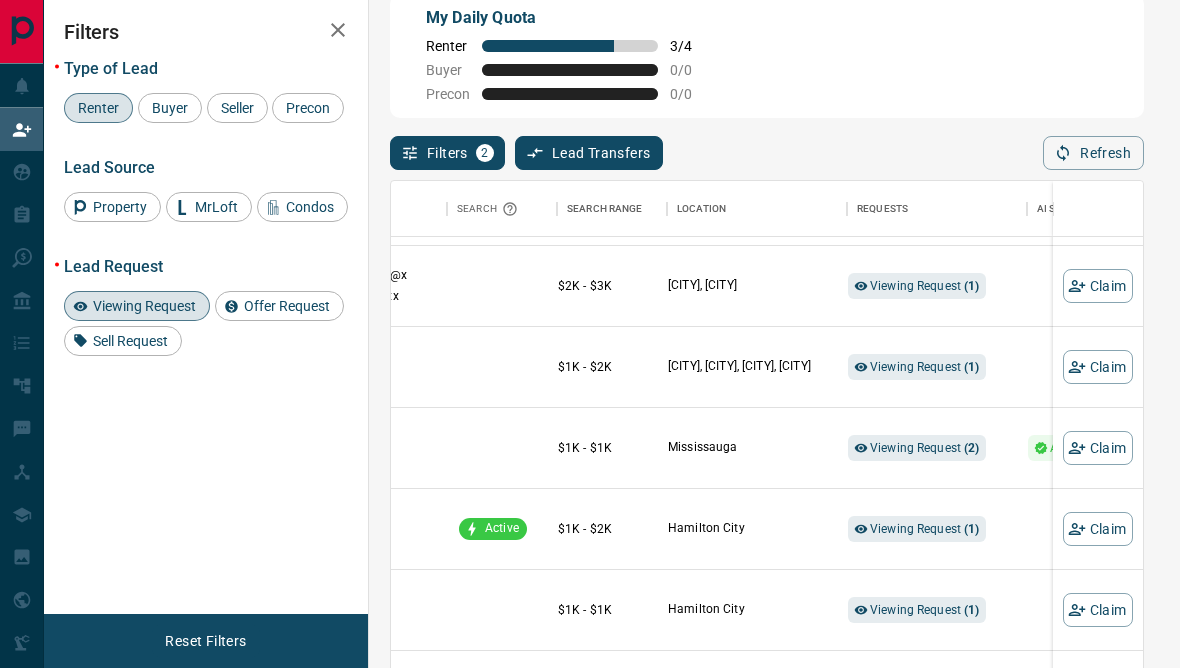scroll, scrollTop: 1178, scrollLeft: 314, axis: both 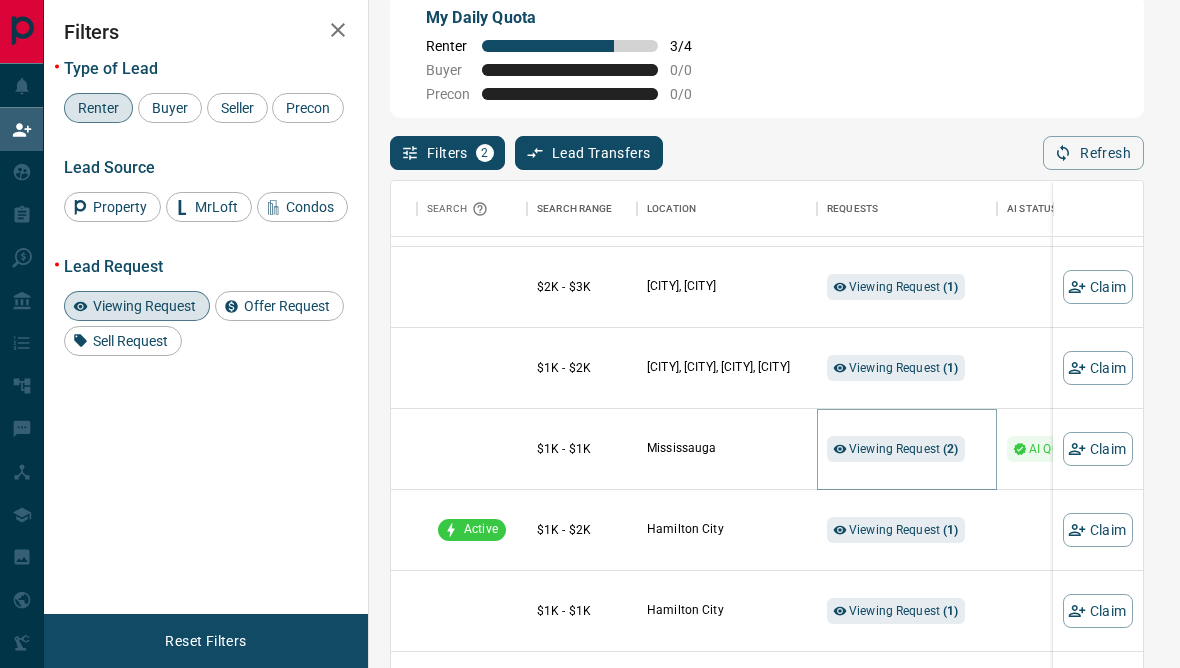 click on "Viewing Request   ( 2 )" at bounding box center (904, 449) 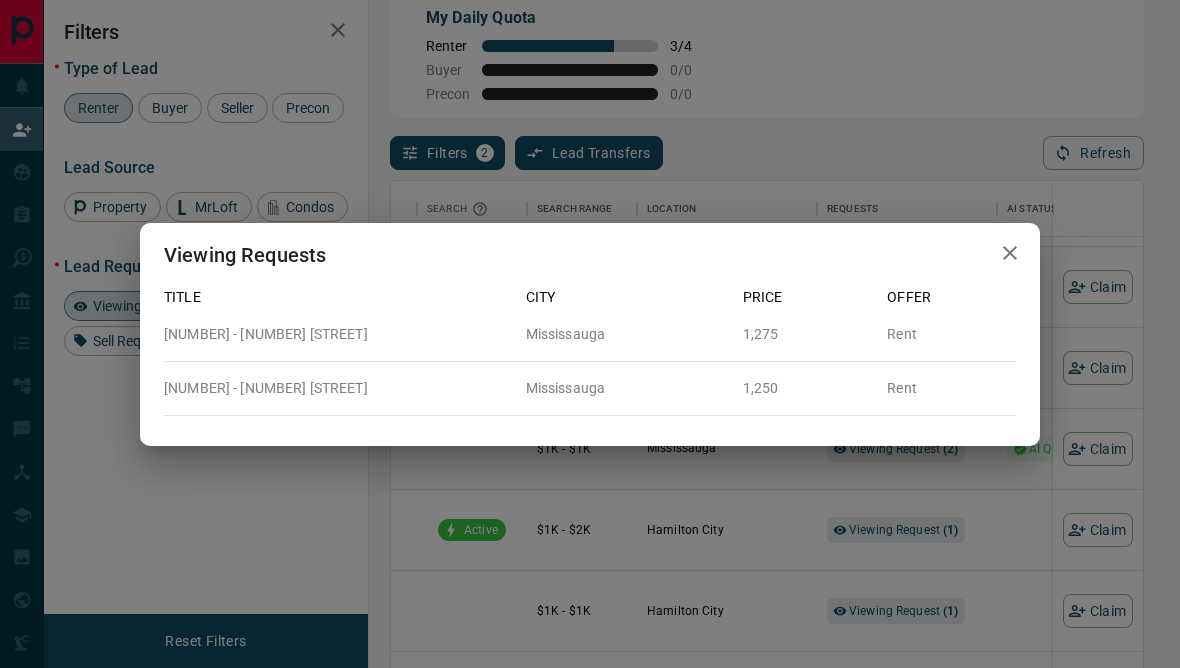 click on "Viewing Requests Title City Price Offer [NUMBER] - [NUMBER] [STREET] [CITY] [PRICE] Rent [NUMBER] - [NUMBER] [STREET] [CITY] [PRICE] Rent" at bounding box center [590, 334] 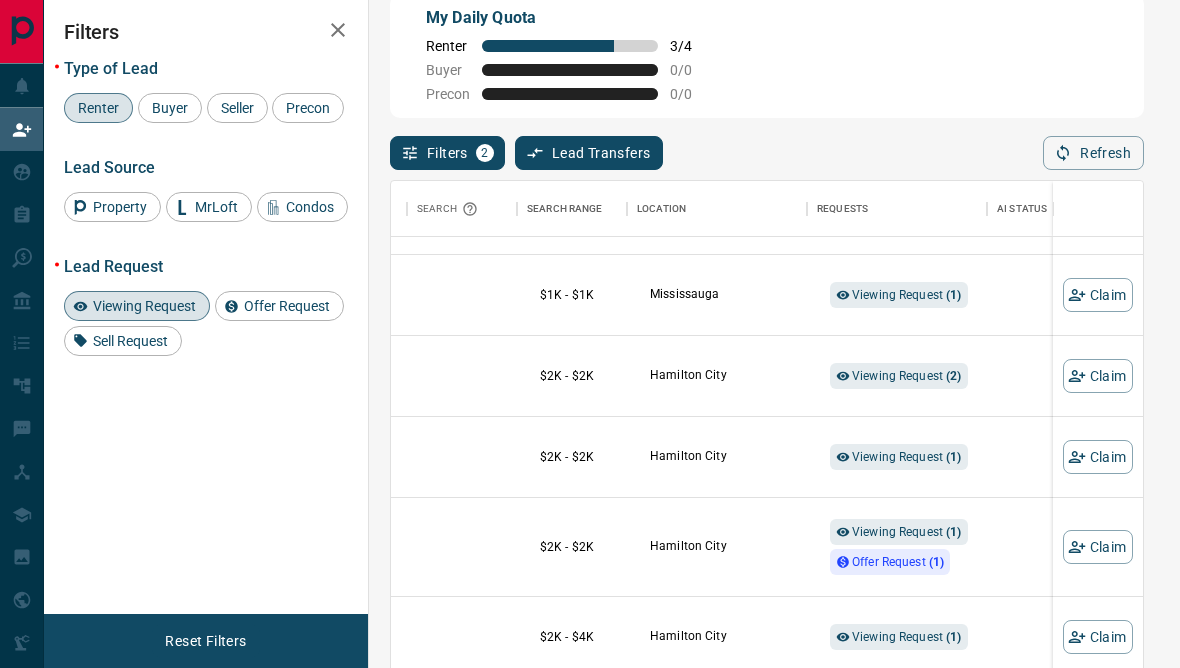 scroll, scrollTop: 66, scrollLeft: 302, axis: both 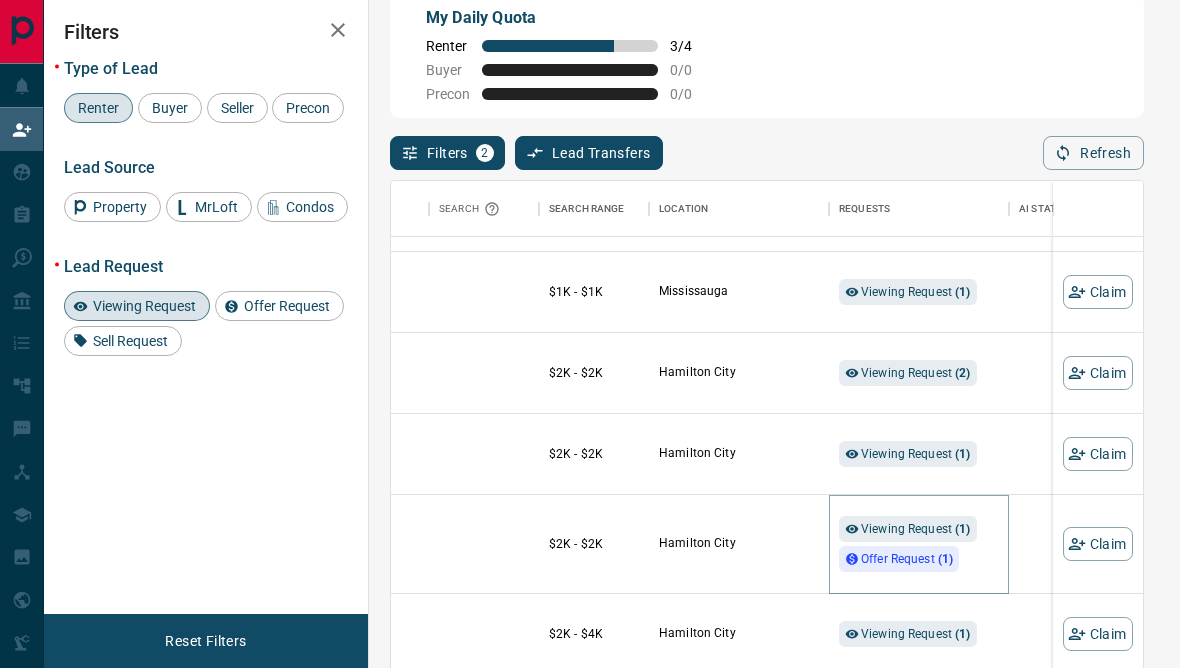 click on "Viewing Request   ( 1 )" at bounding box center (916, 529) 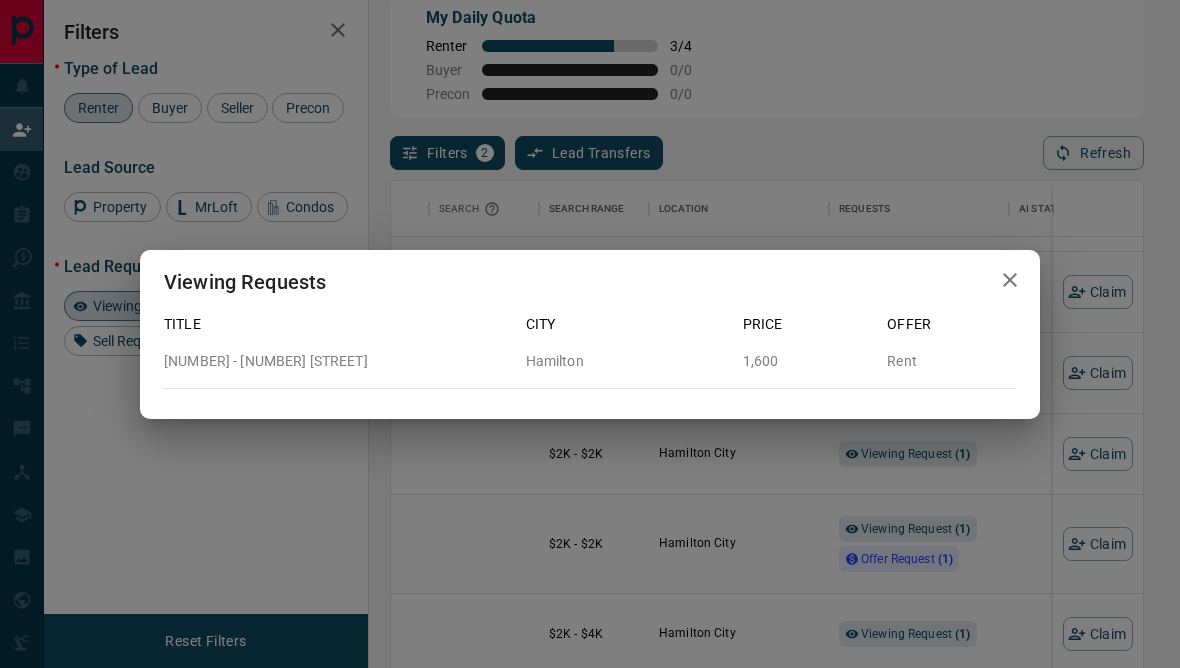 click on "Viewing Requests Title City Price Offer [NUMBER] - [NUMBER] [STREET] [CITY] [PRICE] Rent" at bounding box center (590, 334) 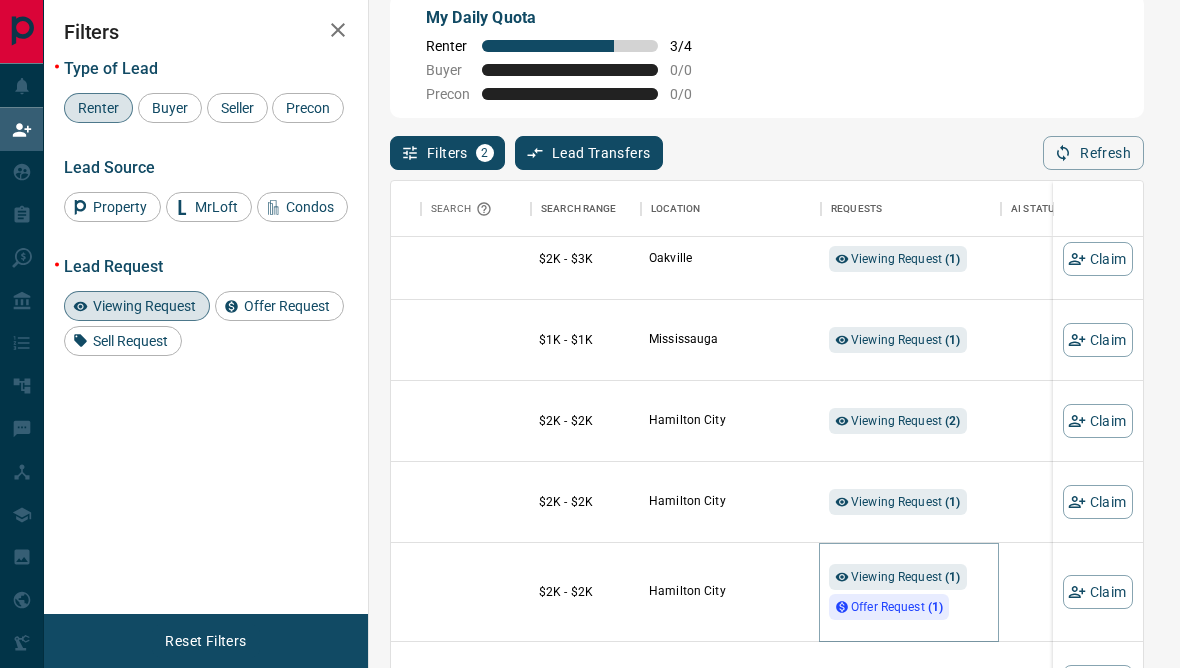 scroll, scrollTop: 17, scrollLeft: 312, axis: both 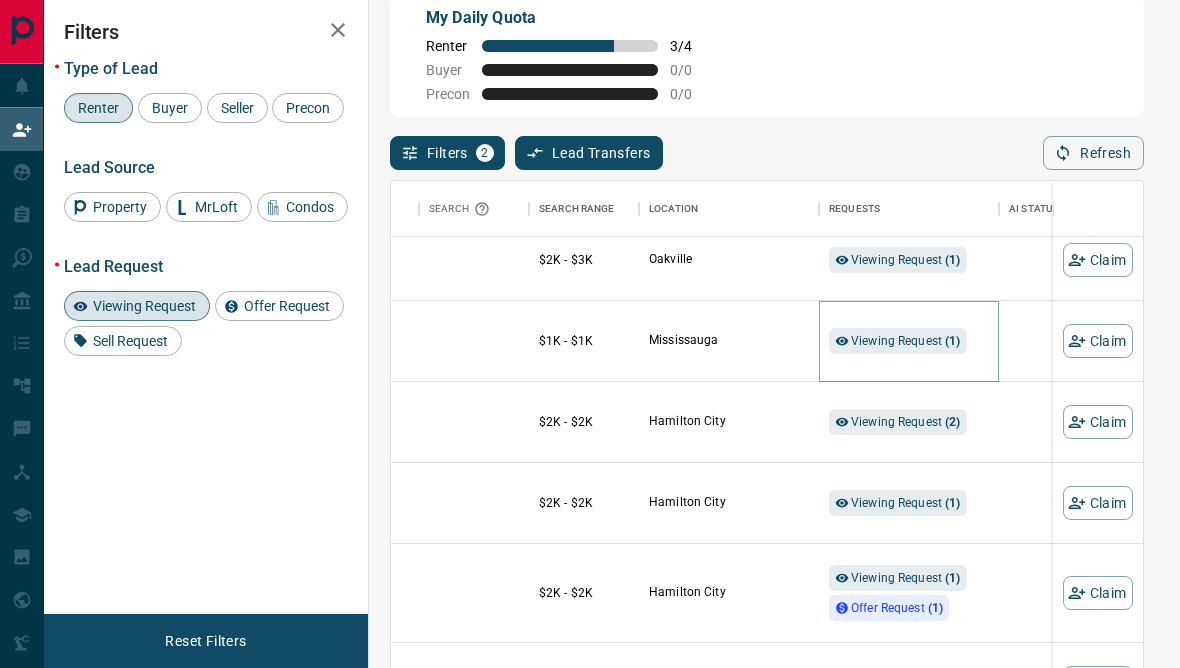 click on "( 1 )" at bounding box center (952, 341) 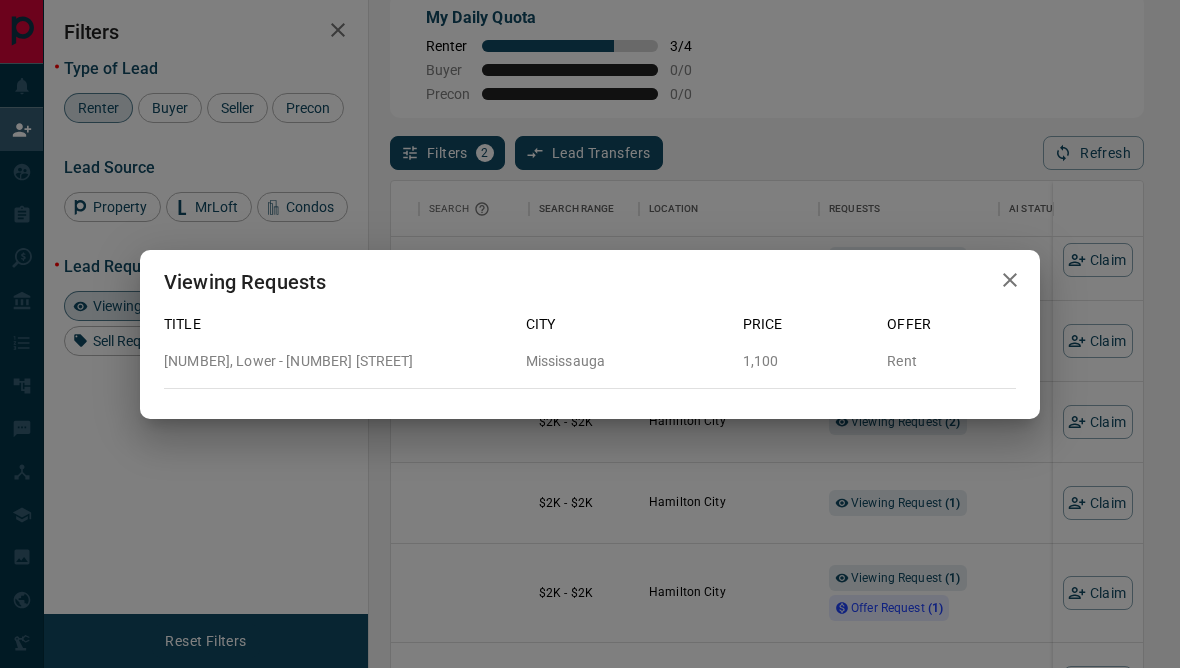 click on "Viewing Requests Title City Price Offer 53, Lower - 2955 Thomas Street Mississauga 1,100 Rent" at bounding box center [590, 334] 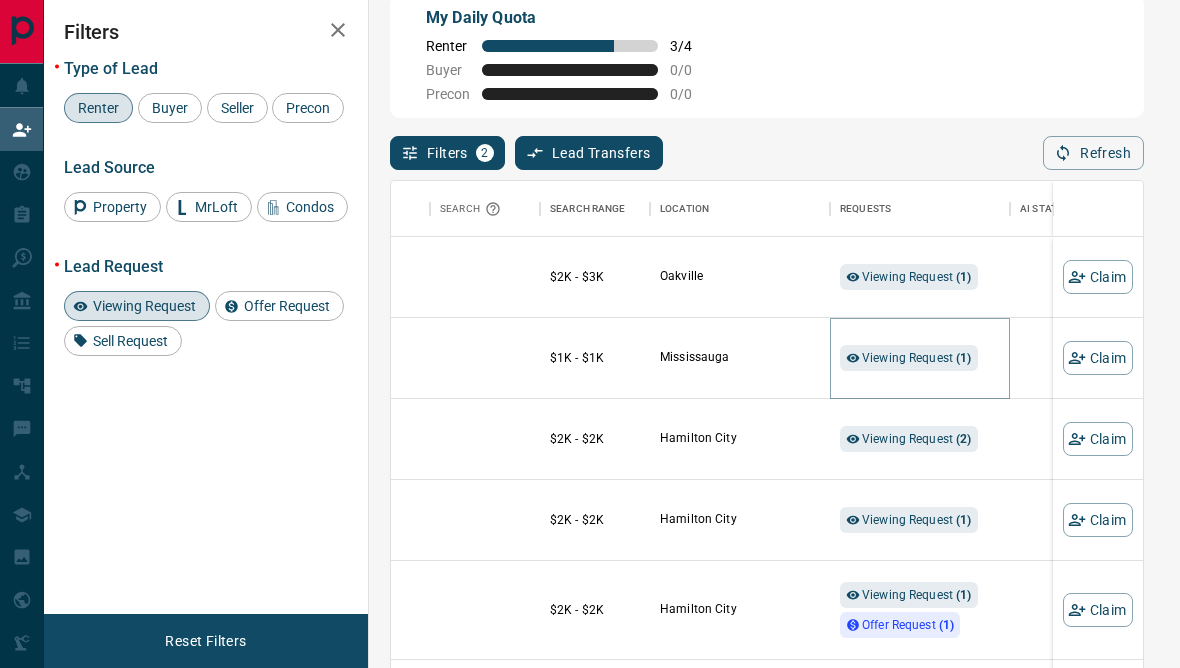 scroll, scrollTop: 0, scrollLeft: 301, axis: horizontal 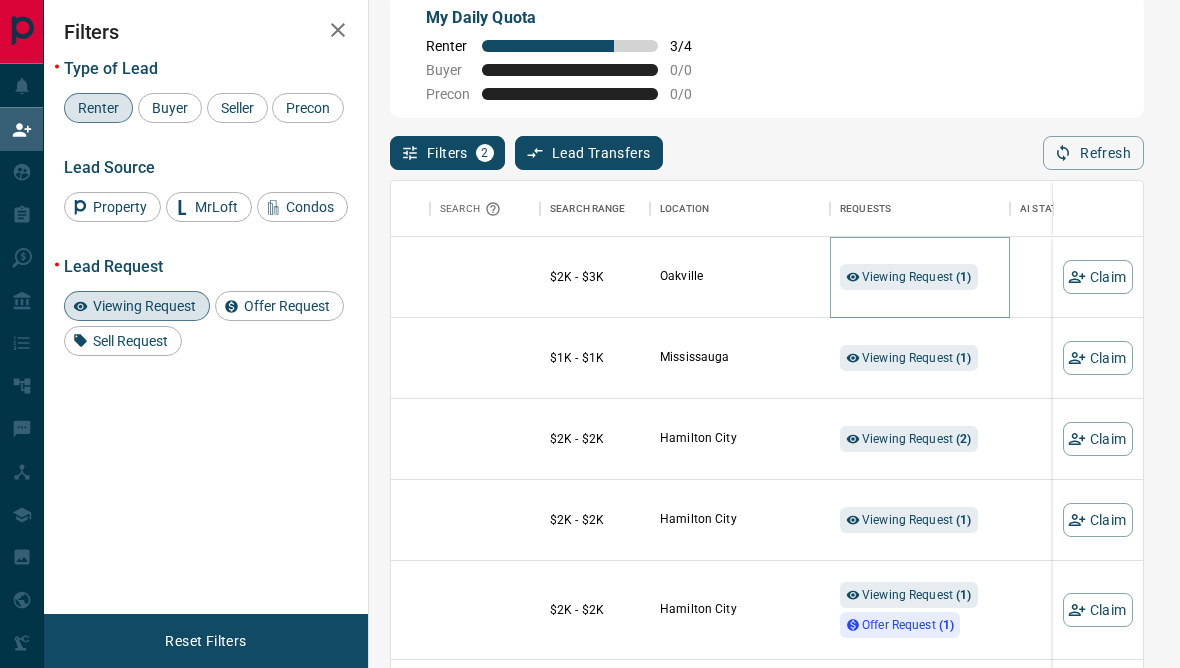 click on "Viewing Request   ( 1 )" at bounding box center [917, 277] 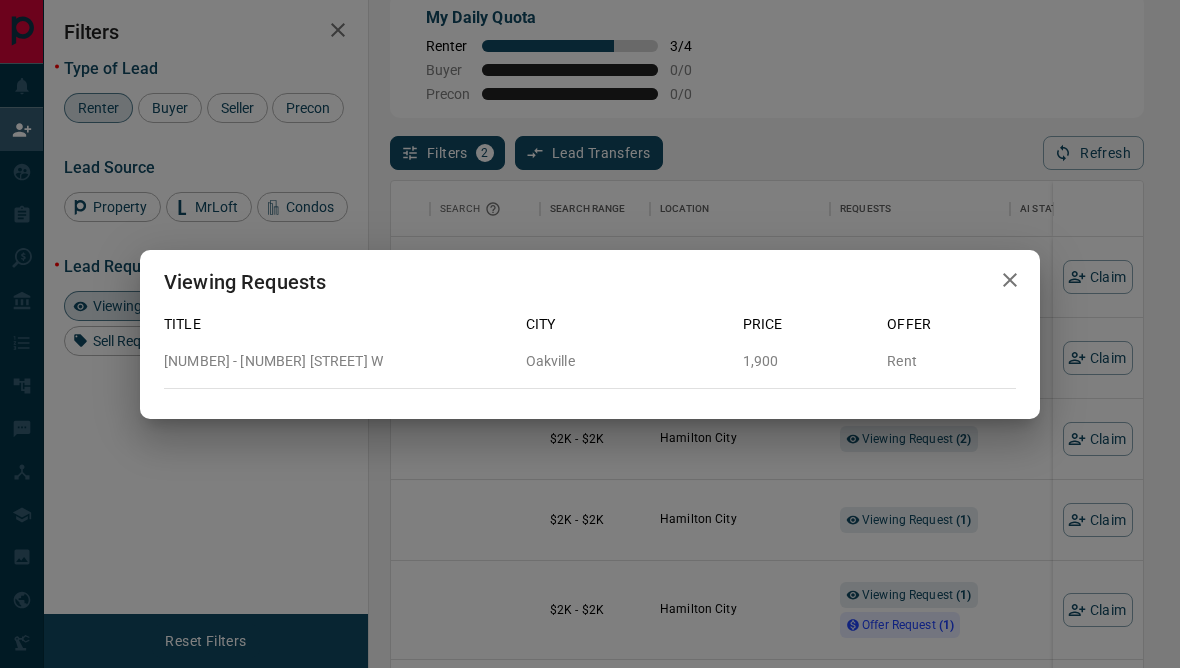 click on "Viewing Requests Title City Price Offer 509 - 395 Dundas Street W [CITY] 1,900 Rent" at bounding box center (590, 334) 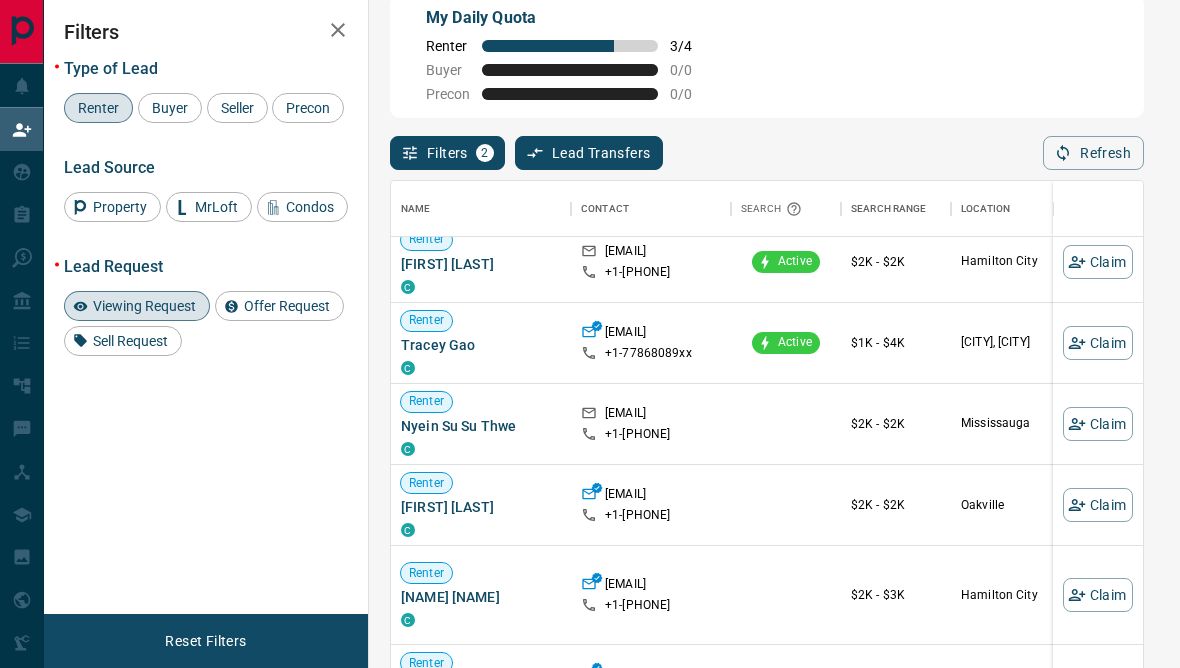 scroll, scrollTop: 780, scrollLeft: 0, axis: vertical 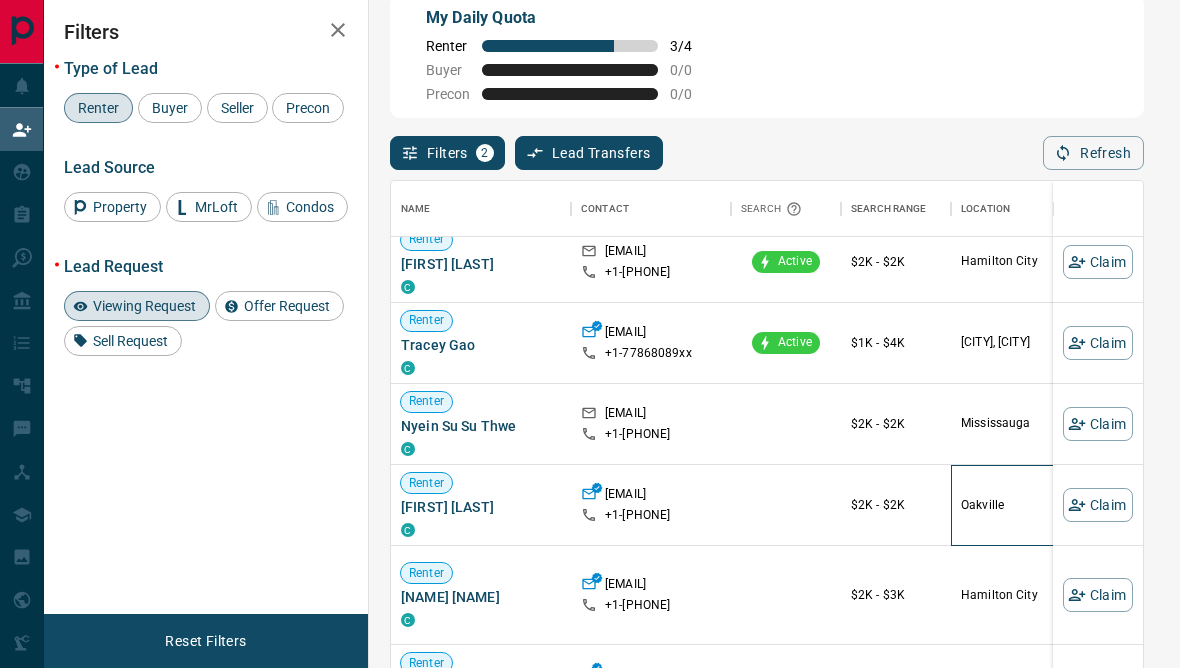 click on "Oakville" at bounding box center [1041, 505] 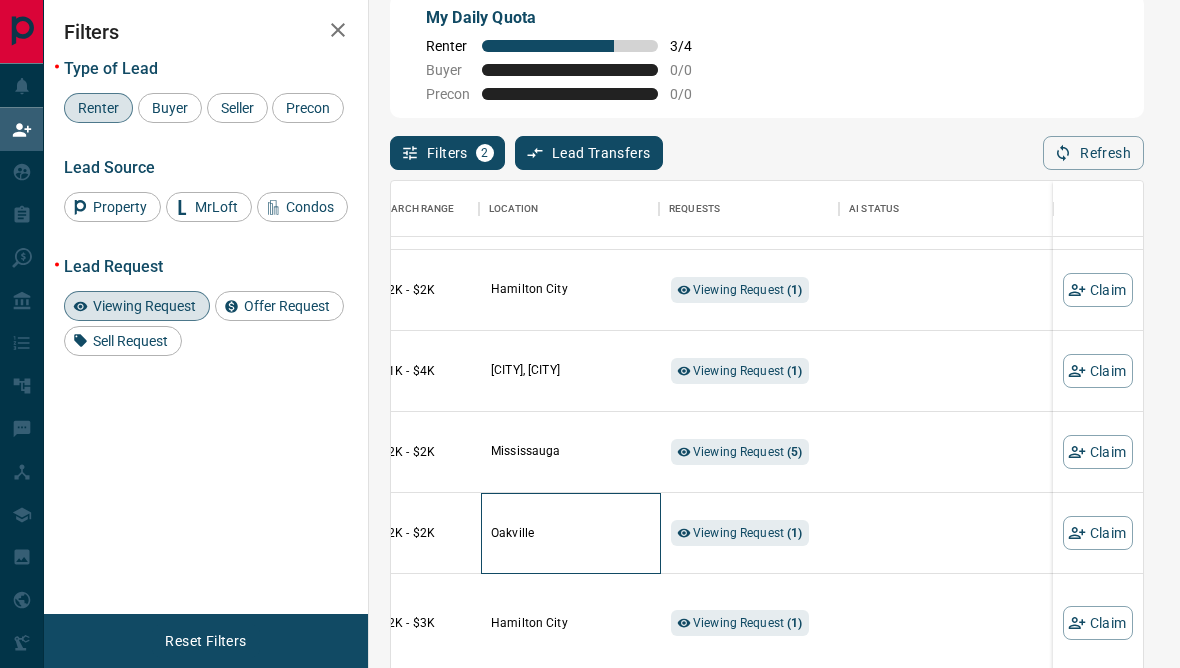 scroll, scrollTop: 752, scrollLeft: 472, axis: both 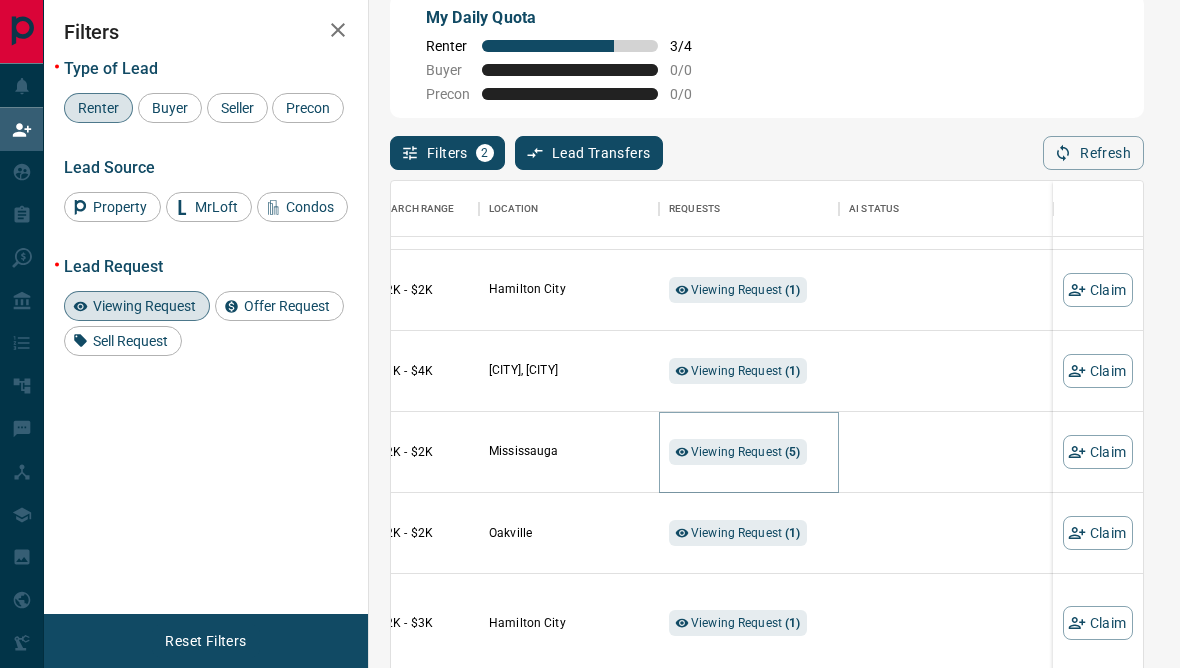 click on "Viewing Request   ( 5 )" at bounding box center [746, 452] 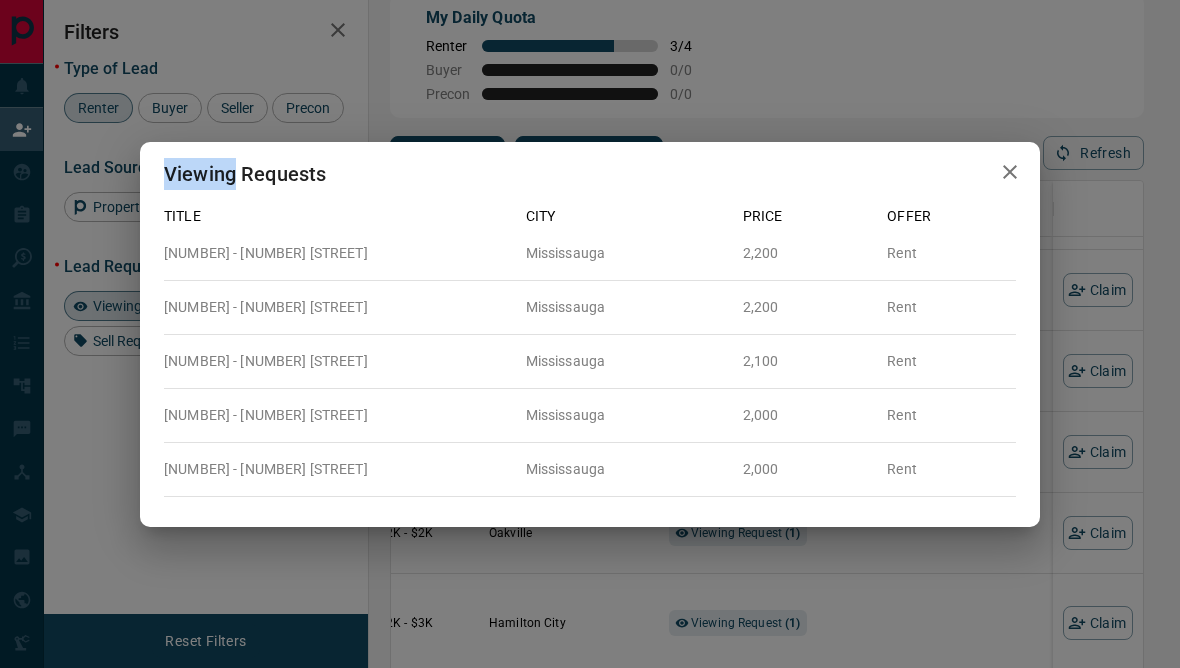 click on "Viewing Requests Title City Price Offer [NUMBER] - [NUMBER] [STREET] [CITY] [PRICE] Rent [NUMBER] - [NUMBER] [STREET] [CITY] [PRICE] Rent [NUMBER] - [NUMBER] [STREET] [CITY] [PRICE] Rent [NUMBER] - [NUMBER] [STREET] [CITY] [PRICE] Rent [NUMBER] - [NUMBER] [STREET] [CITY] [PRICE] Rent" at bounding box center (590, 334) 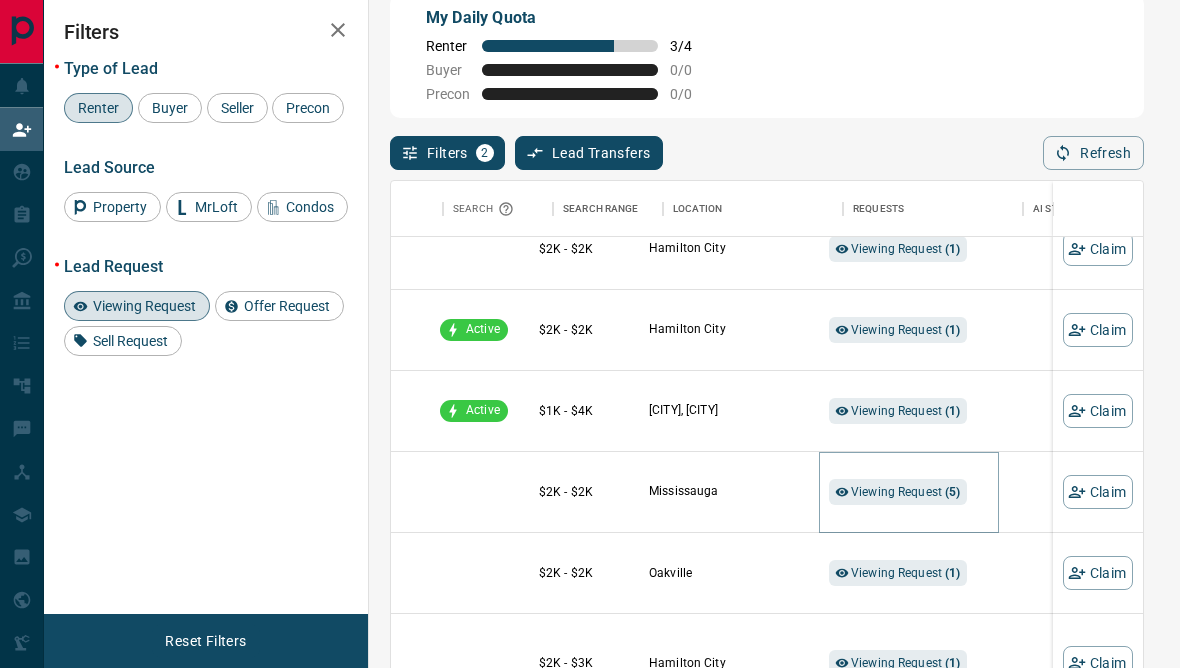 scroll, scrollTop: 712, scrollLeft: 313, axis: both 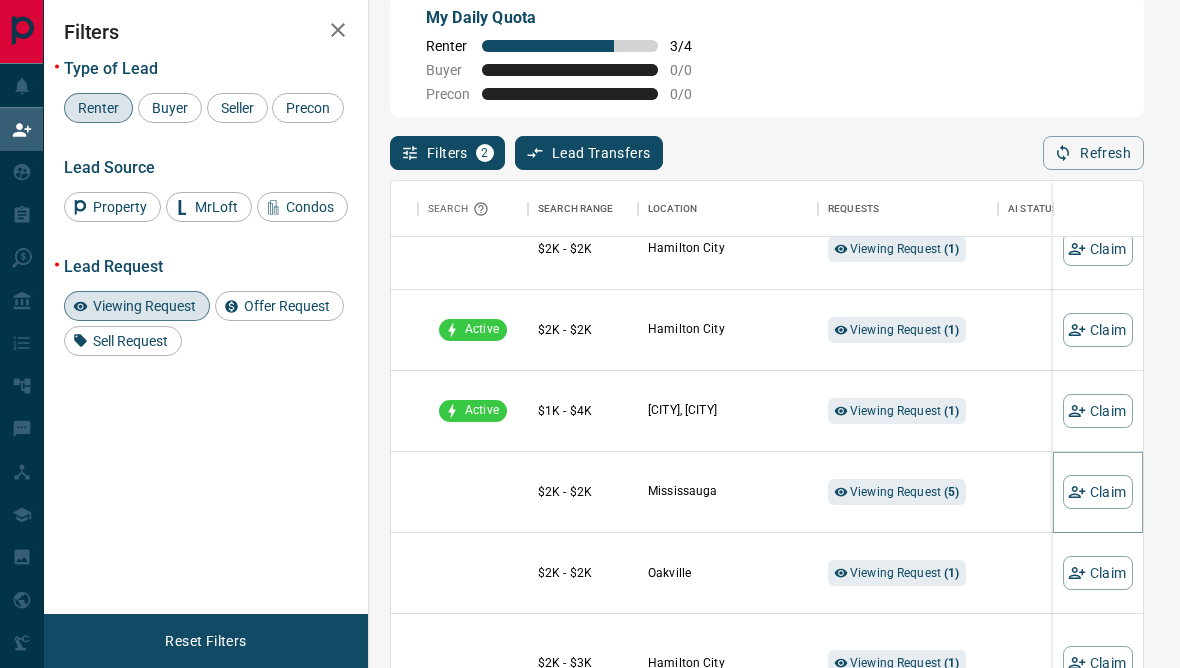 click on "Claim" at bounding box center (1098, 492) 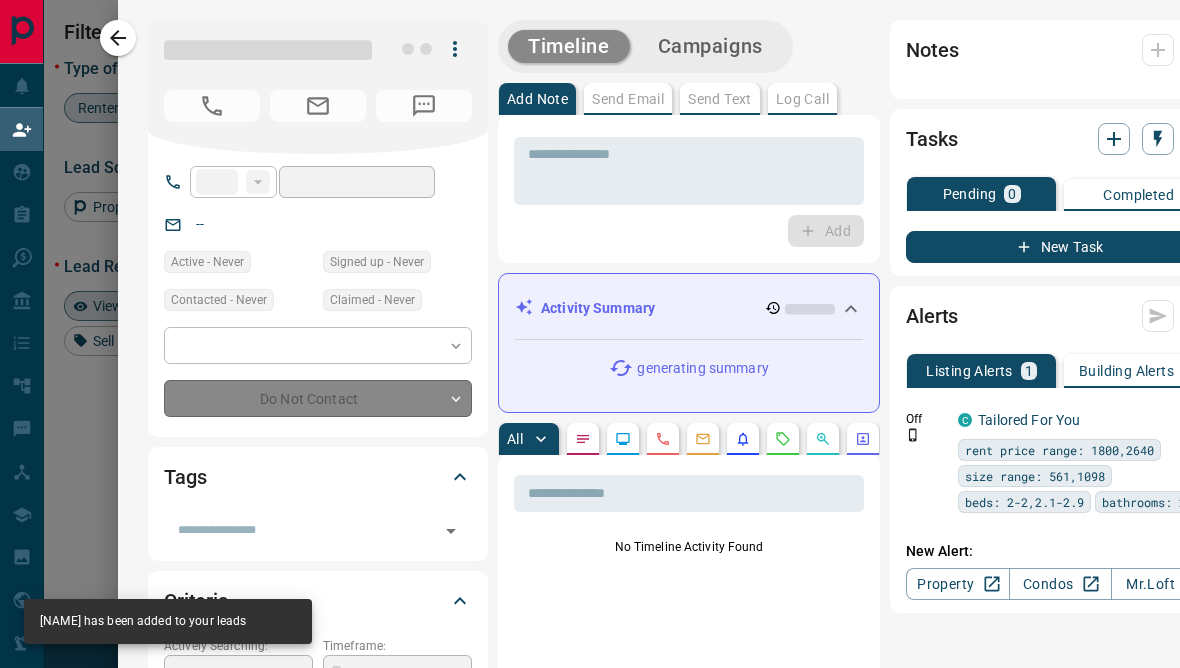 type on "**" 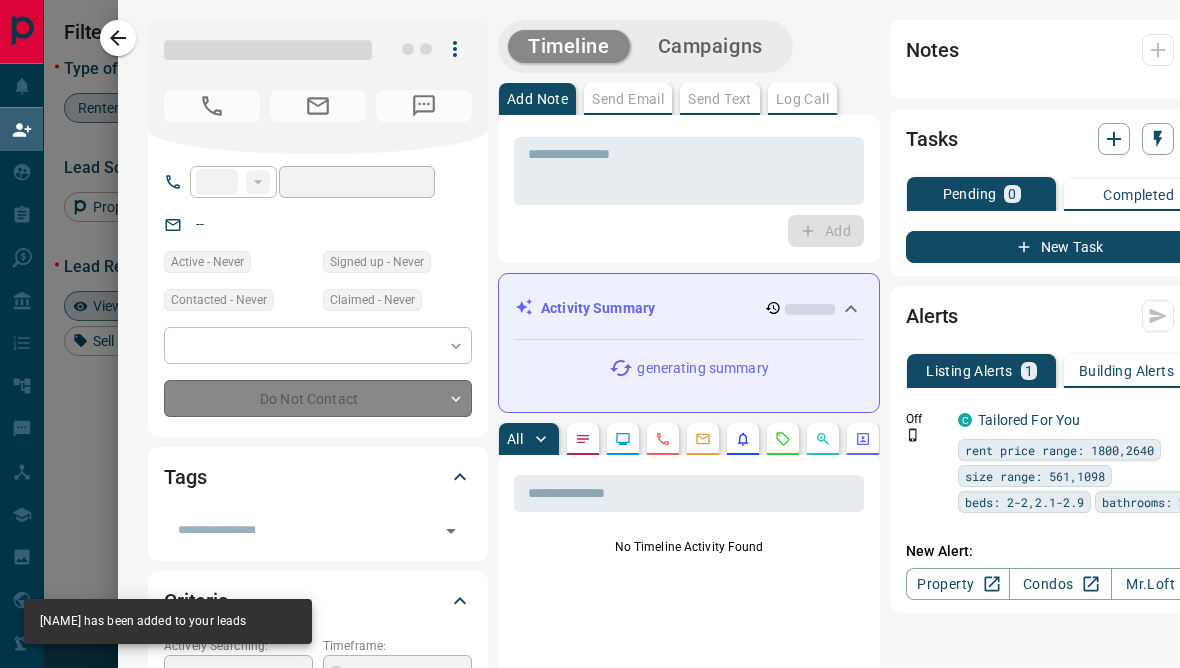 type on "**********" 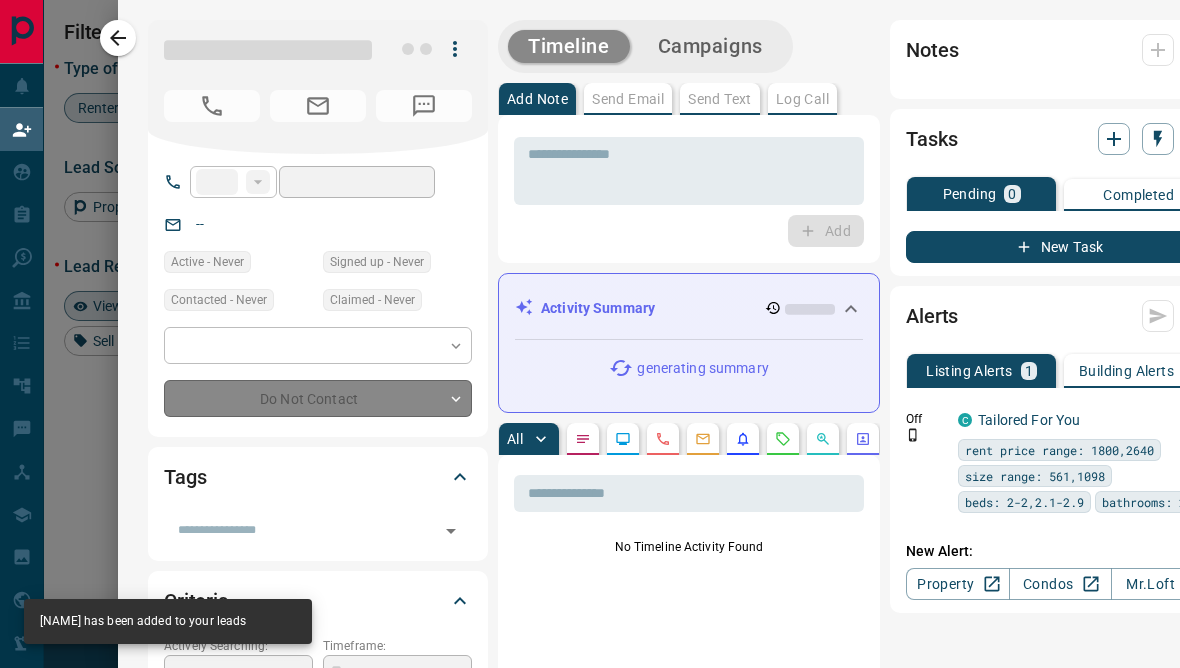 type on "**********" 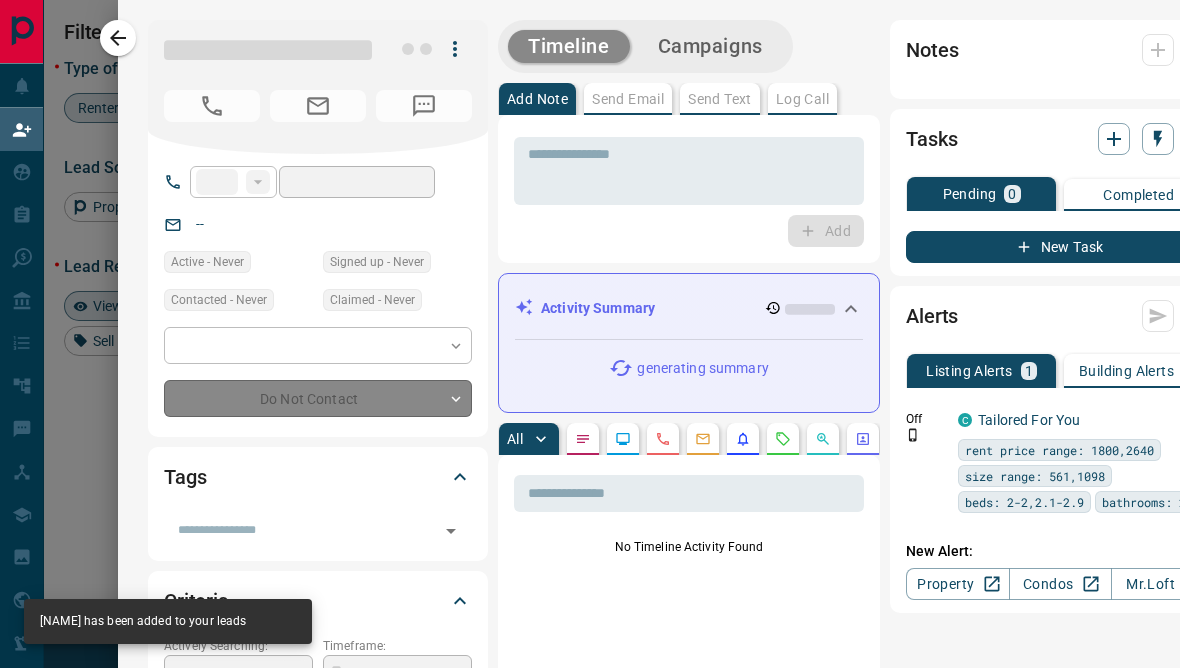 type on "**" 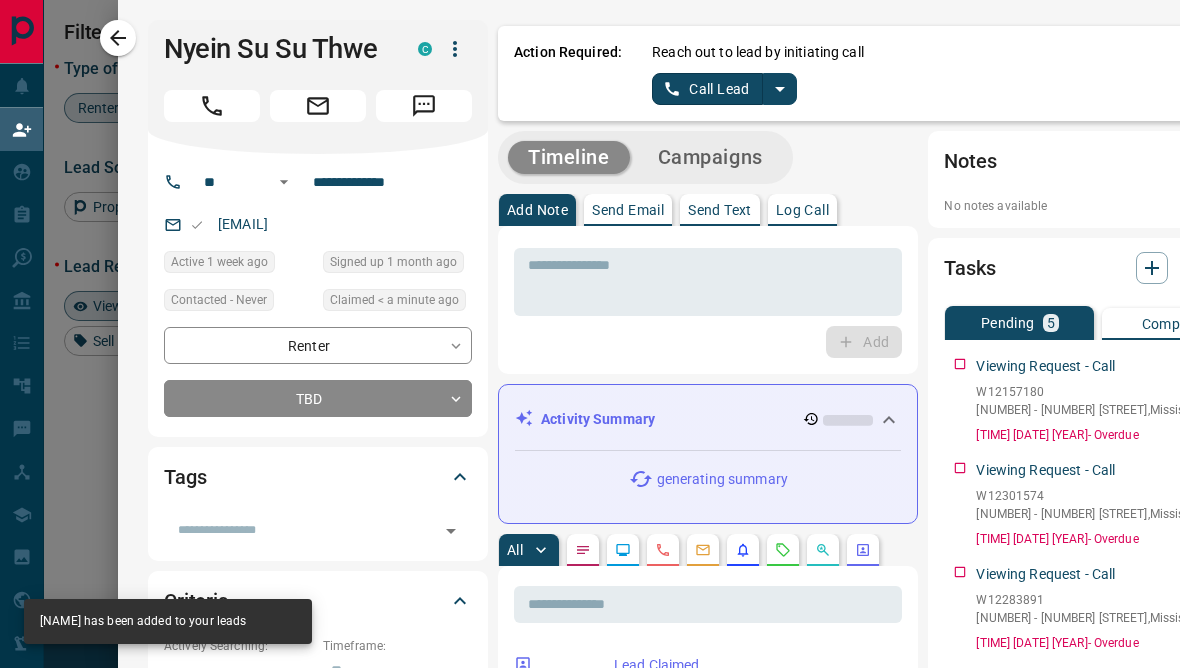 click on "Send Text" at bounding box center (720, 210) 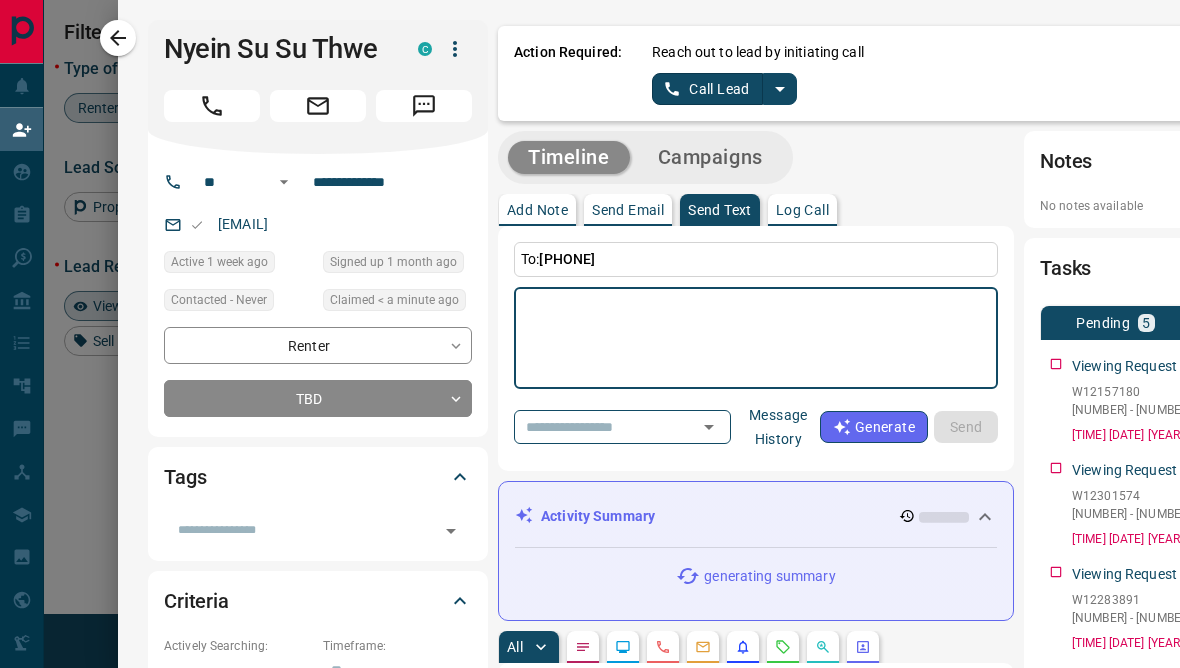 click at bounding box center (756, 338) 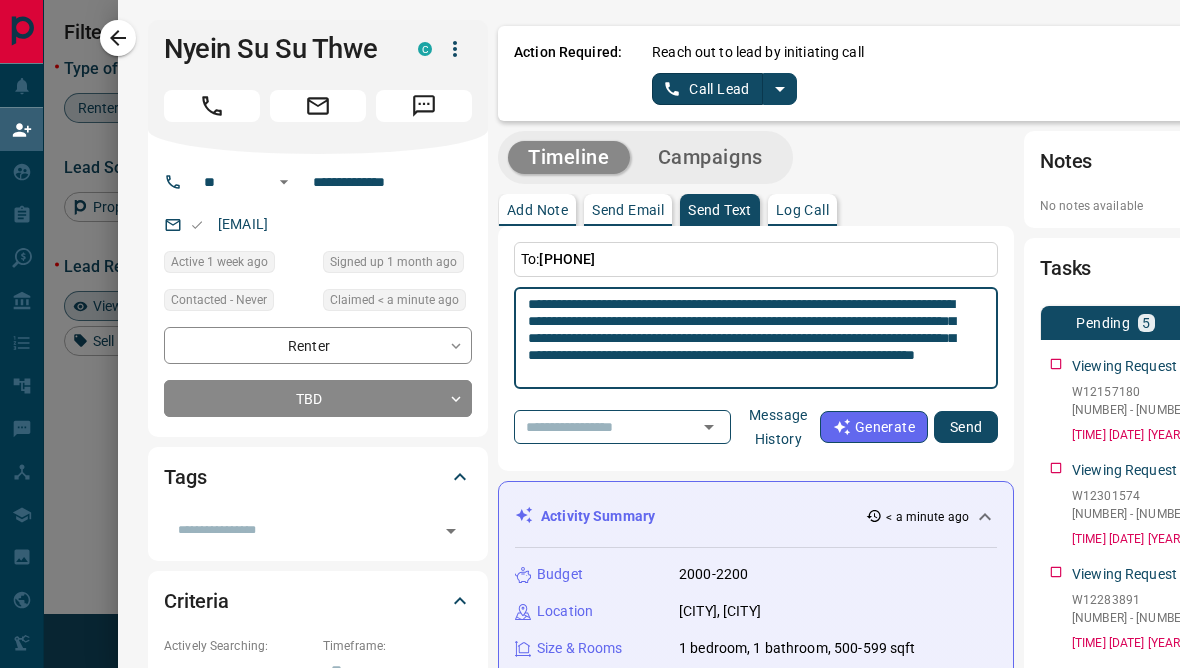 click on "**********" at bounding box center [748, 338] 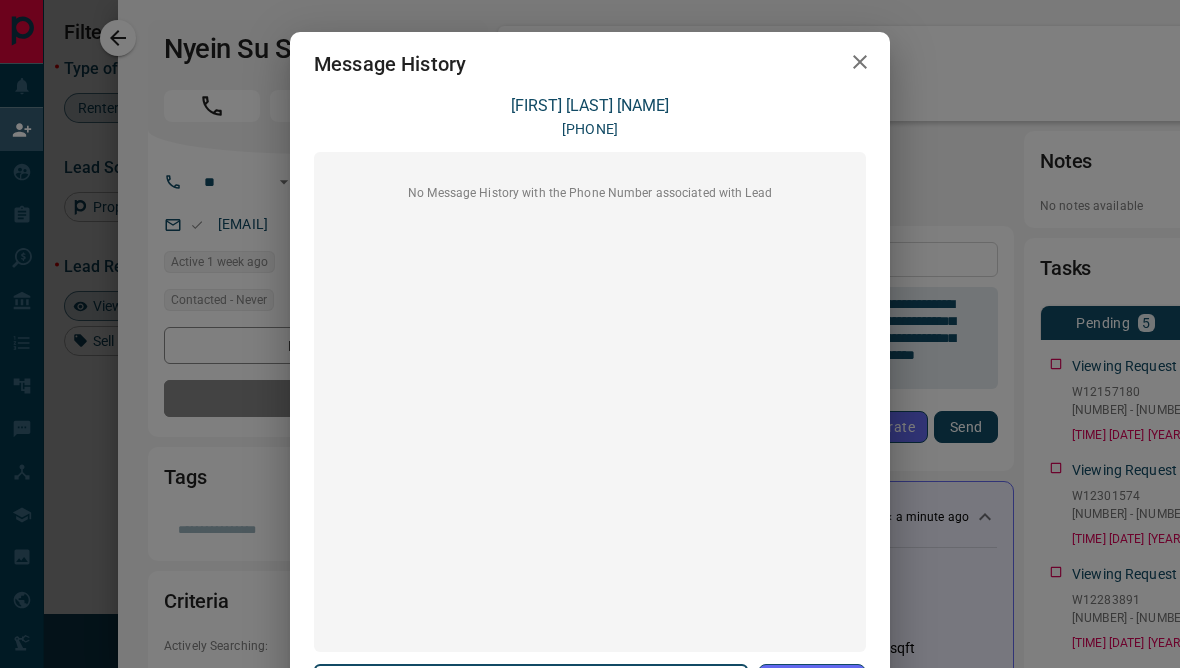 click 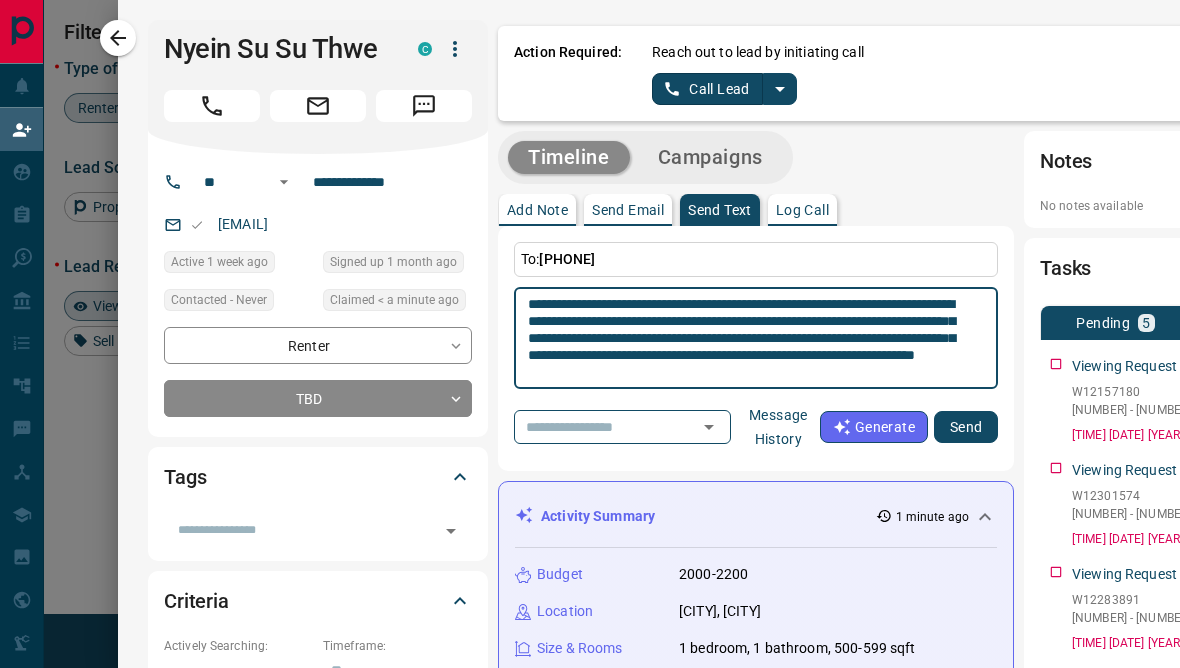 click on "**********" at bounding box center [748, 338] 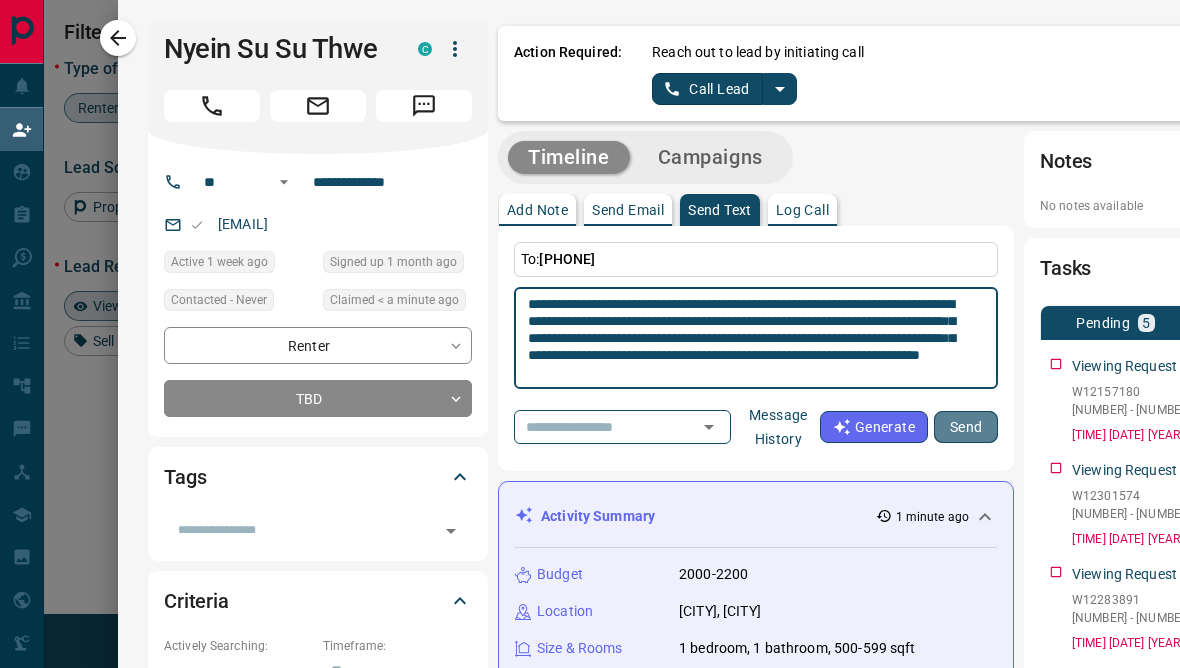 type on "**********" 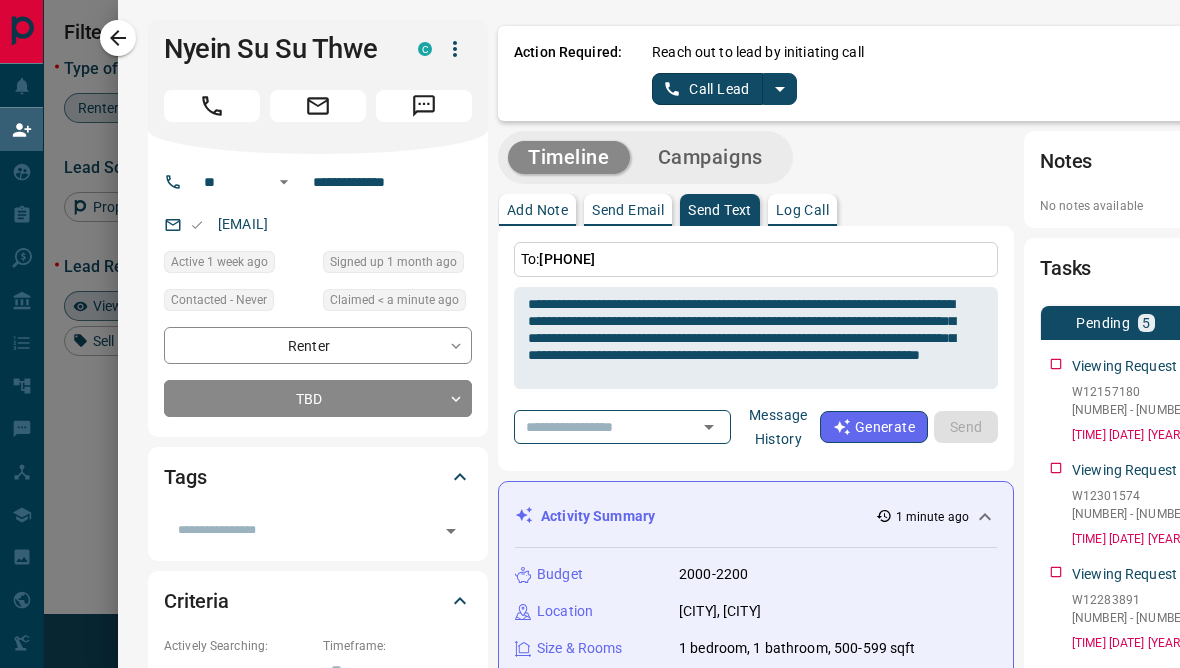 type 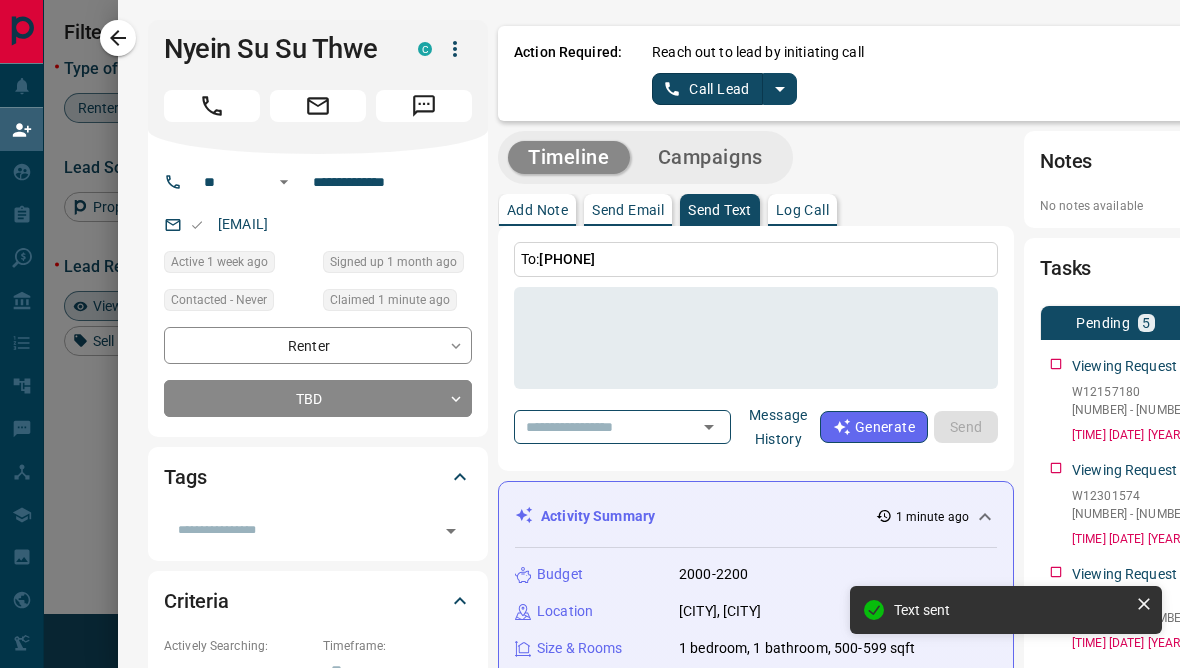 scroll, scrollTop: 0, scrollLeft: 0, axis: both 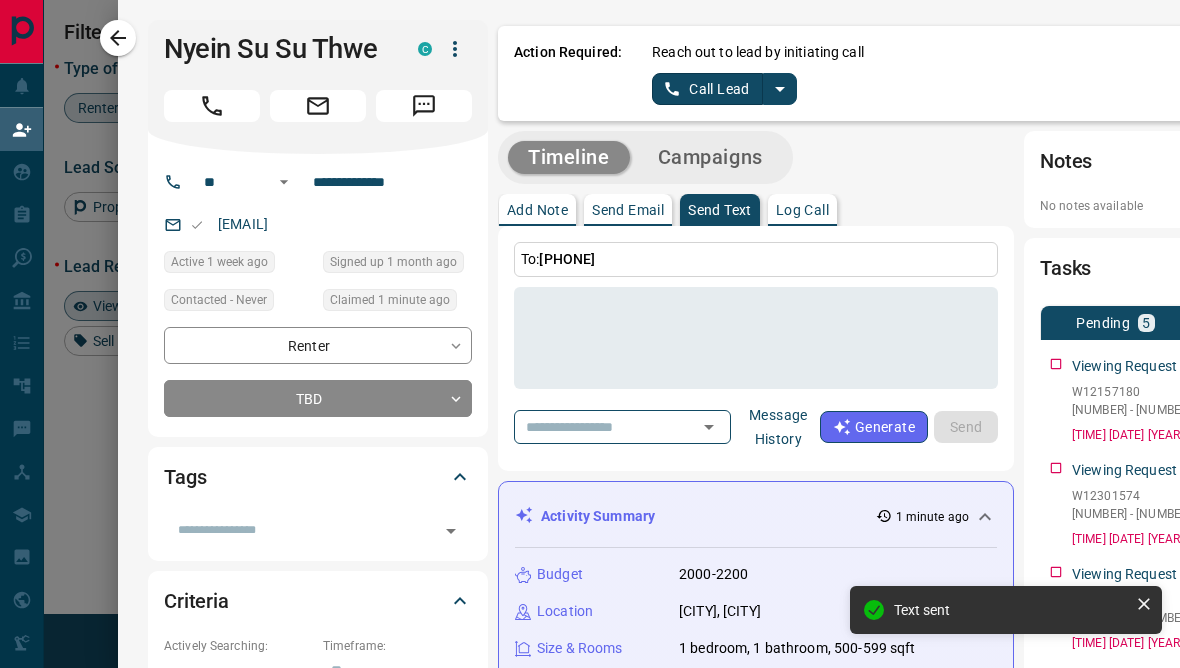 click on "Call Lead" at bounding box center [707, 89] 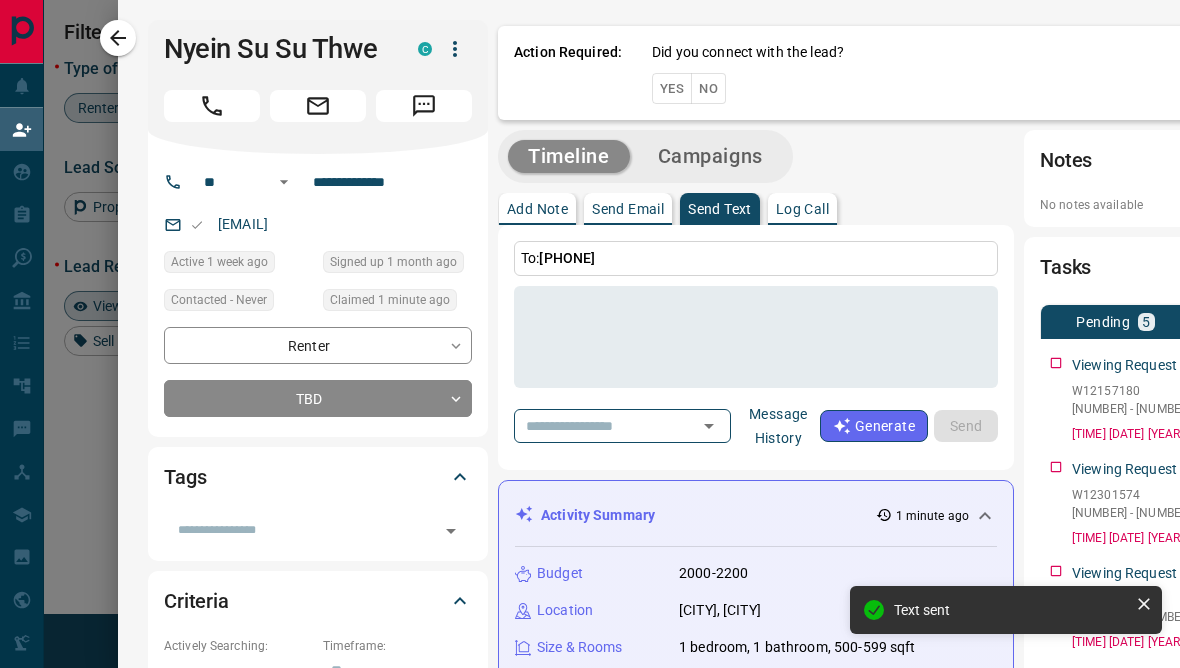 click on "No" at bounding box center [708, 88] 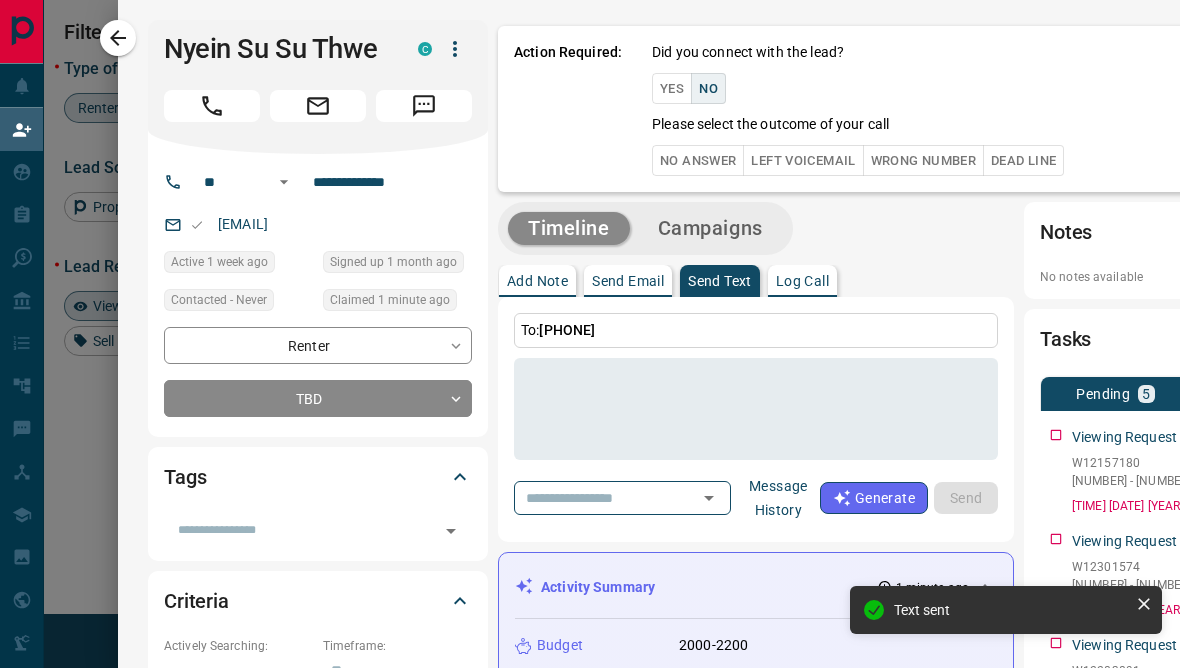 click on "No Answer" at bounding box center (698, 160) 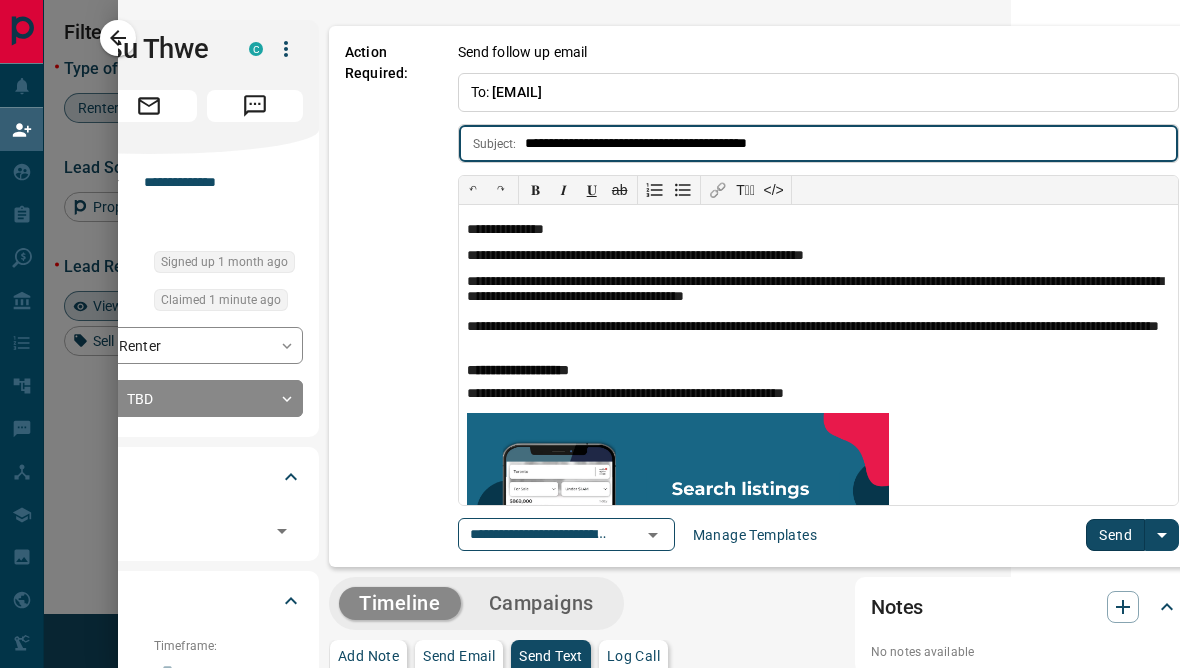 scroll, scrollTop: 0, scrollLeft: 168, axis: horizontal 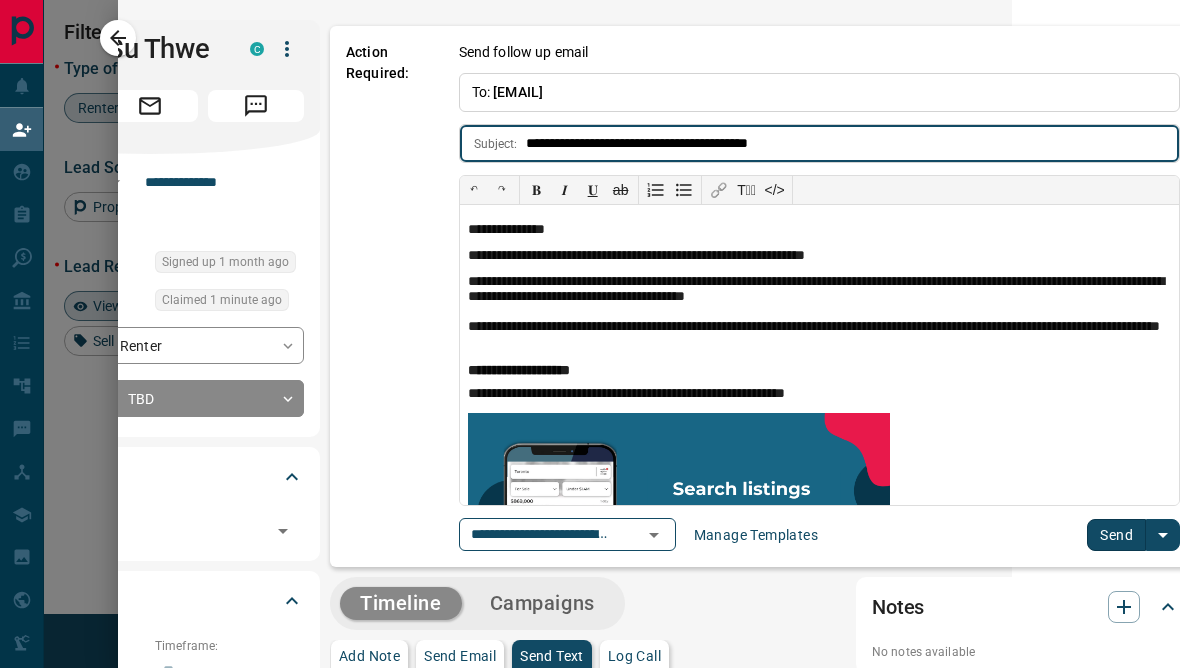 click on "Send" at bounding box center [1116, 535] 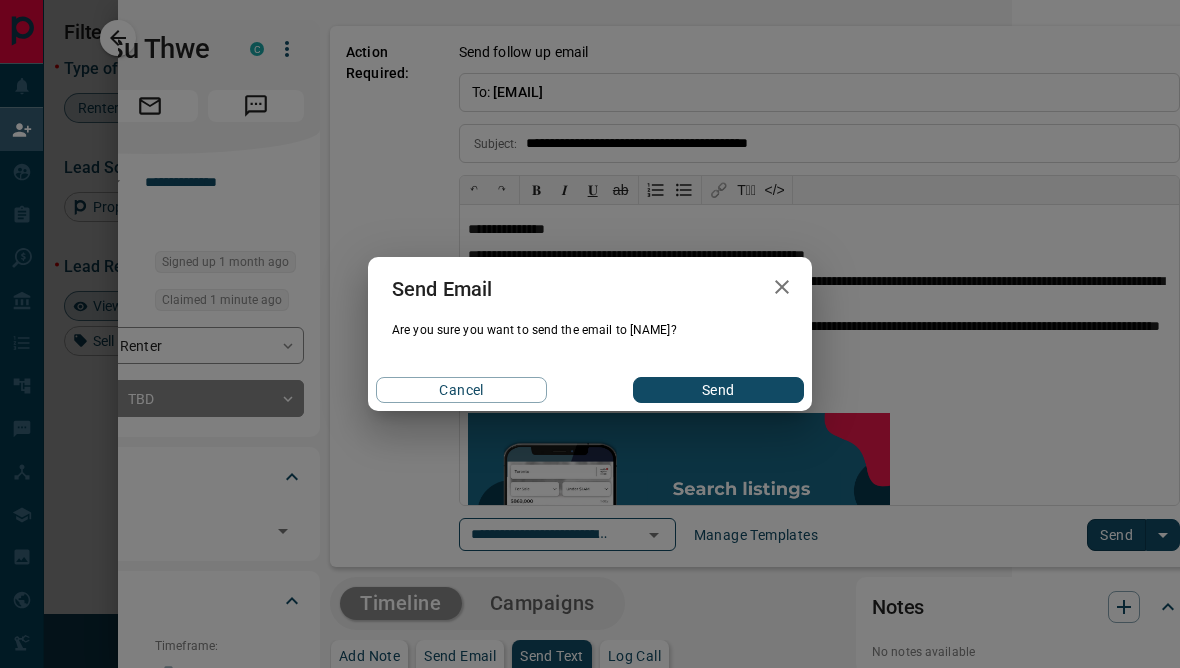 click on "Send" at bounding box center [718, 390] 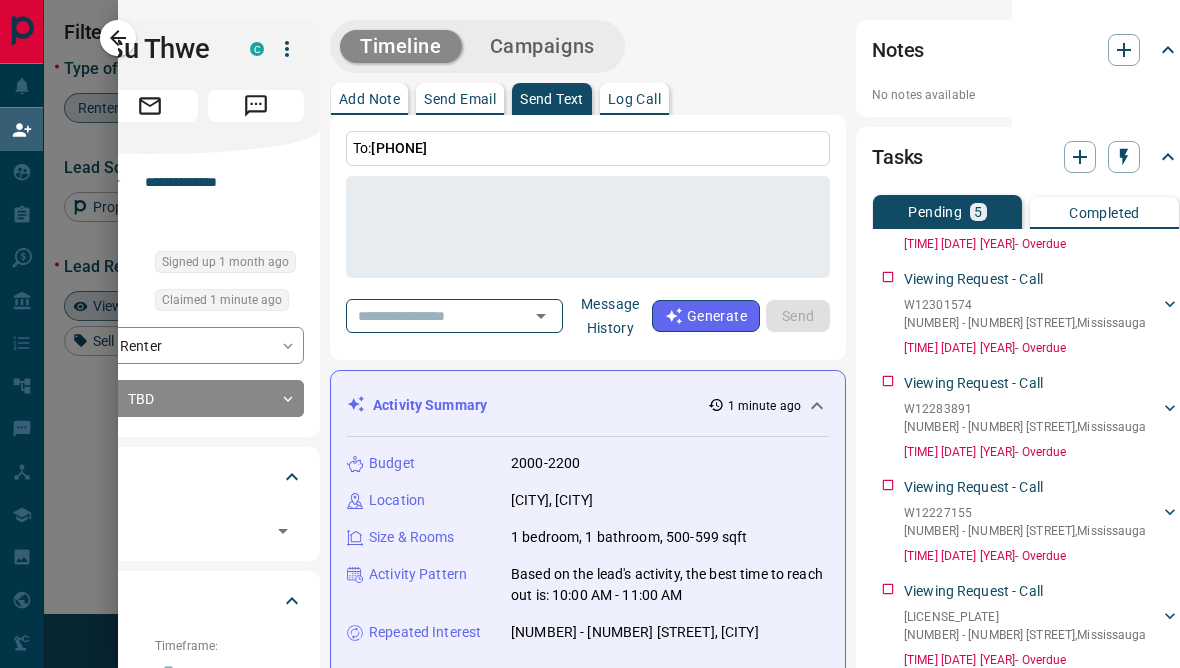 scroll, scrollTop: 135, scrollLeft: 0, axis: vertical 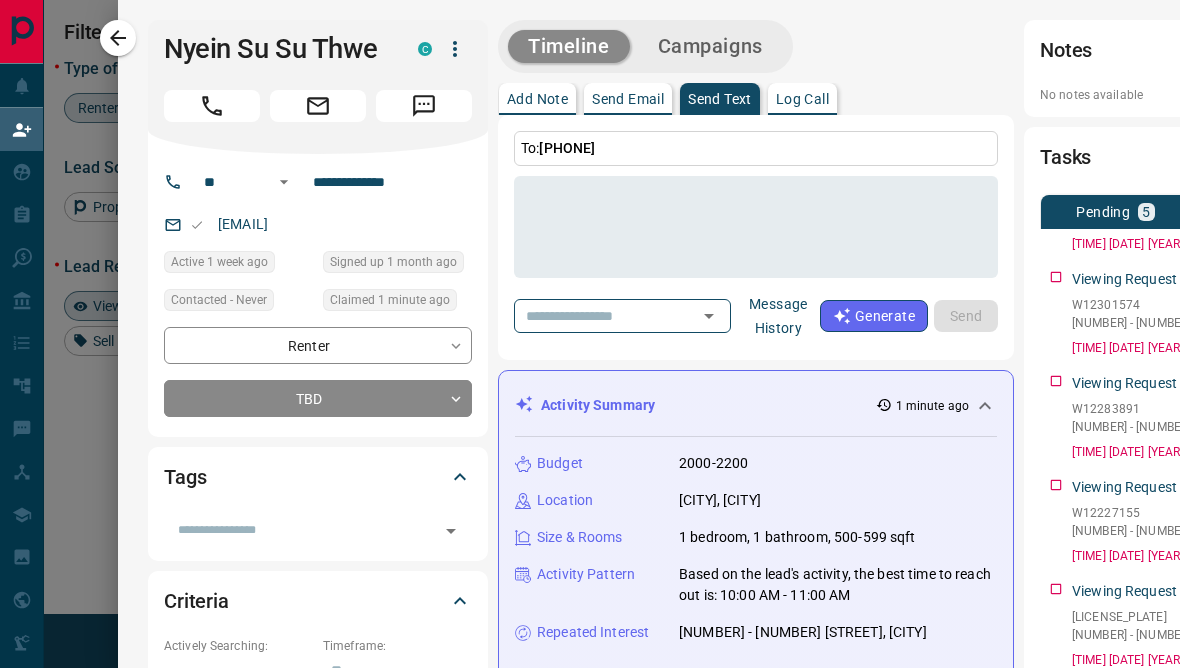 click at bounding box center [590, 334] 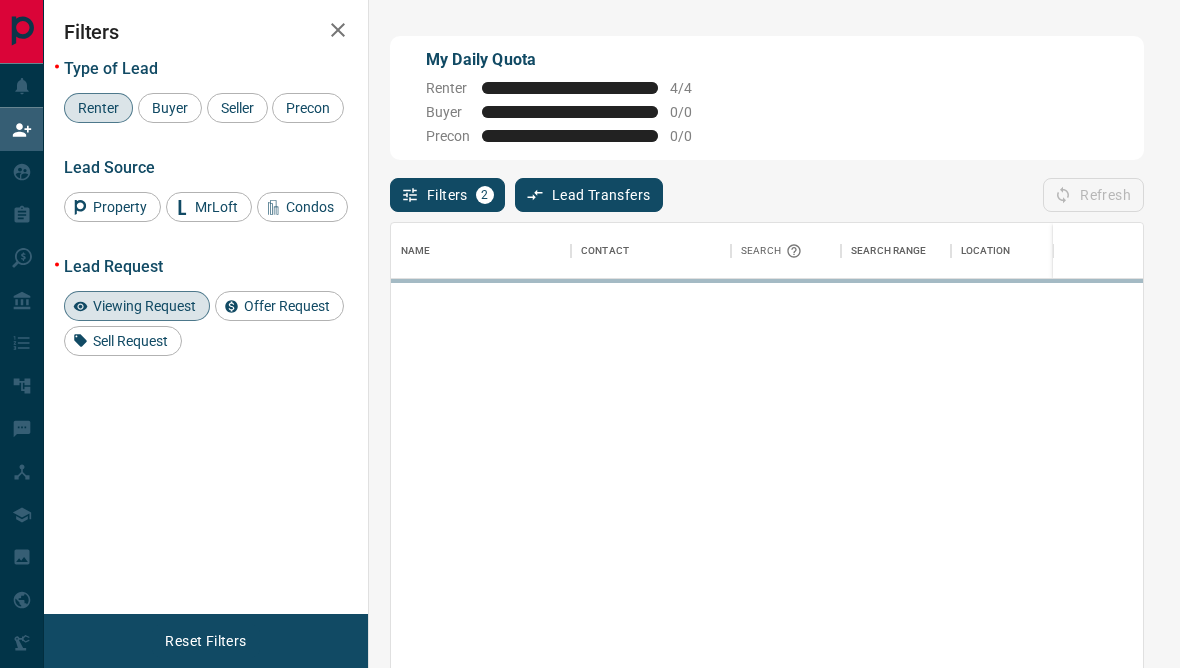 scroll, scrollTop: 1, scrollLeft: 1, axis: both 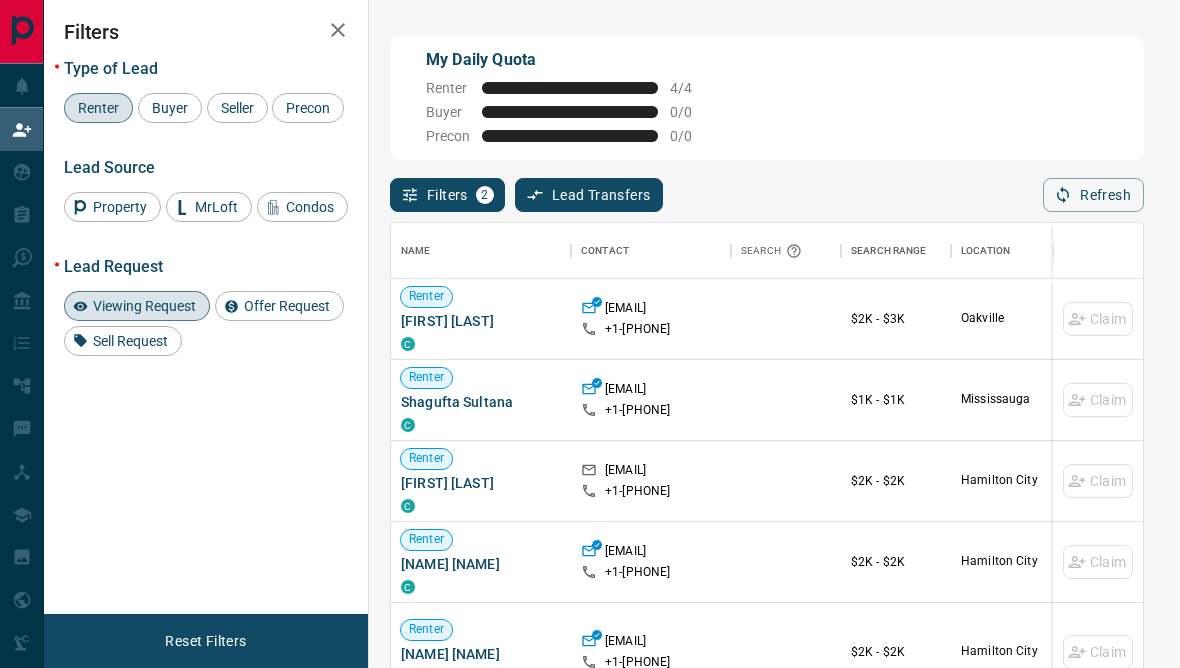 click on "Lead Transfers" at bounding box center (92, 85) 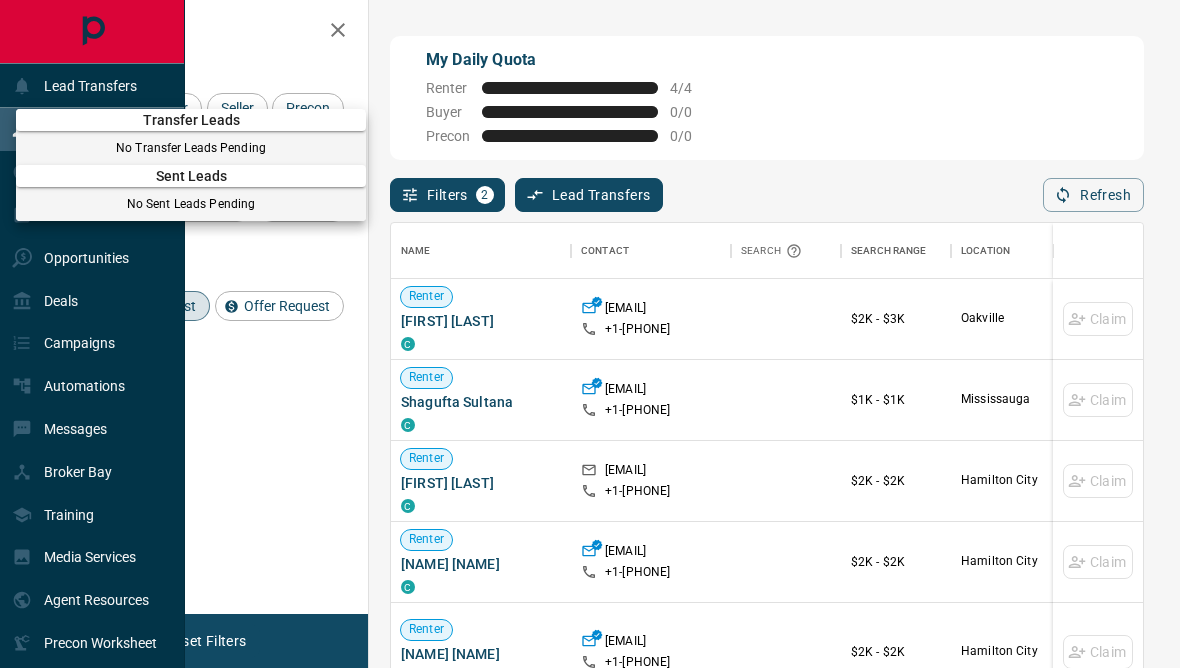click at bounding box center [590, 334] 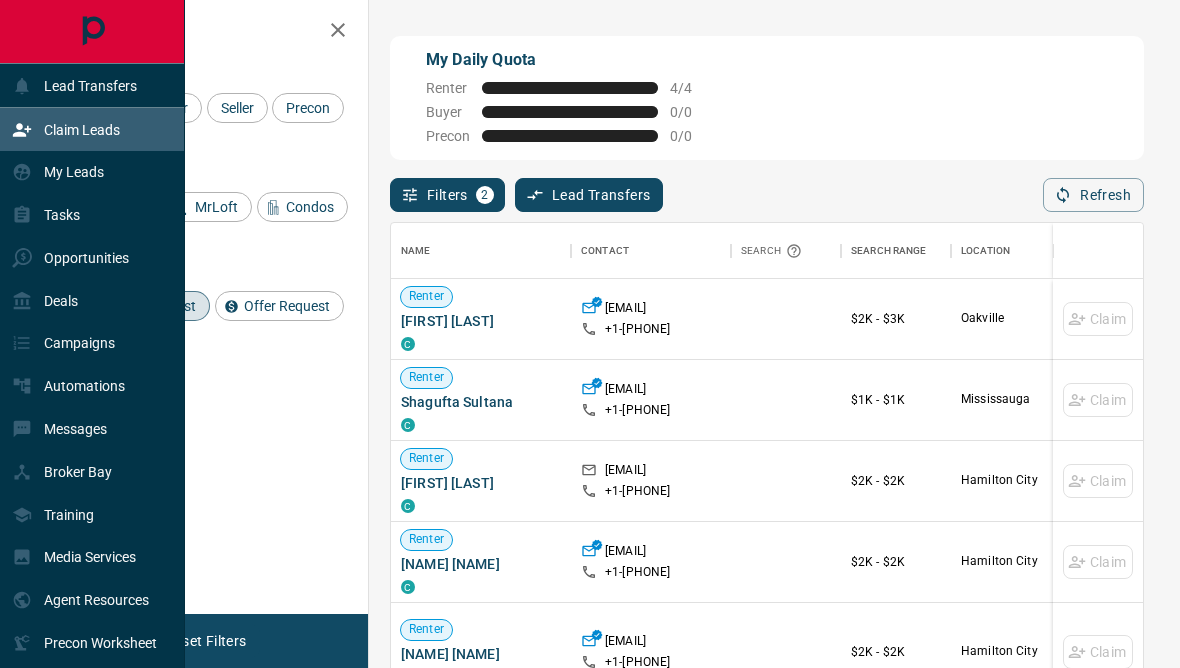 click 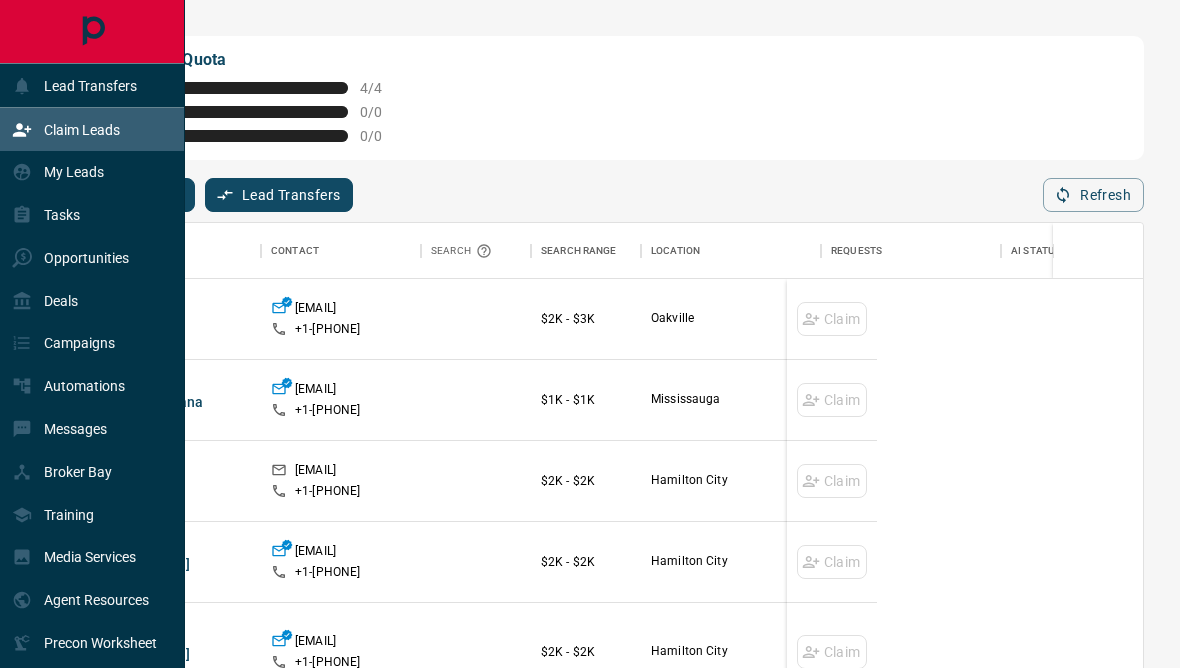 scroll, scrollTop: 1, scrollLeft: 1, axis: both 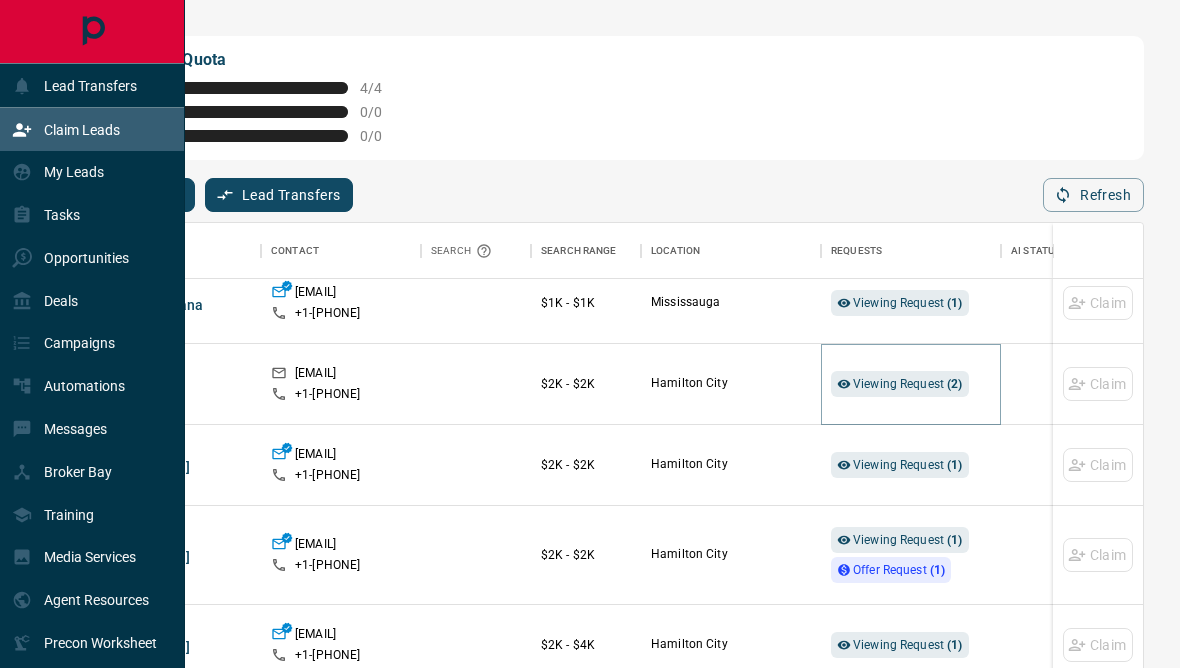 click on "Viewing Request   ( 2 )" at bounding box center [908, 384] 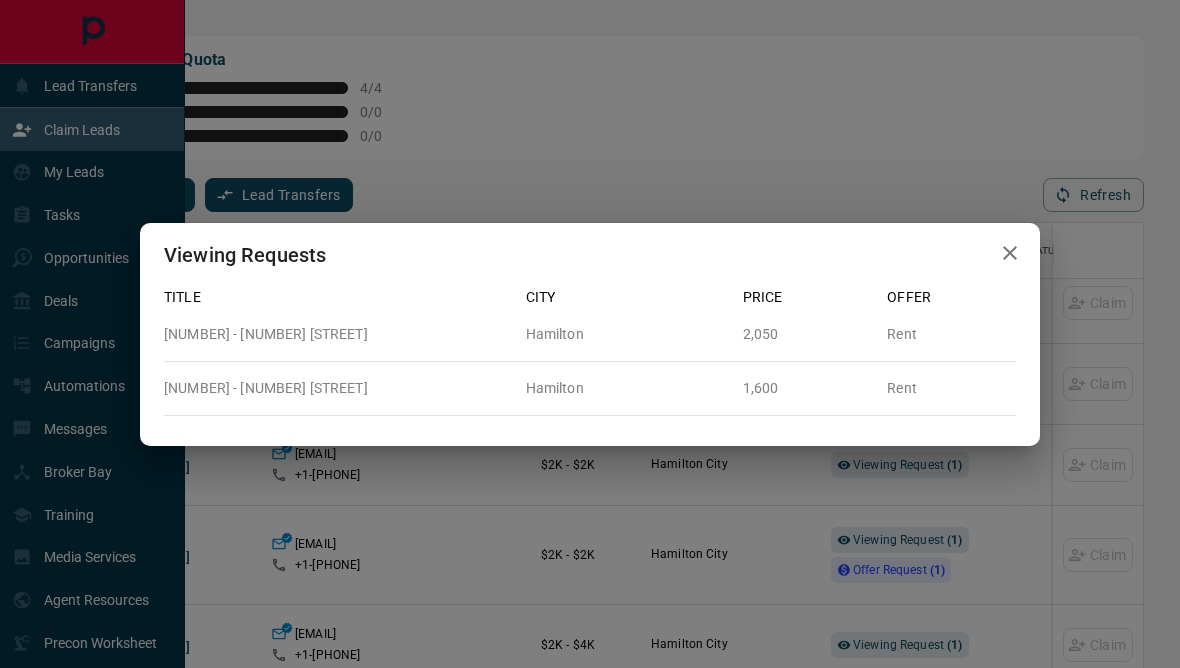 click on "Viewing Requests Title City Price Offer 311 - 1 Jarvis Street [CITY] 2,050 Rent 303 - 1 Jarvis Street [CITY] 1,600 Rent" at bounding box center (590, 334) 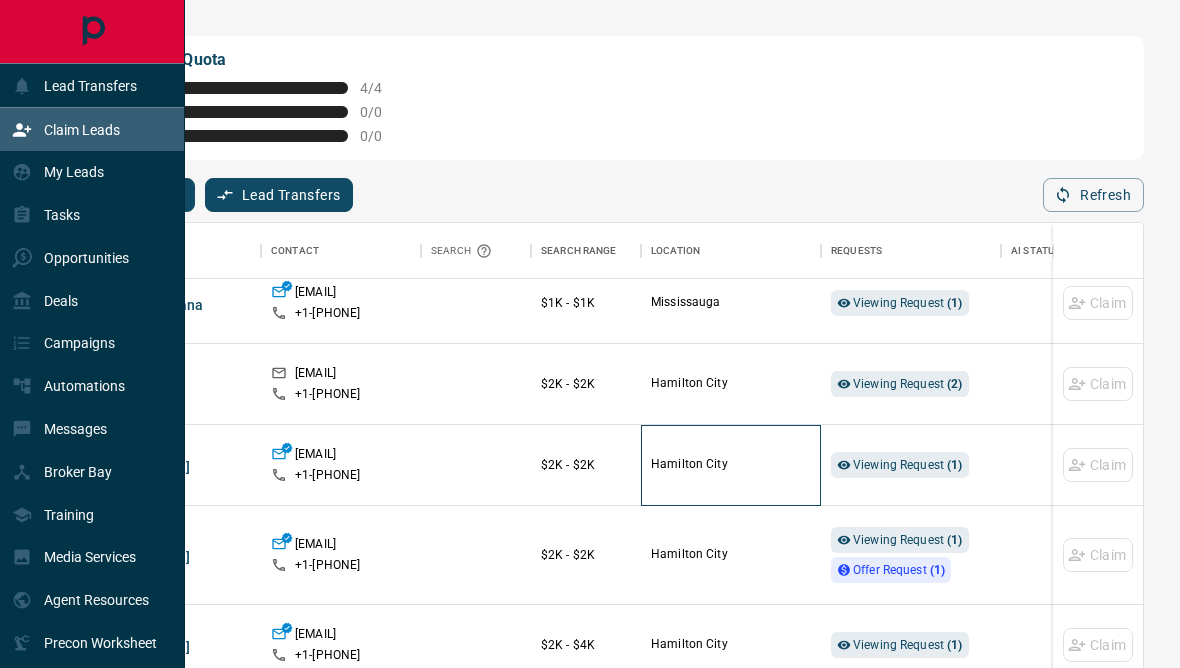 click on "Hamilton City" at bounding box center (731, 465) 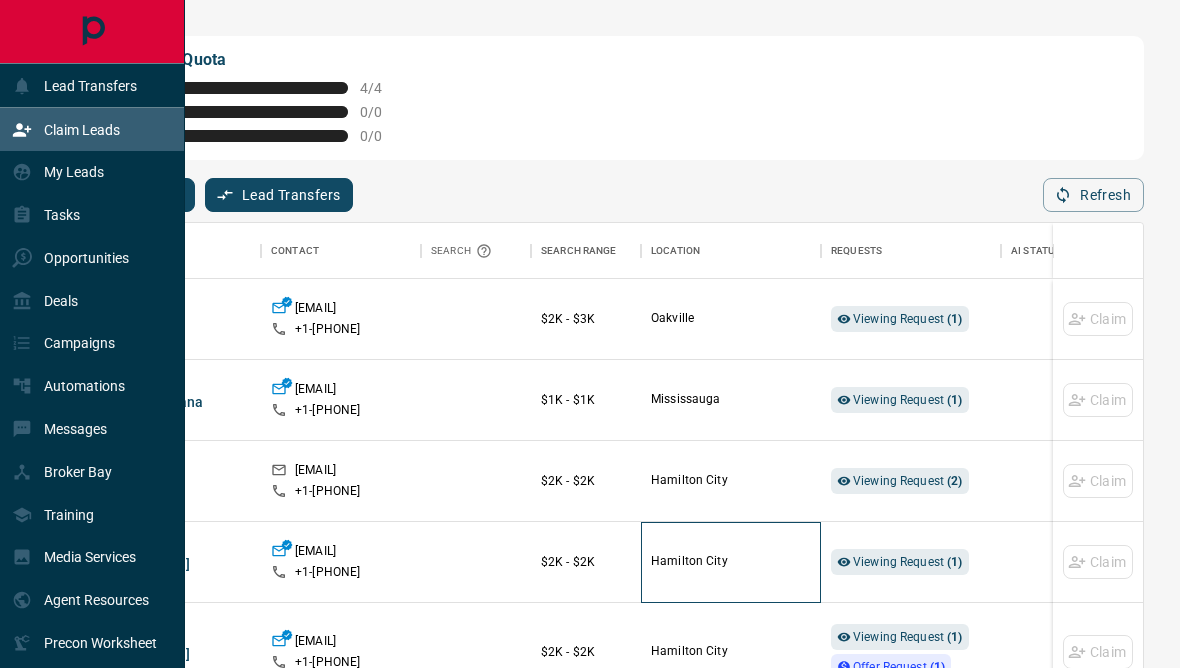 scroll, scrollTop: 0, scrollLeft: 0, axis: both 